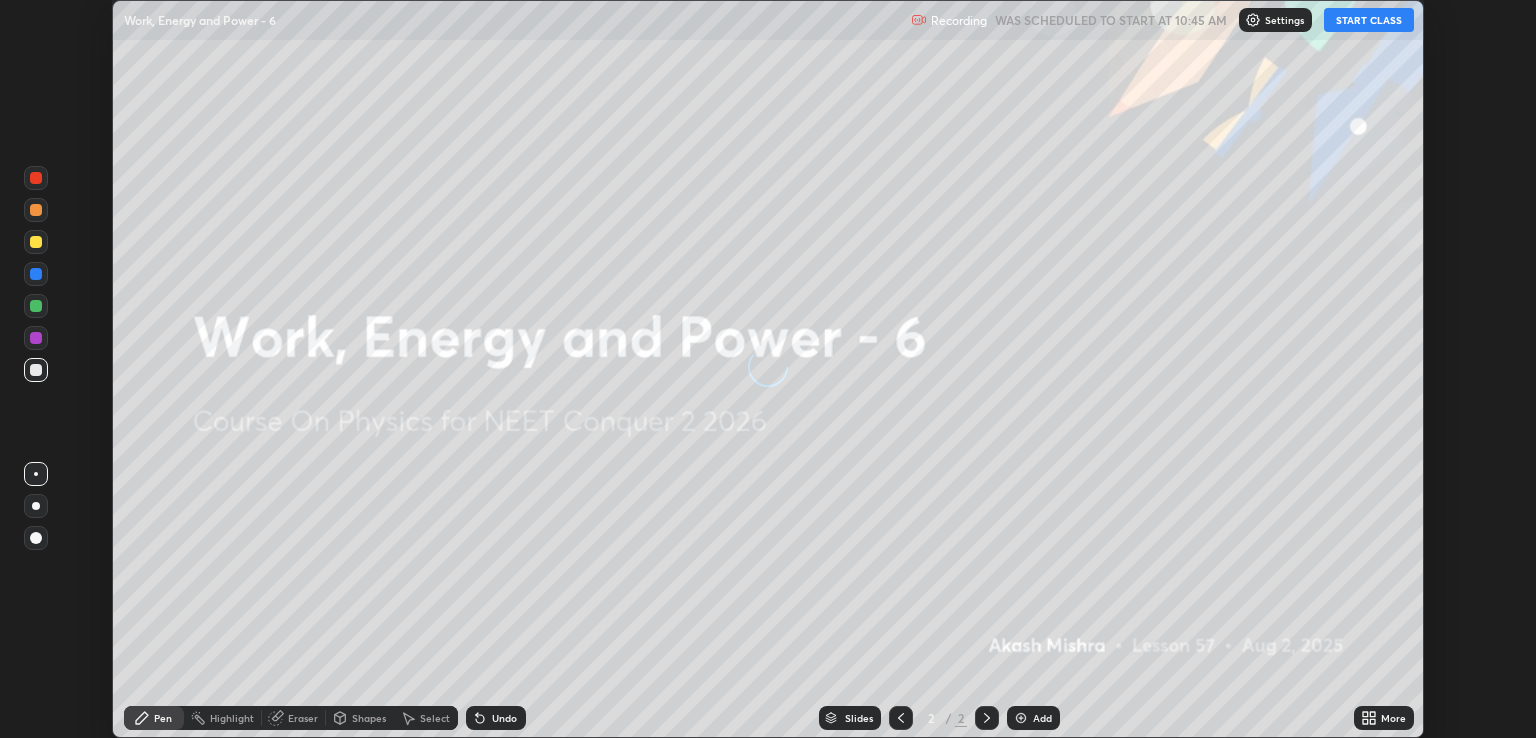 scroll, scrollTop: 0, scrollLeft: 0, axis: both 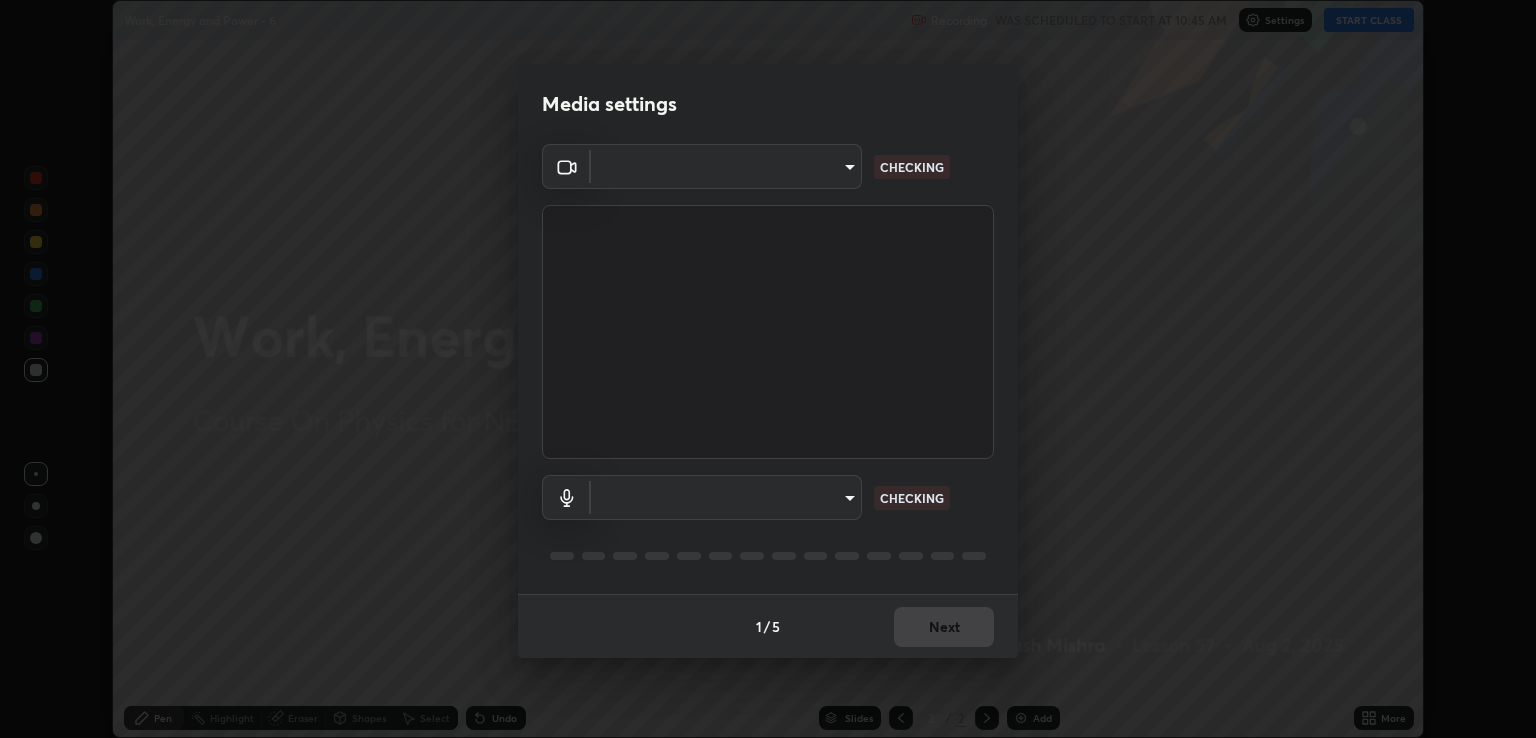 type on "ecbdbd44a66272db987f9f12271ef5319a85e28cdf2a8e5dd884bc8ad31297da" 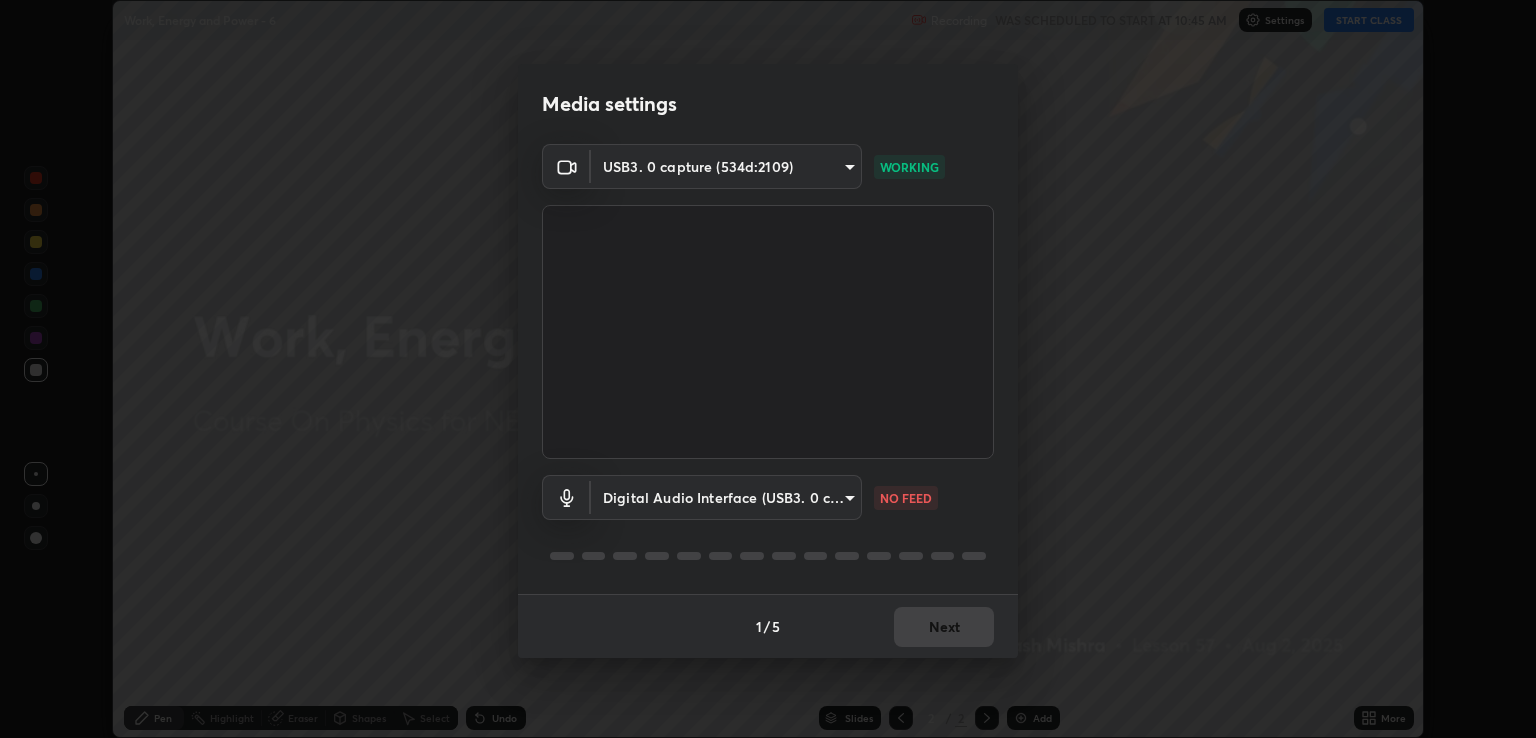 click on "Erase all Work, Energy and Power - 6 Recording WAS SCHEDULED TO START AT  10:45 AM Settings START CLASS Setting up your live class Work, Energy and Power - 6 • L57 of Course On Physics for NEET Conquer 2 2026 [FIRST] [LAST] Pen Highlight Eraser Shapes Select Undo Slides 2 / 2 Add More No doubts shared Encourage your learners to ask a doubt for better clarity Report an issue Reason for reporting Buffering Chat not working Audio - Video sync issue Educator video quality low ​ Attach an image Report Media settings USB3. 0 capture (534d:2109) [HASH] WORKING Digital Audio Interface (USB3. 0 capture) [HASH] NO FEED 1 / 5 Next" at bounding box center (768, 369) 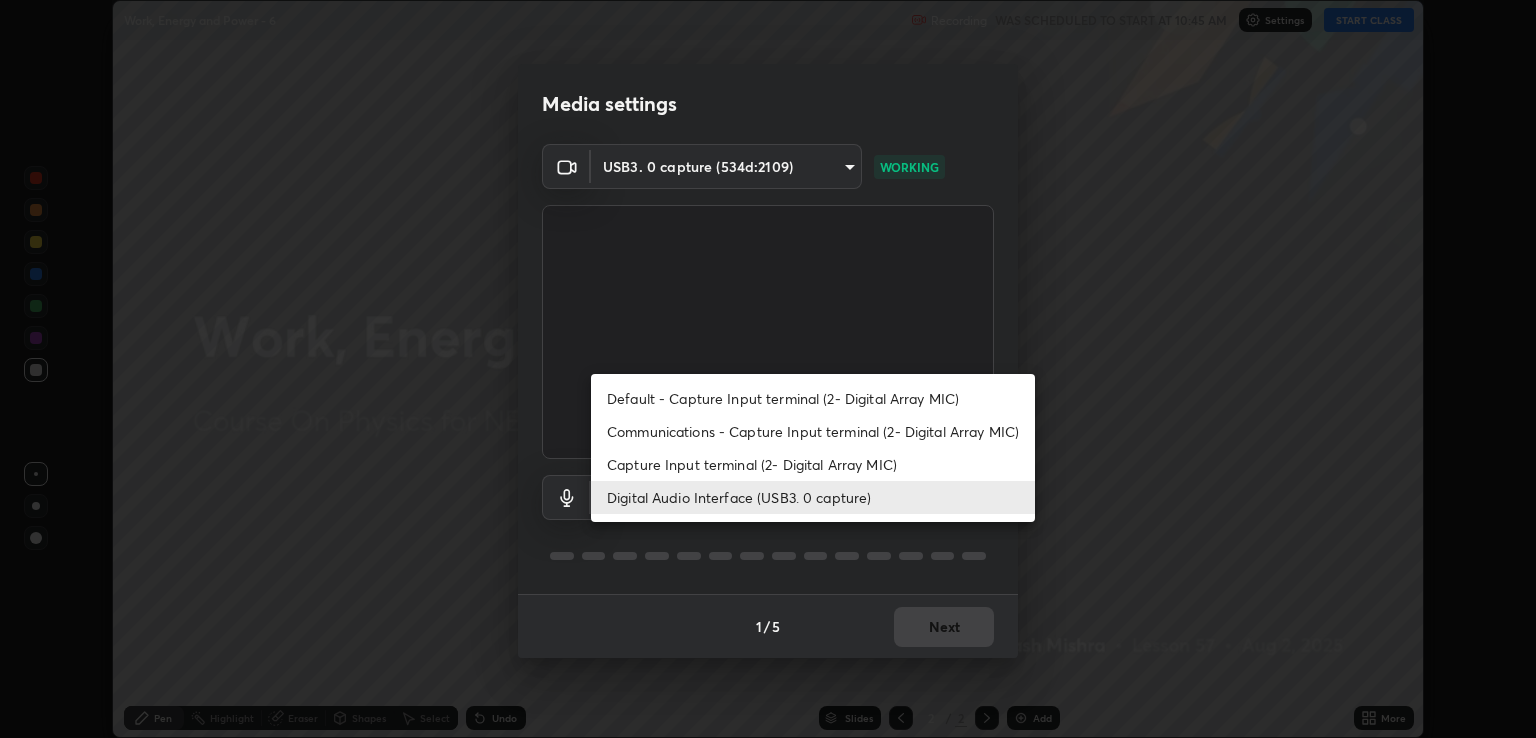 click on "Capture Input terminal (2- Digital Array MIC)" at bounding box center [813, 464] 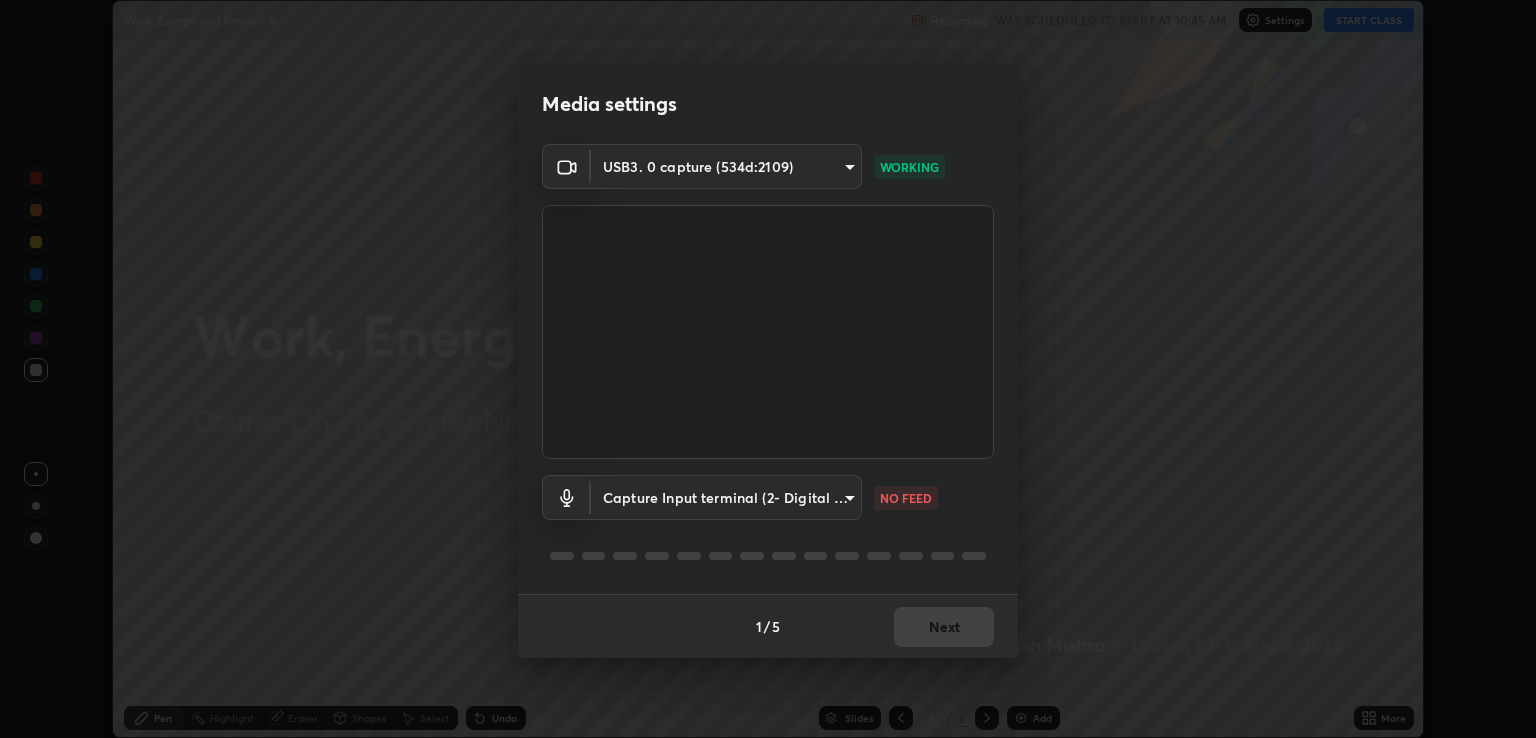click on "Erase all Work, Energy and Power - 6 Recording WAS SCHEDULED TO START AT  10:45 AM Settings START CLASS Setting up your live class Work, Energy and Power - 6 • L57 of Course On Physics for NEET Conquer 2 2026 [FIRST] [LAST] Pen Highlight Eraser Shapes Select Undo Slides 2 / 2 Add More No doubts shared Encourage your learners to ask a doubt for better clarity Report an issue Reason for reporting Buffering Chat not working Audio - Video sync issue Educator video quality low ​ Attach an image Report Media settings USB3. 0 capture (534d:2109) [HASH] WORKING Capture Input terminal (2- Digital Array MIC) [HASH] NO FEED 1 / 5 Next Default - Capture Input terminal (2- Digital Array MIC) Communications - Capture Input terminal (2- Digital Array MIC) Capture Input terminal (2- Digital Array MIC) Digital Audio Interface (USB3. 0 capture)" at bounding box center [768, 369] 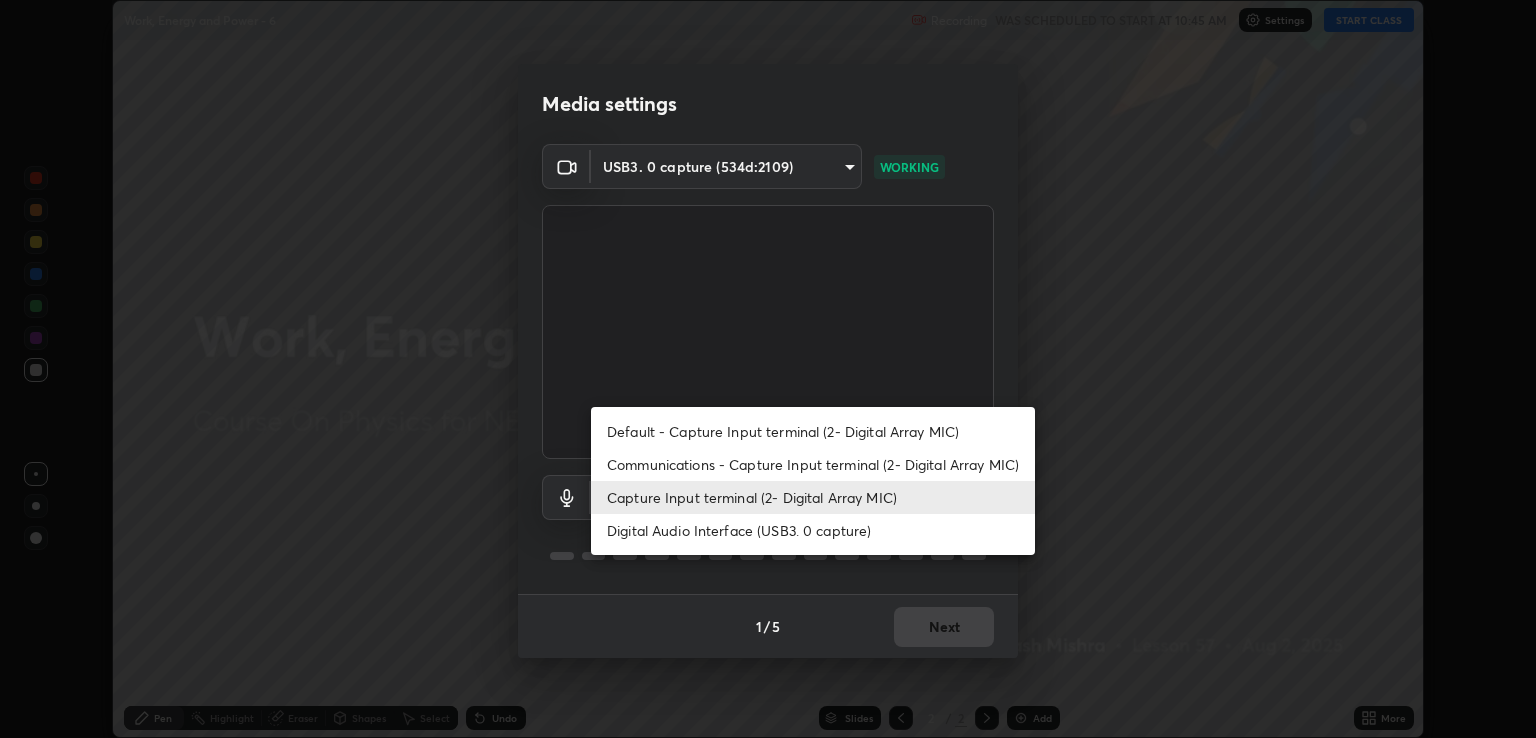 click on "Digital Audio Interface (USB3. 0 capture)" at bounding box center (813, 530) 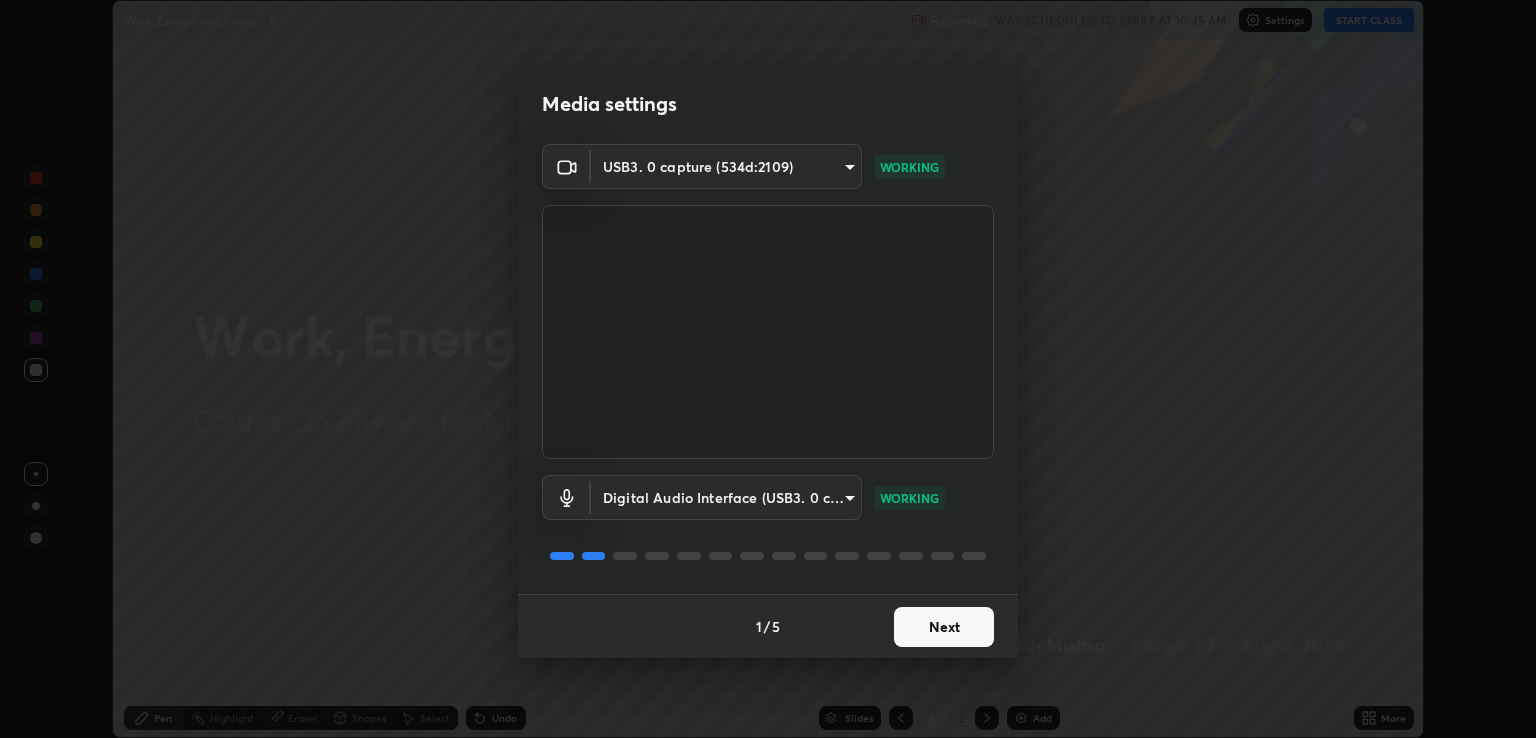 click on "Next" at bounding box center (944, 627) 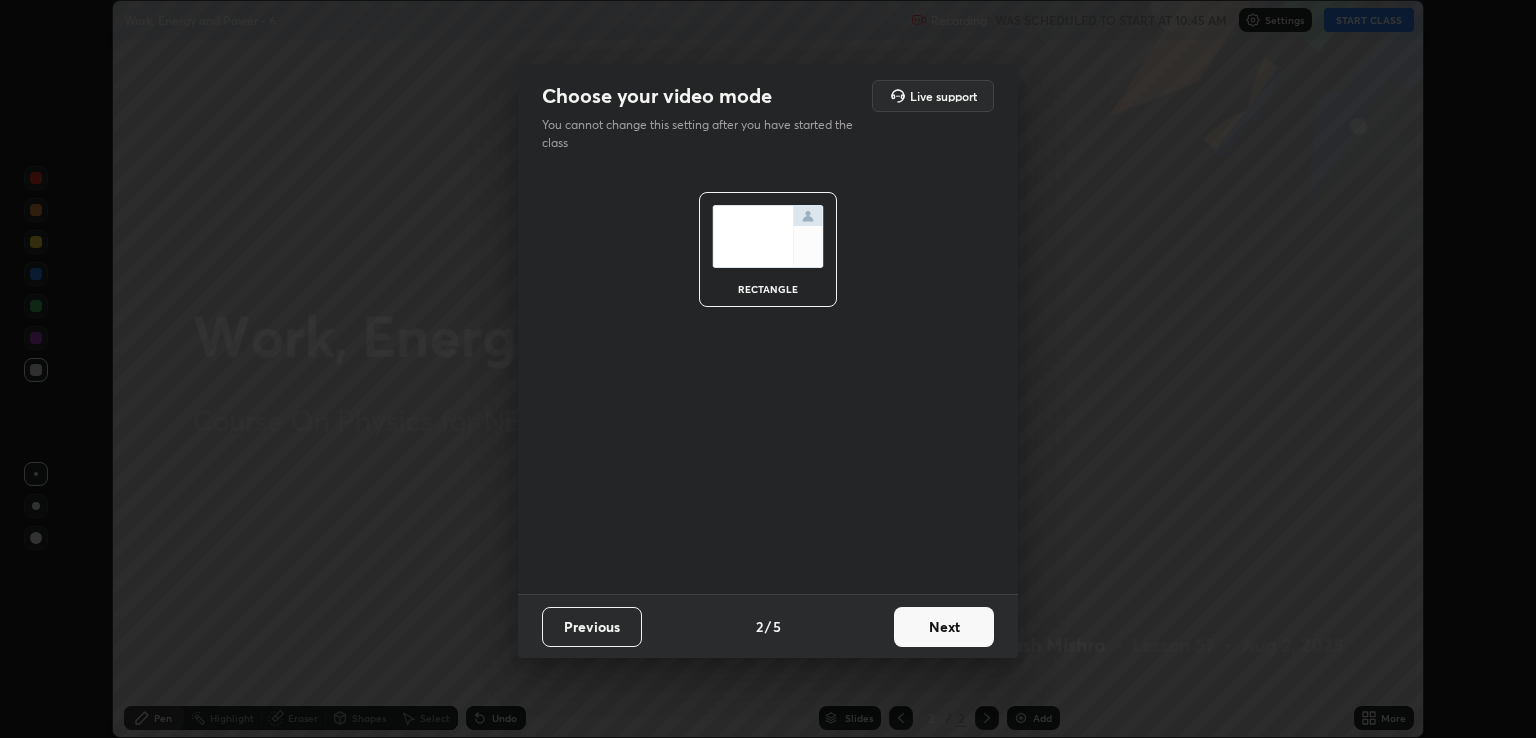 click on "Next" at bounding box center (944, 627) 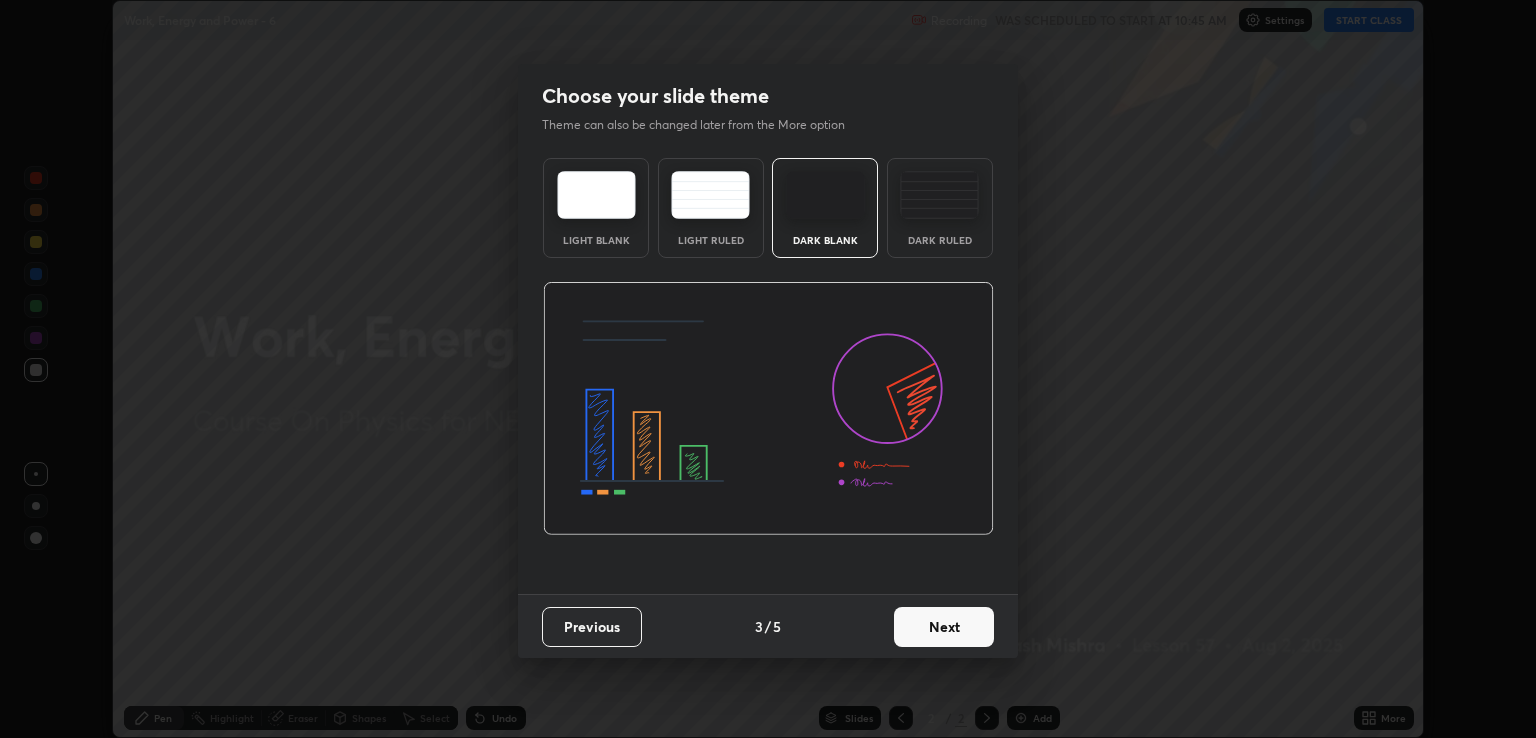 click on "Next" at bounding box center (944, 627) 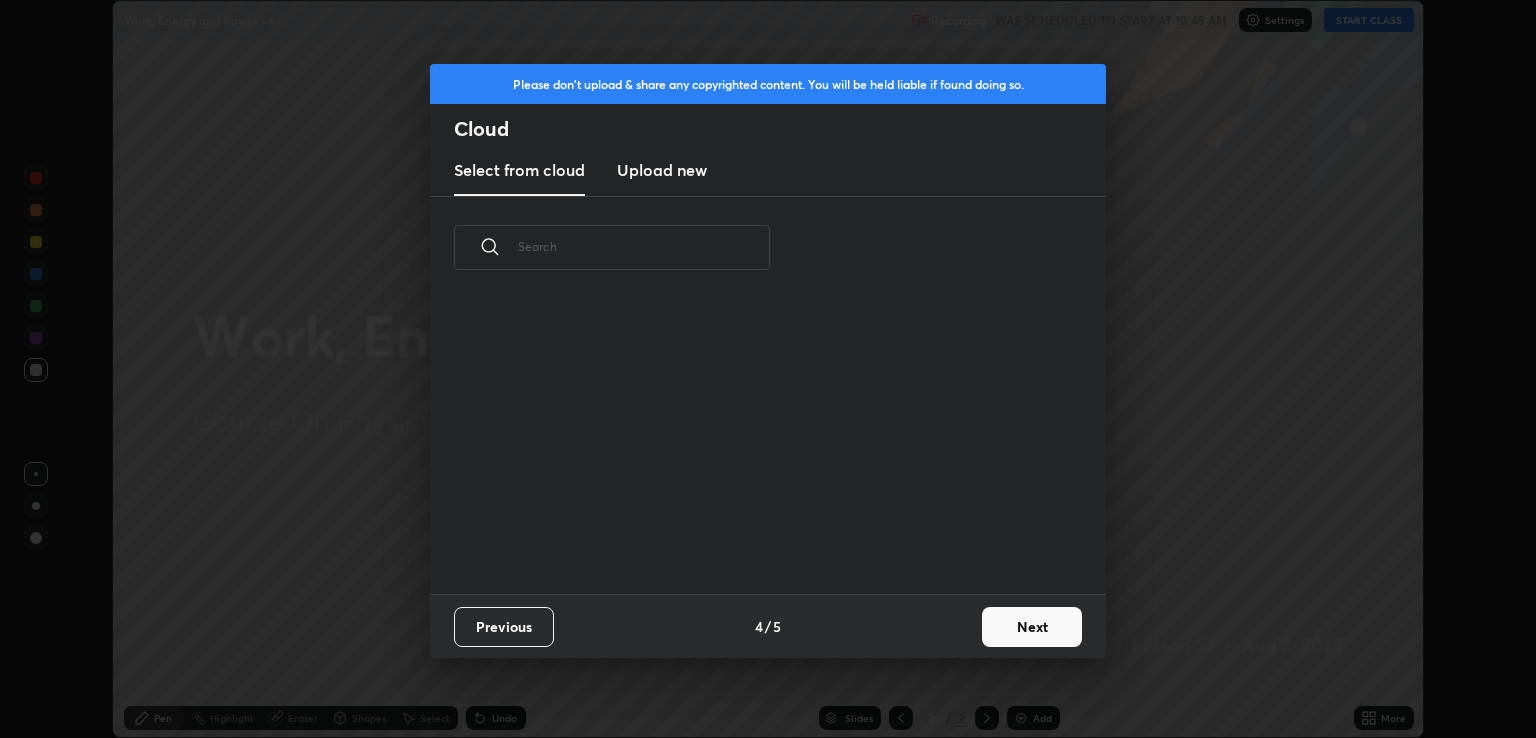 click on "Next" at bounding box center (1032, 627) 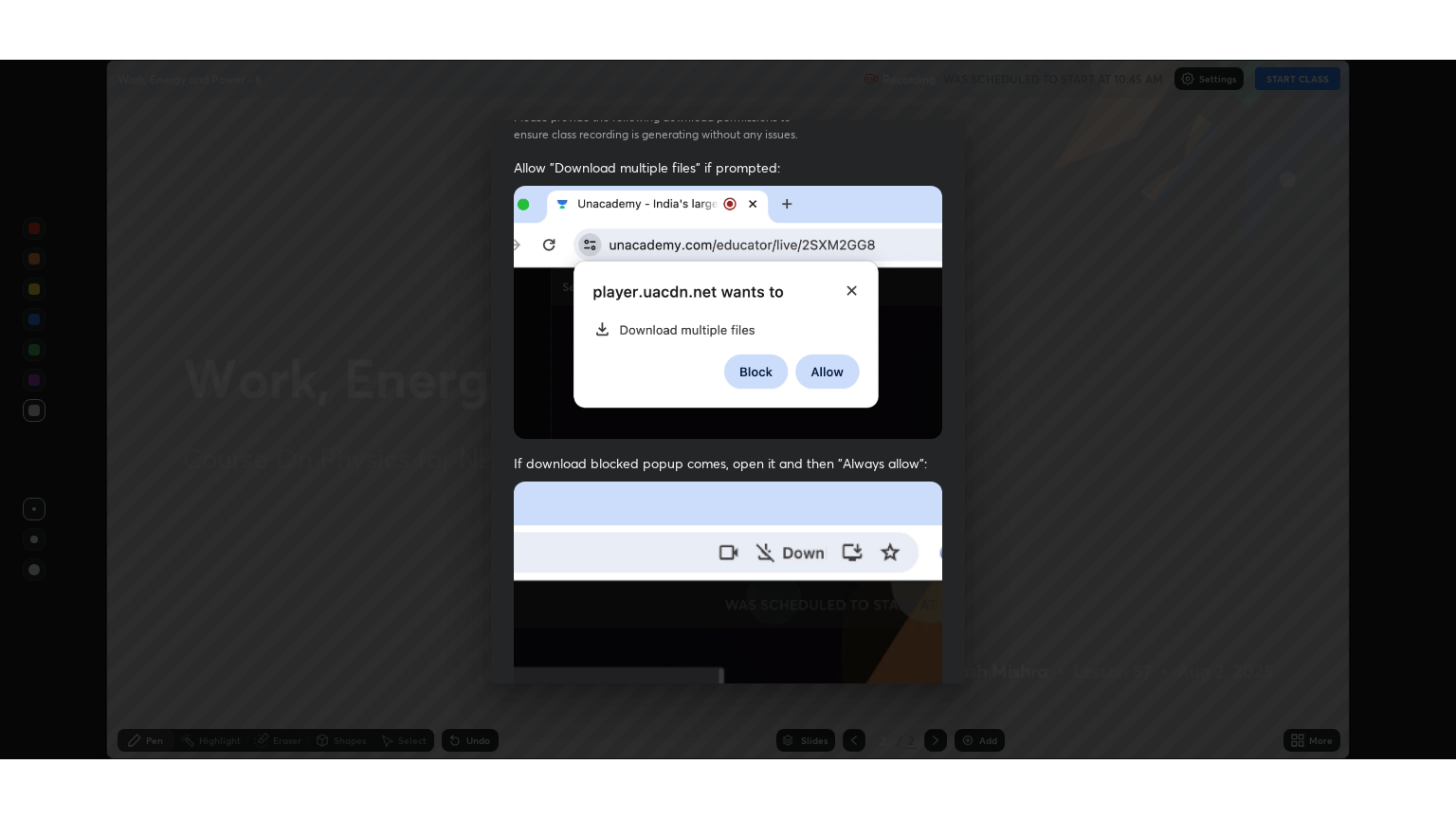 scroll, scrollTop: 384, scrollLeft: 0, axis: vertical 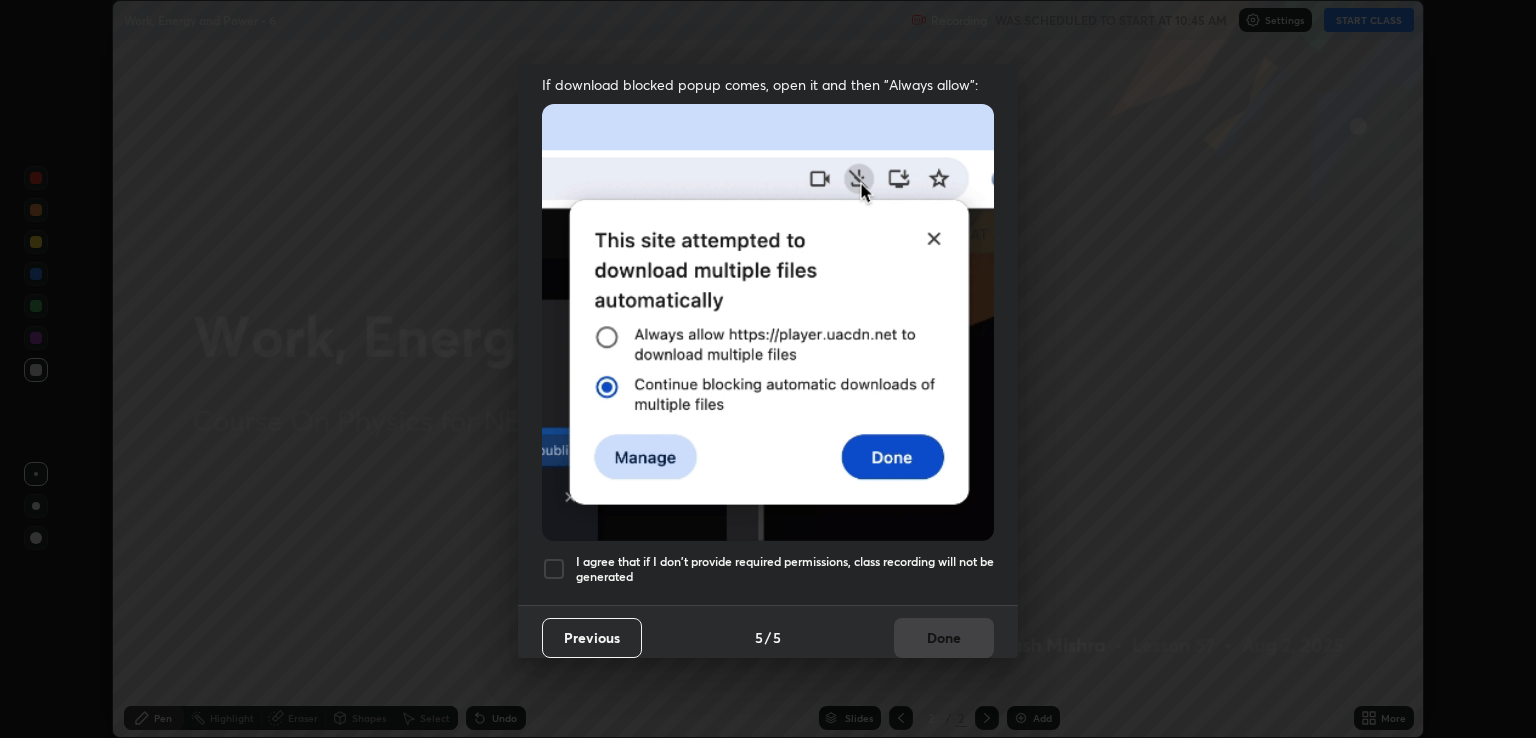 click on "Allow "Download multiple files" if prompted: If download blocked popup comes, open it and then "Always allow": I agree that if I don't provide required permissions, class recording will not be generated" at bounding box center [768, 184] 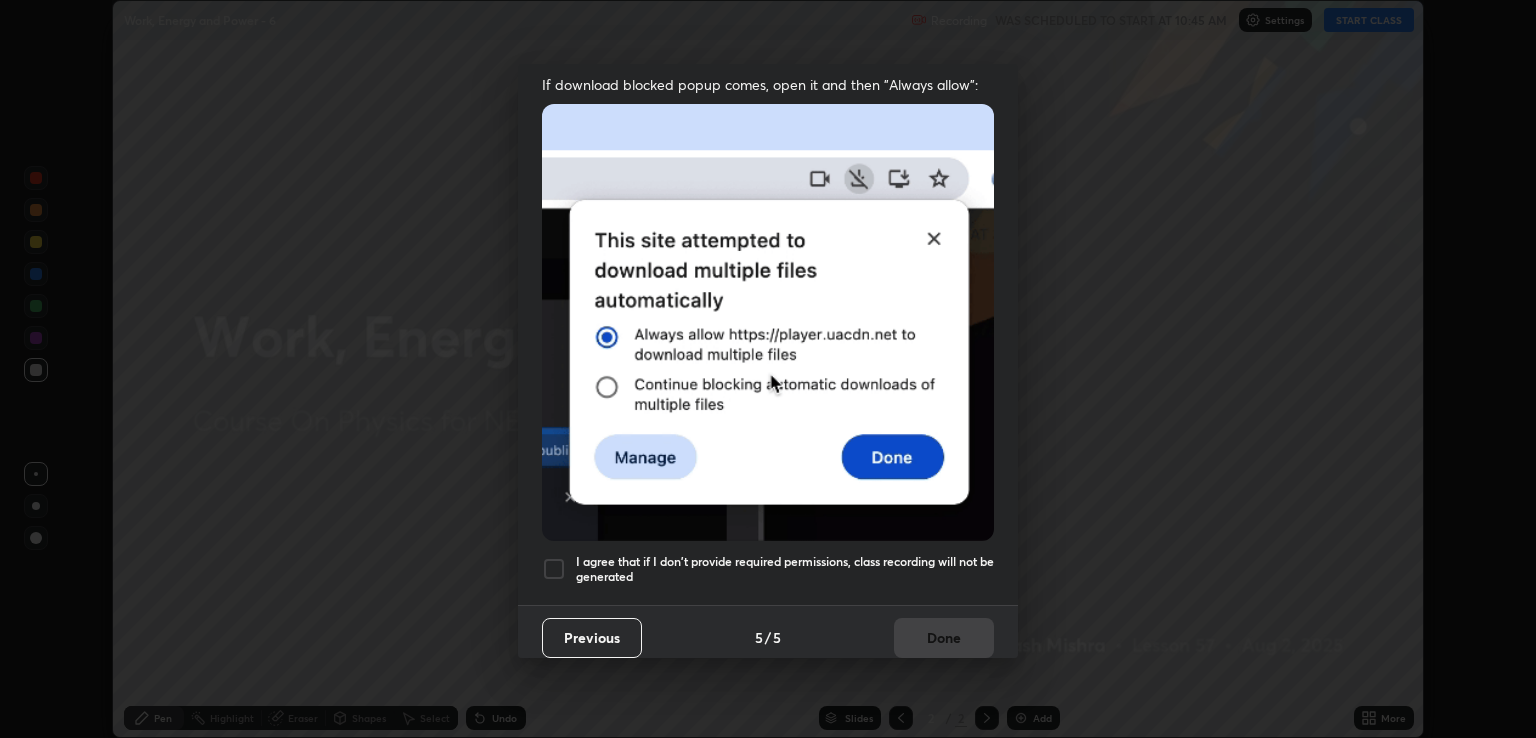 click on "Previous 5 / 5 Done" at bounding box center [768, 637] 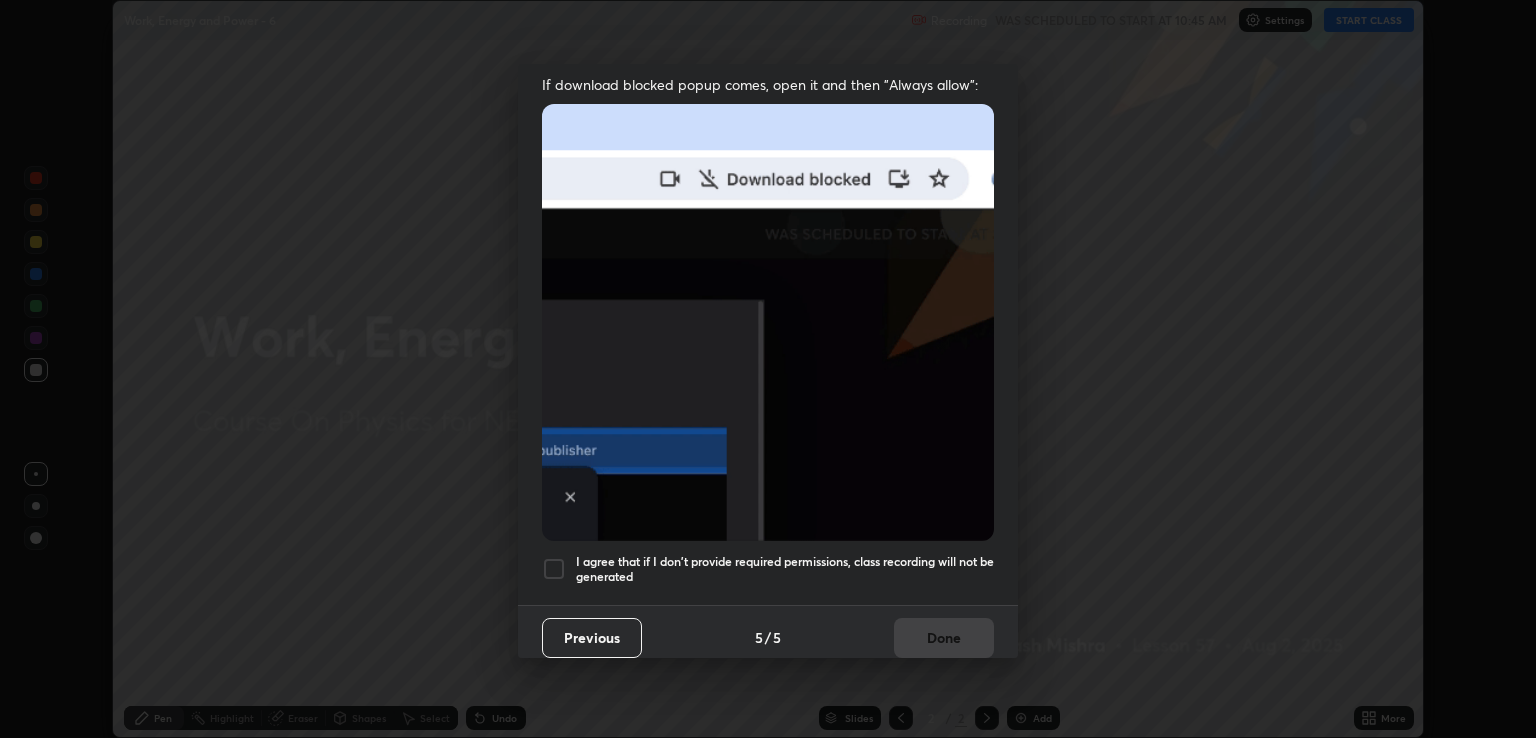 click on "I agree that if I don't provide required permissions, class recording will not be generated" at bounding box center [785, 569] 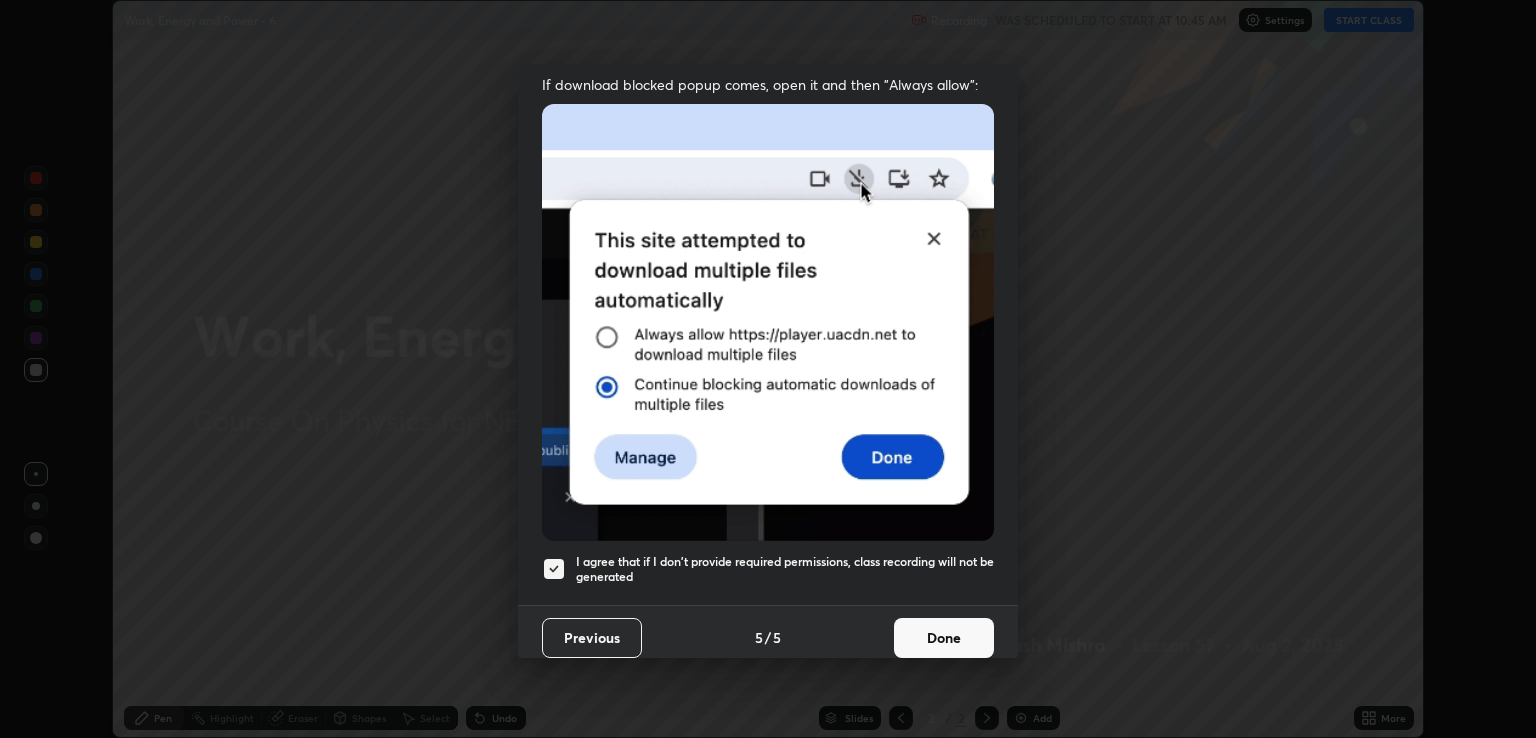 click on "Done" at bounding box center [944, 638] 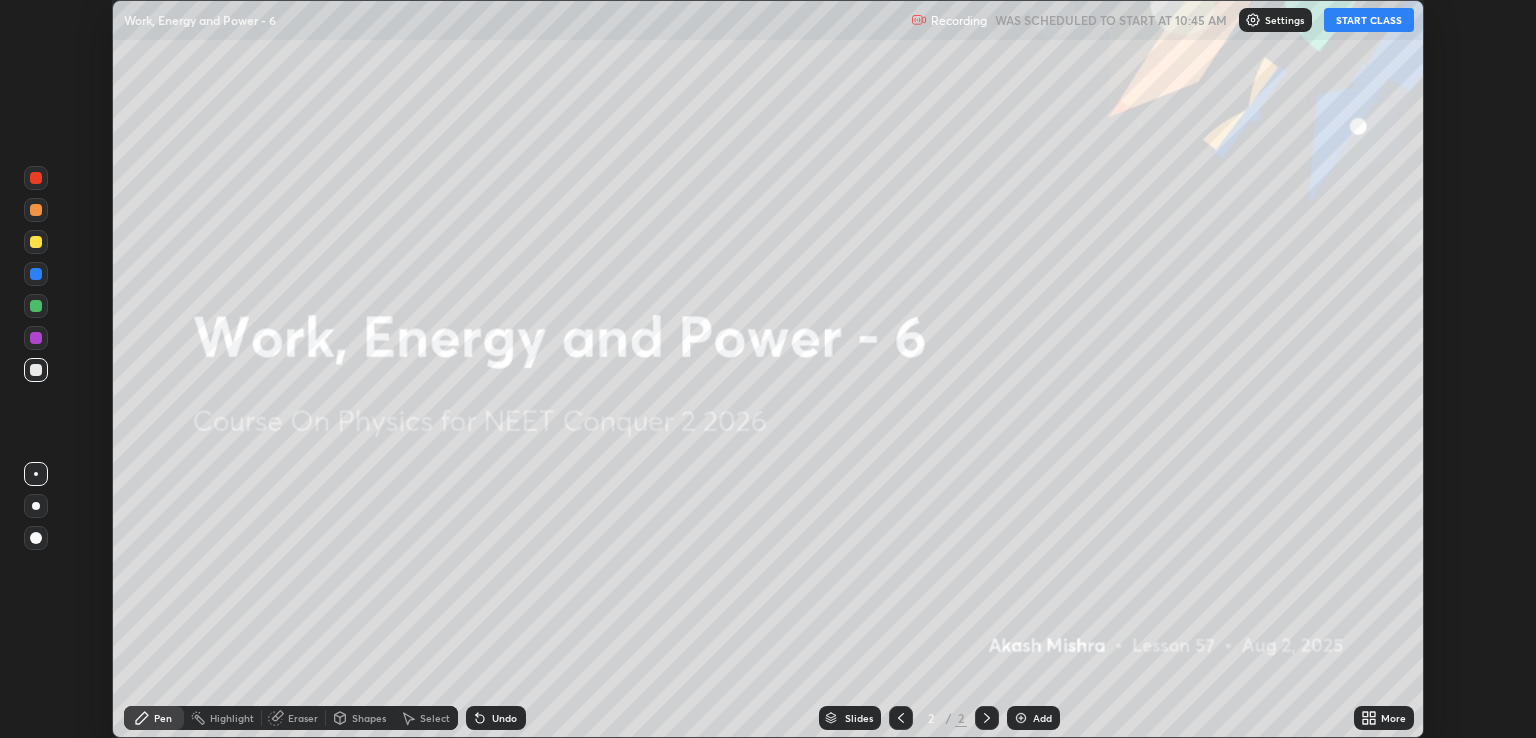 click on "START CLASS" at bounding box center (1369, 20) 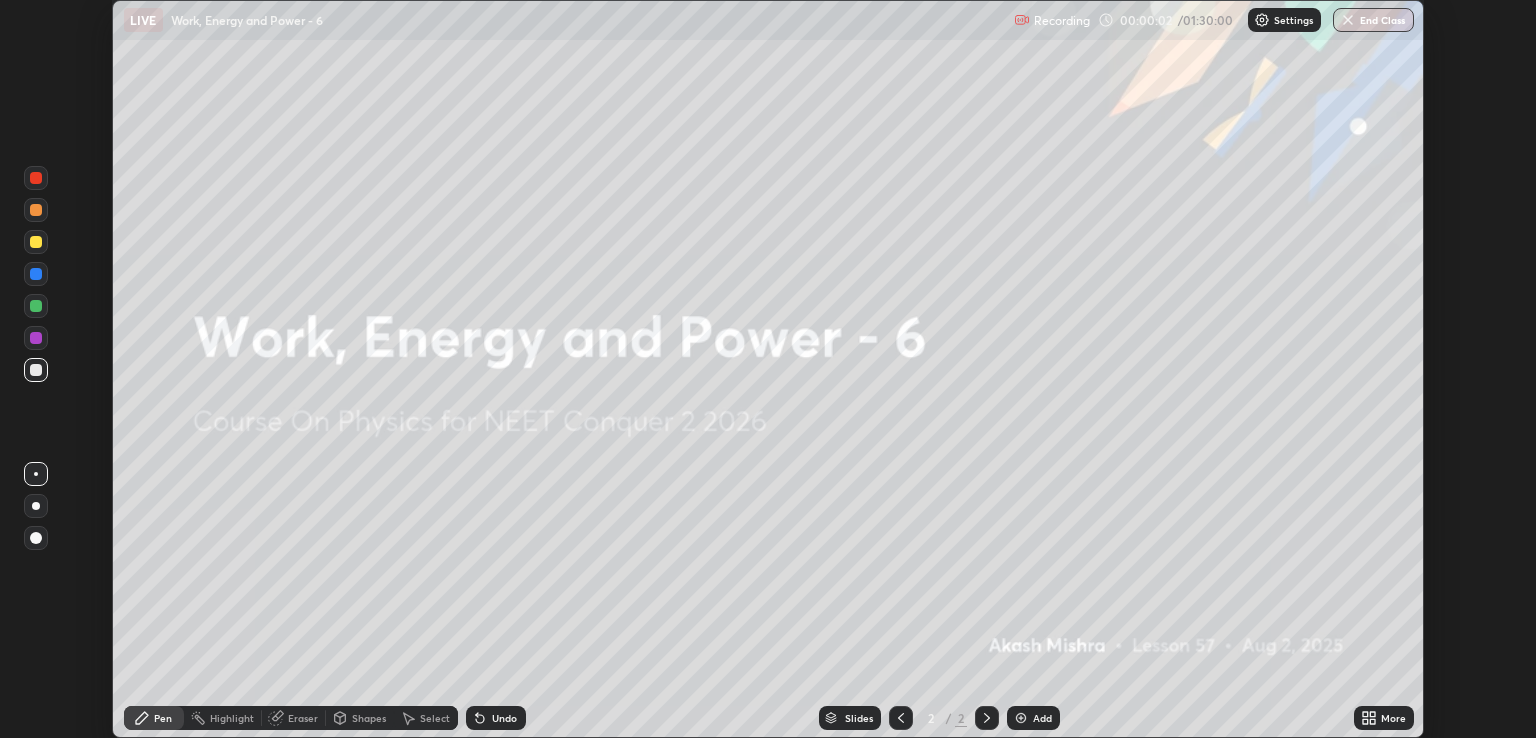 click 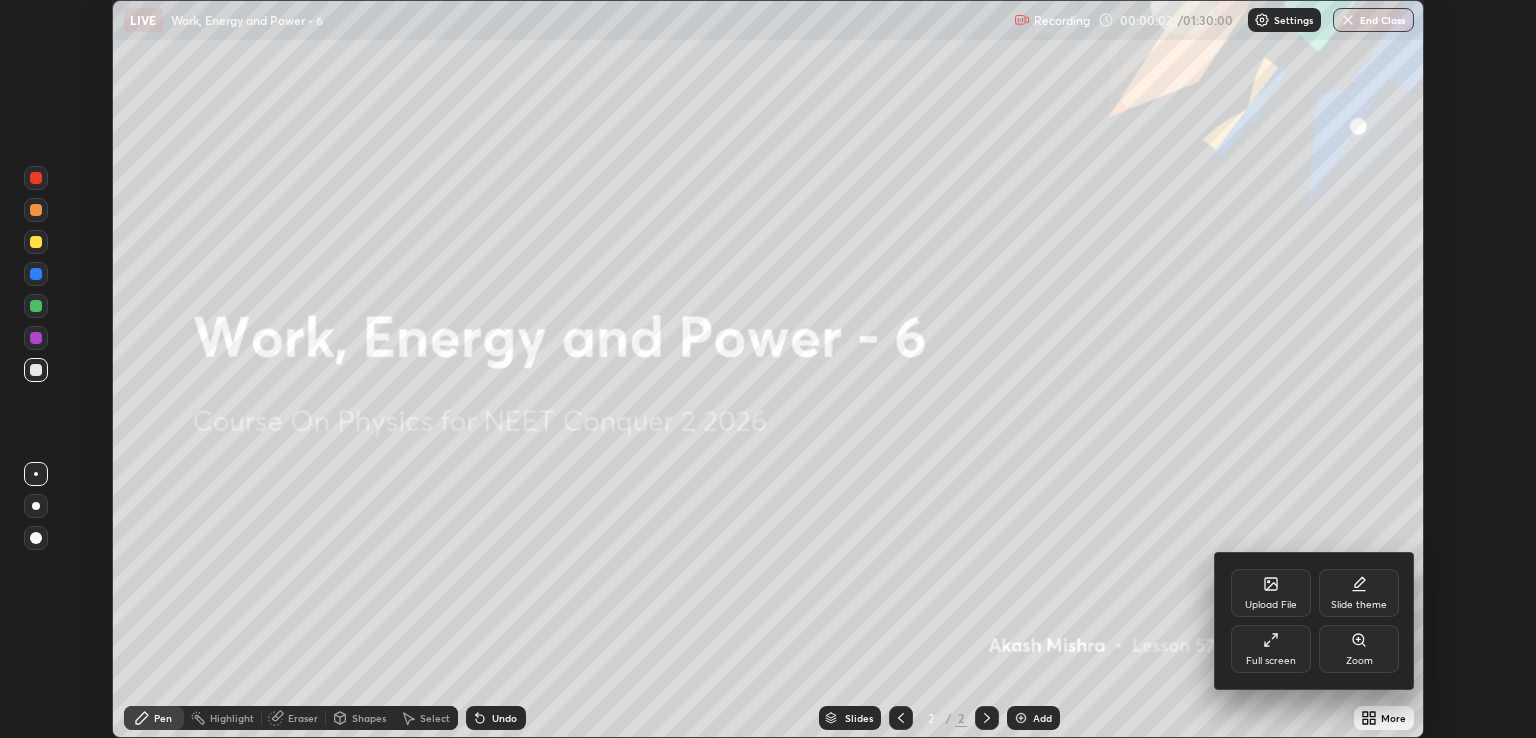 click 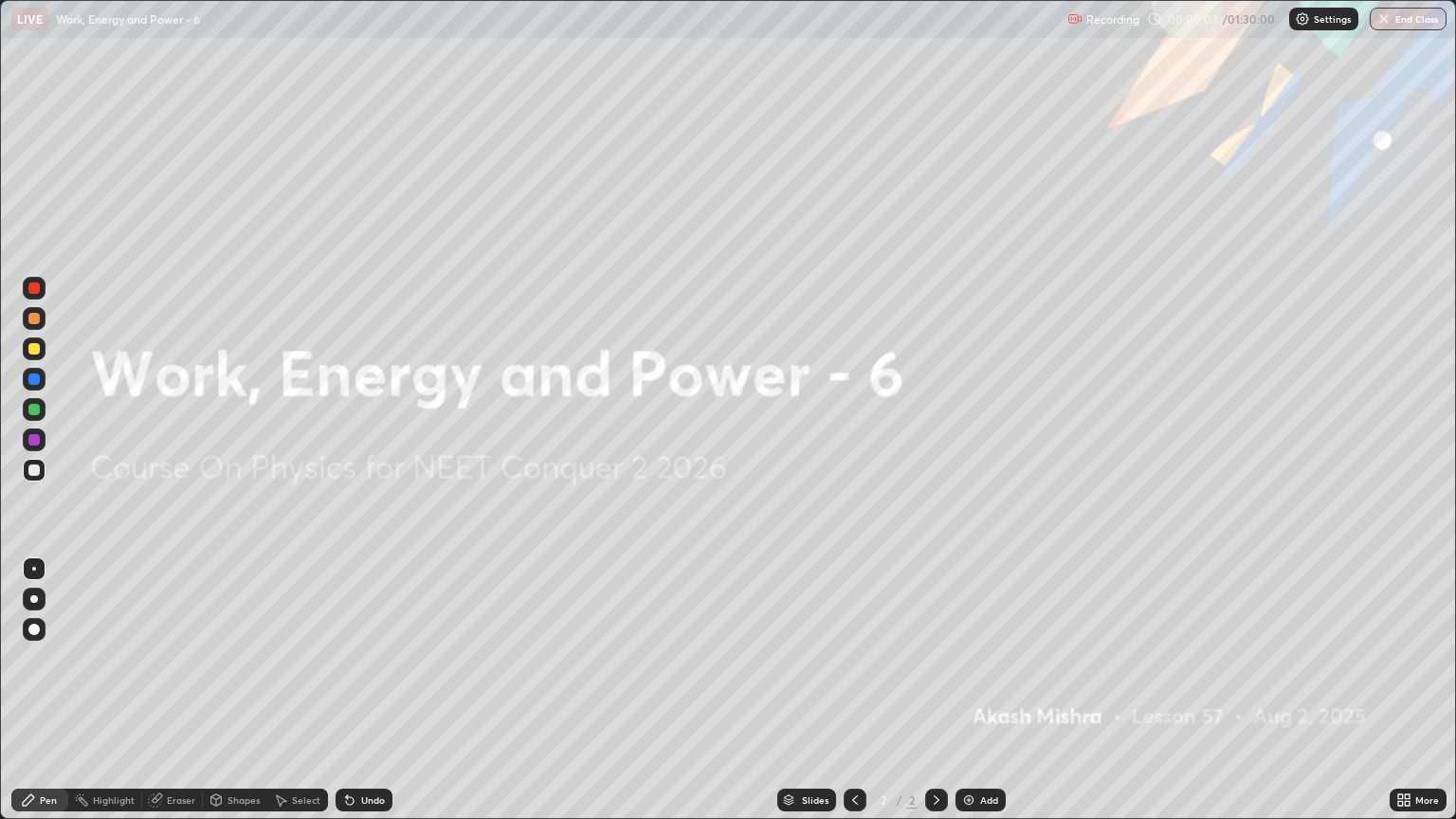 scroll, scrollTop: 93973, scrollLeft: 93336, axis: both 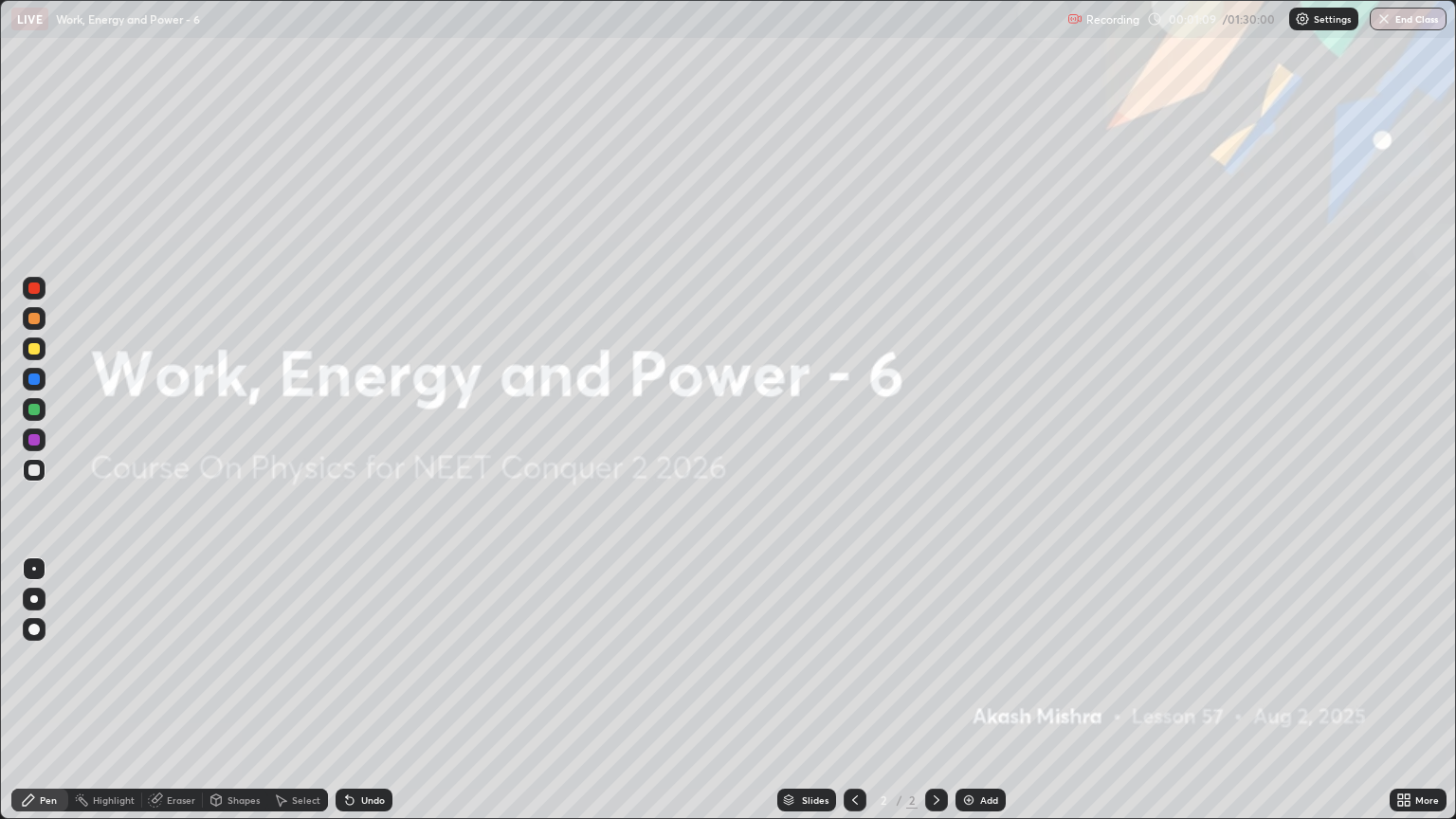 click on "Add" at bounding box center (989, 800) 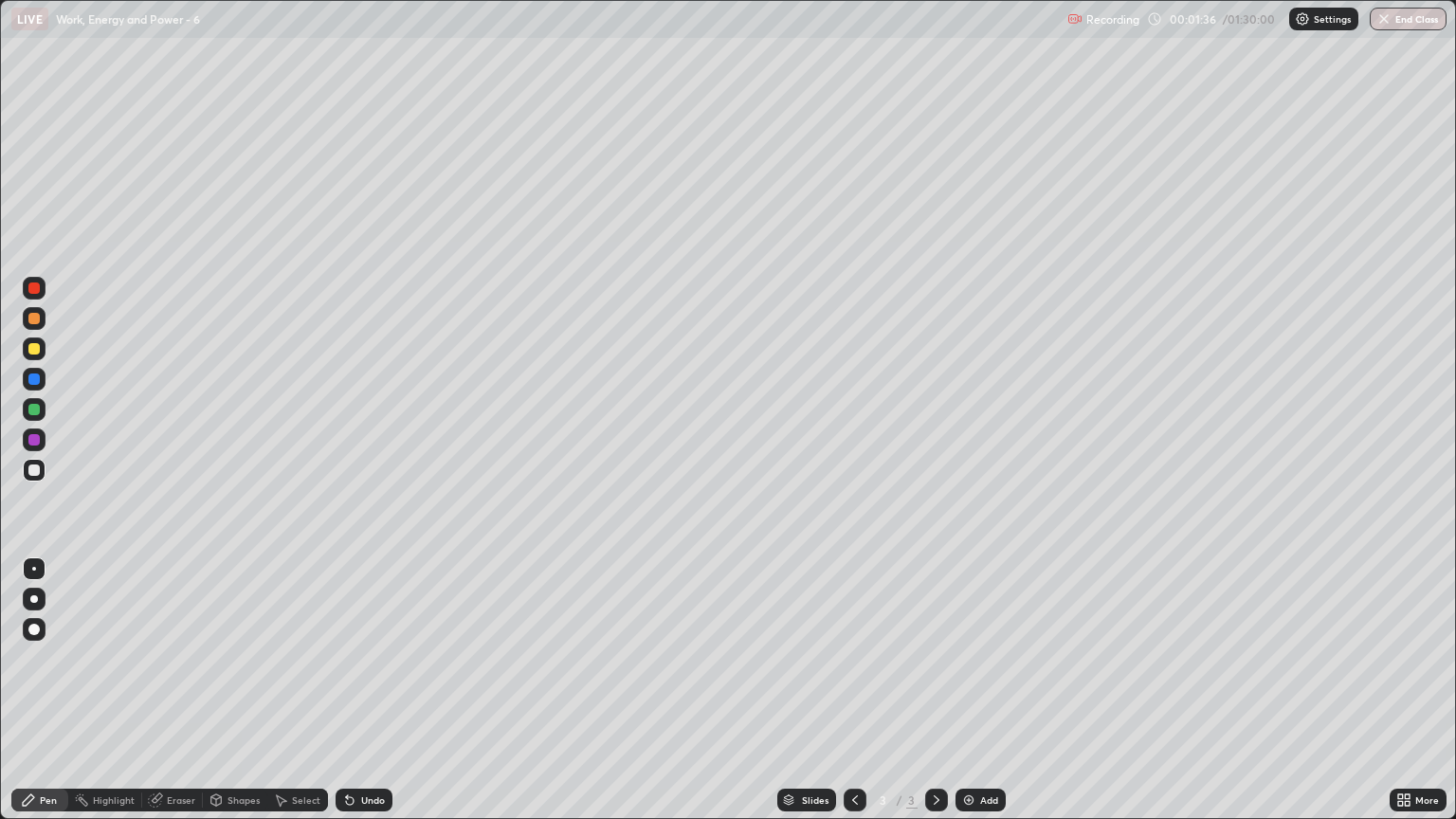 click on "Undo" at bounding box center [373, 800] 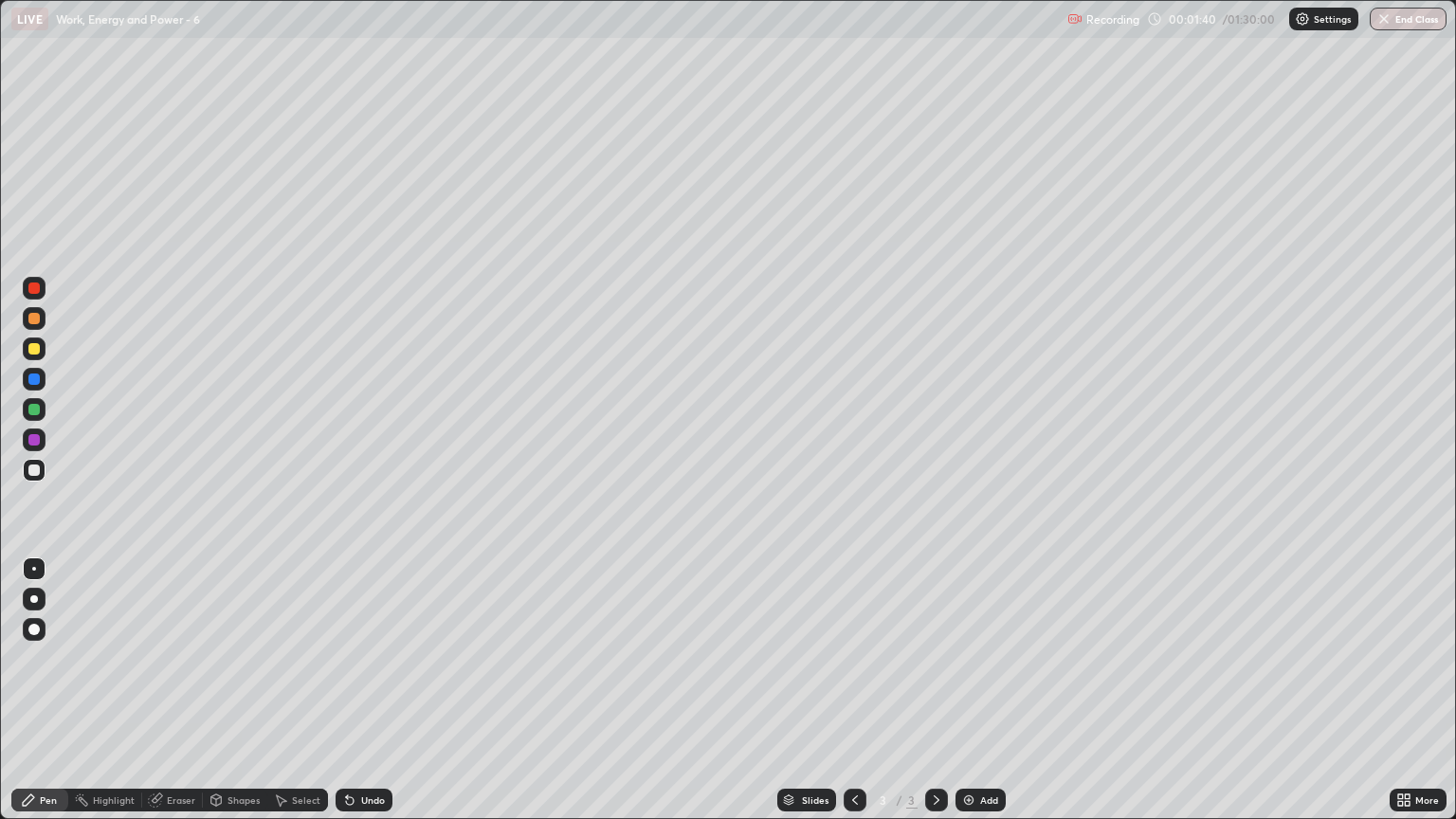 click at bounding box center (34, 470) 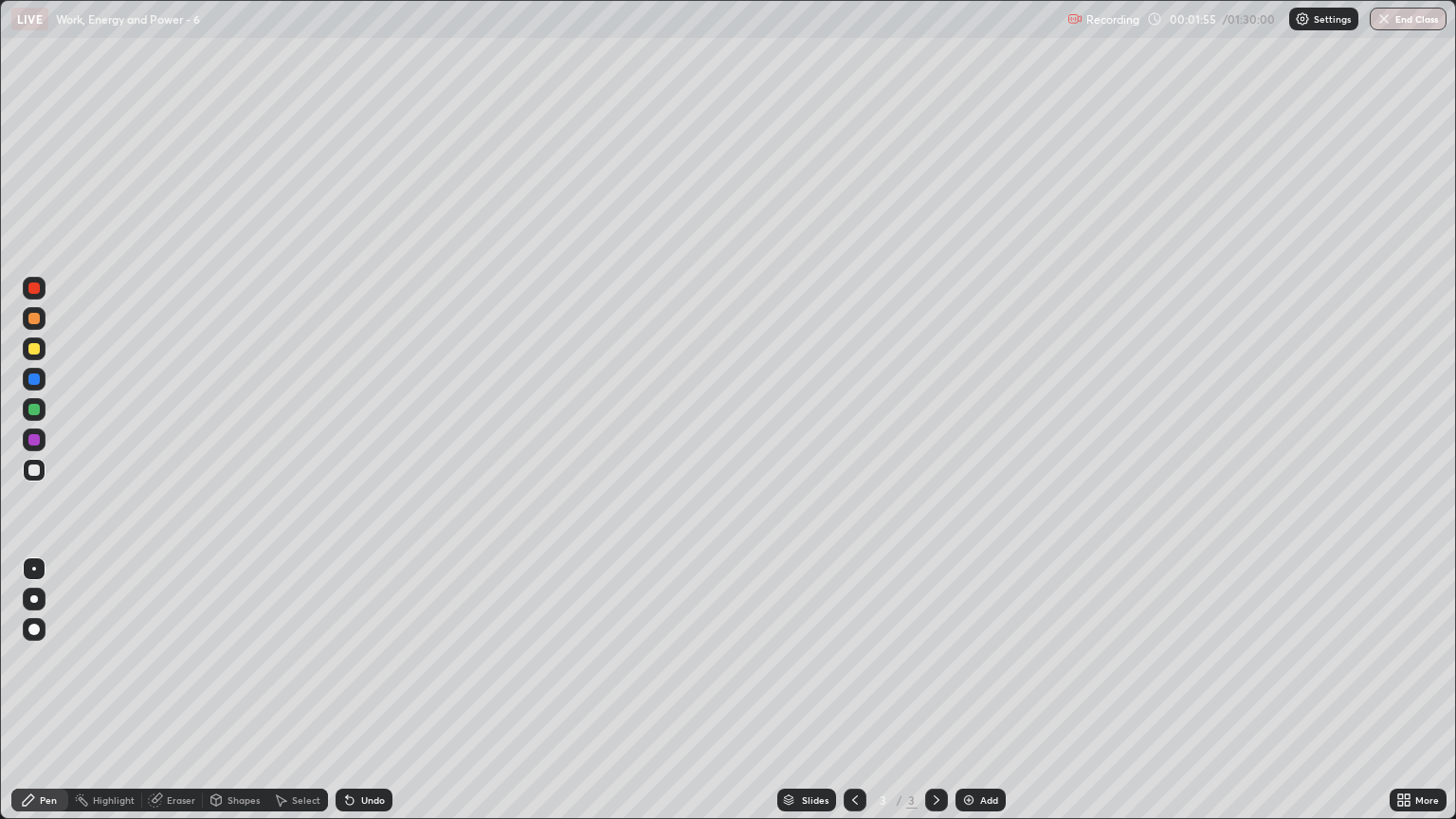click at bounding box center (34, 349) 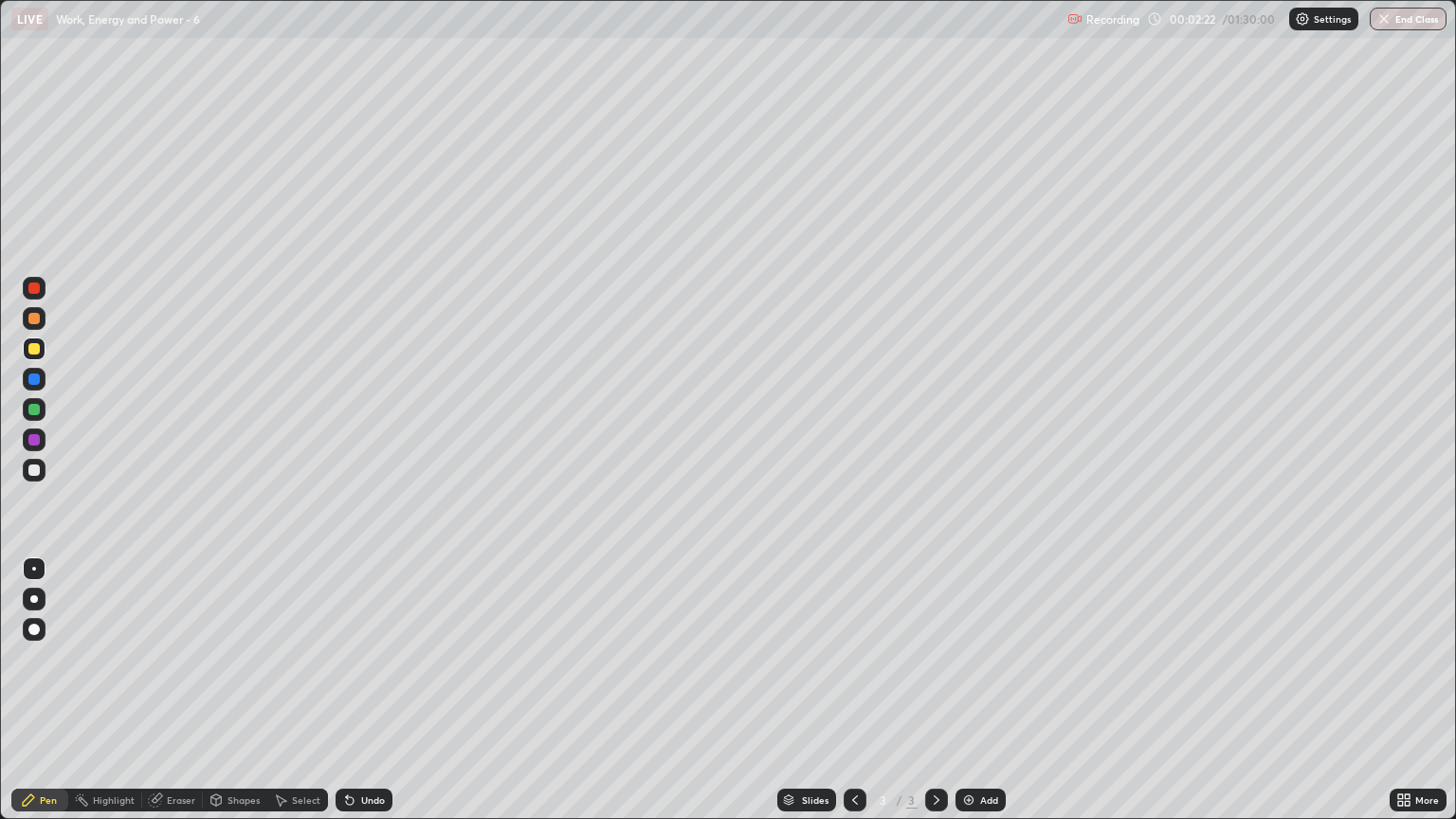 click on "Undo" at bounding box center [364, 800] 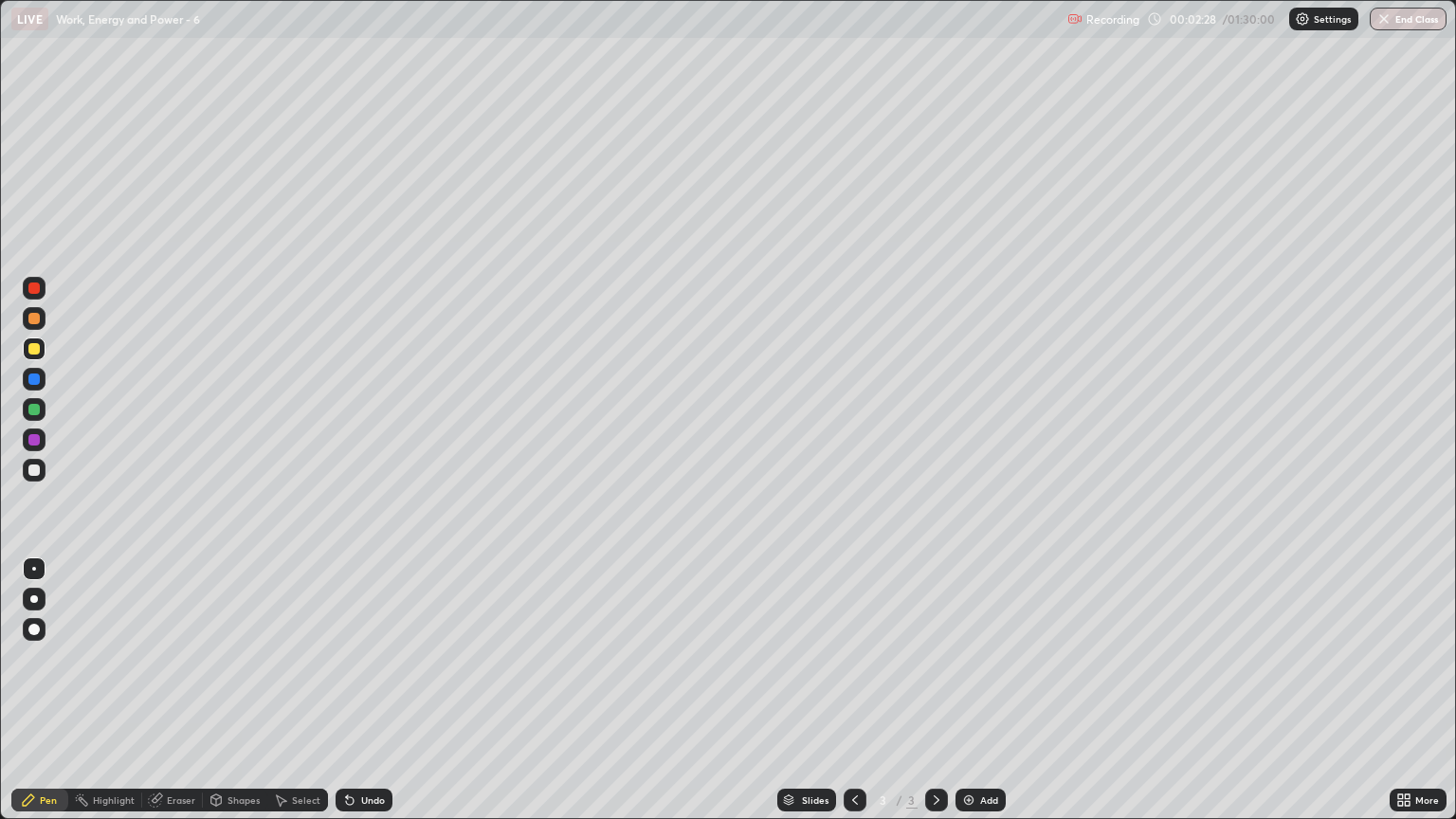 click at bounding box center (34, 470) 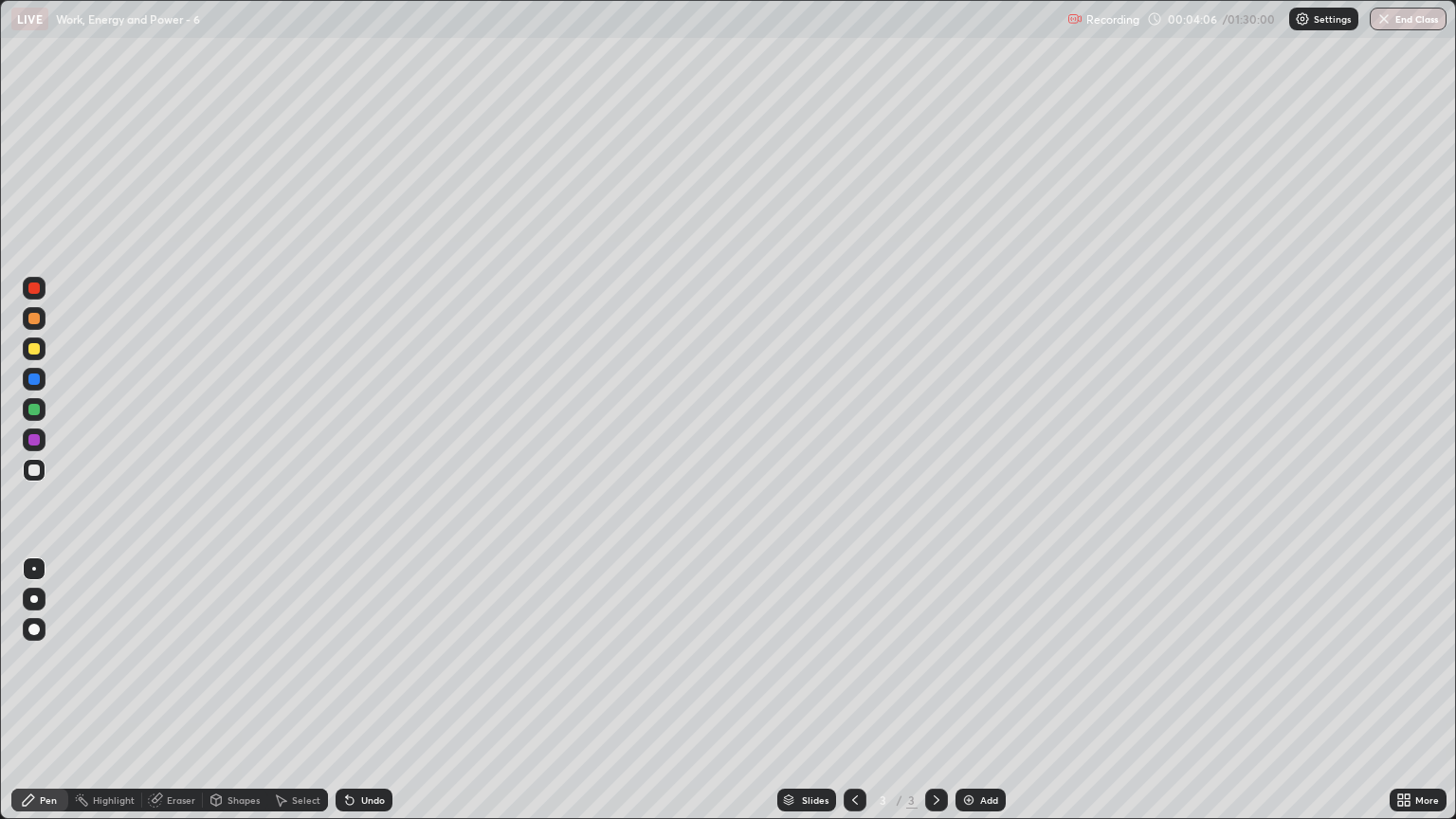click on "Undo" at bounding box center (373, 800) 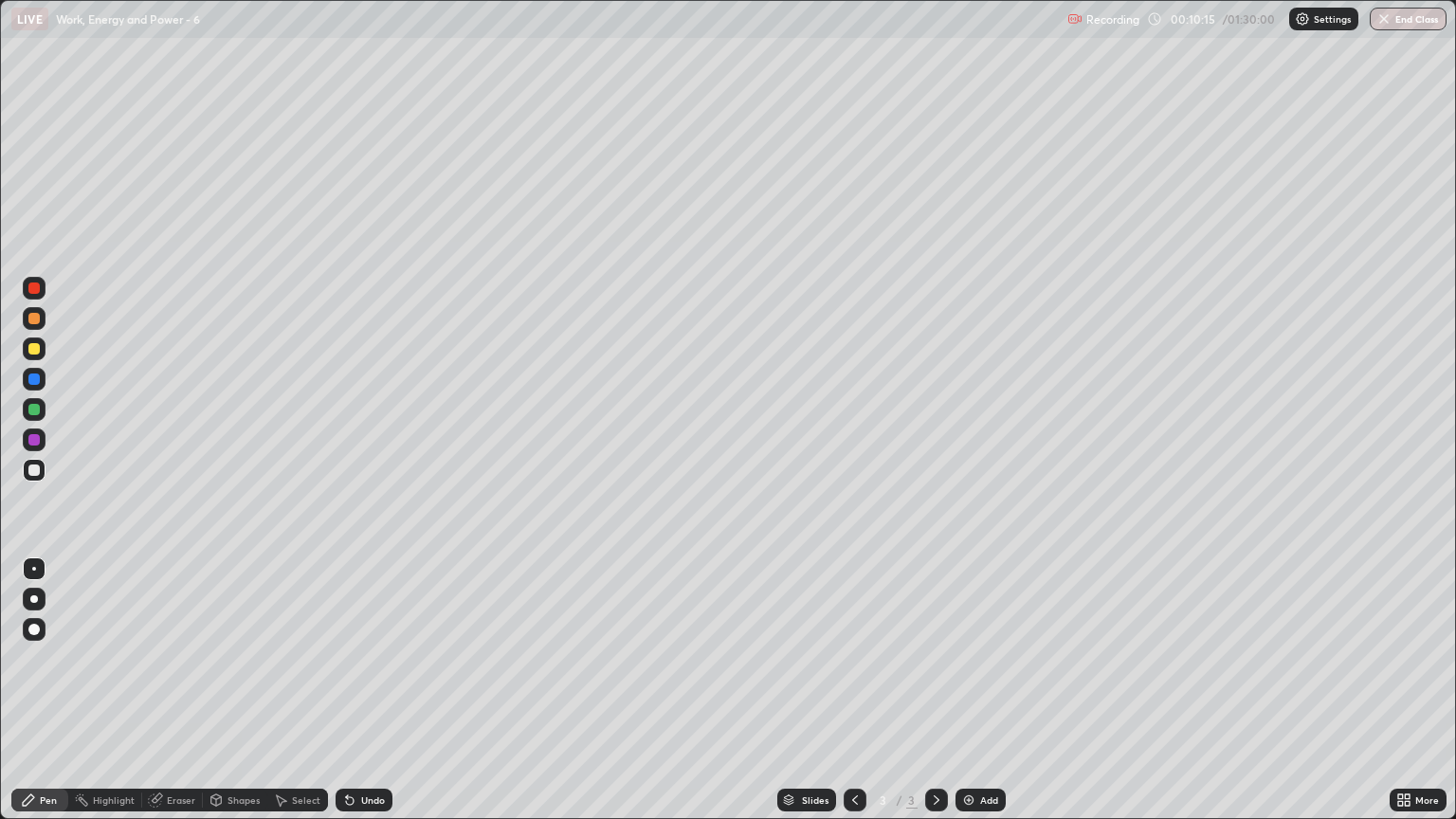 click at bounding box center [34, 318] 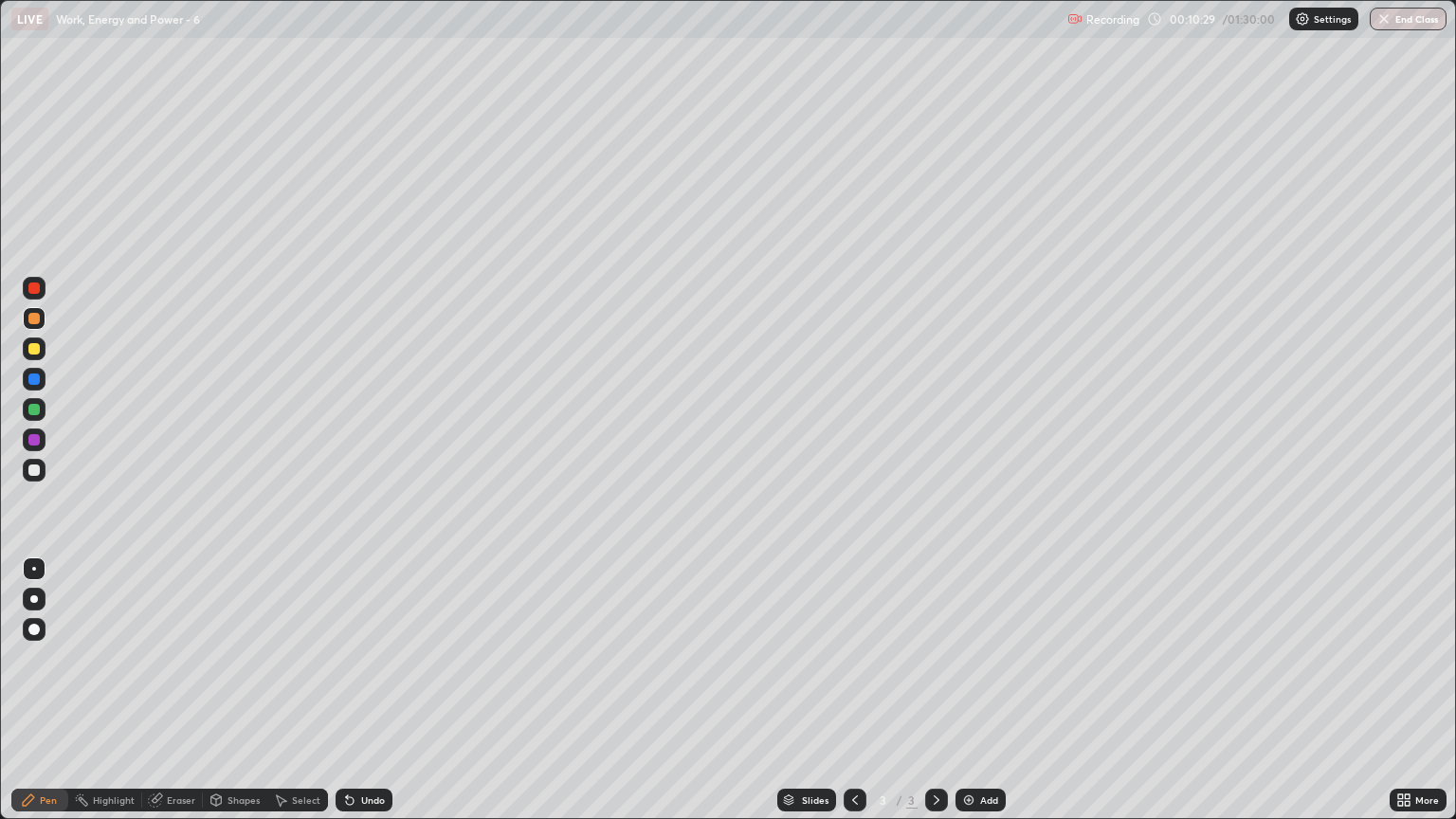 click at bounding box center (34, 288) 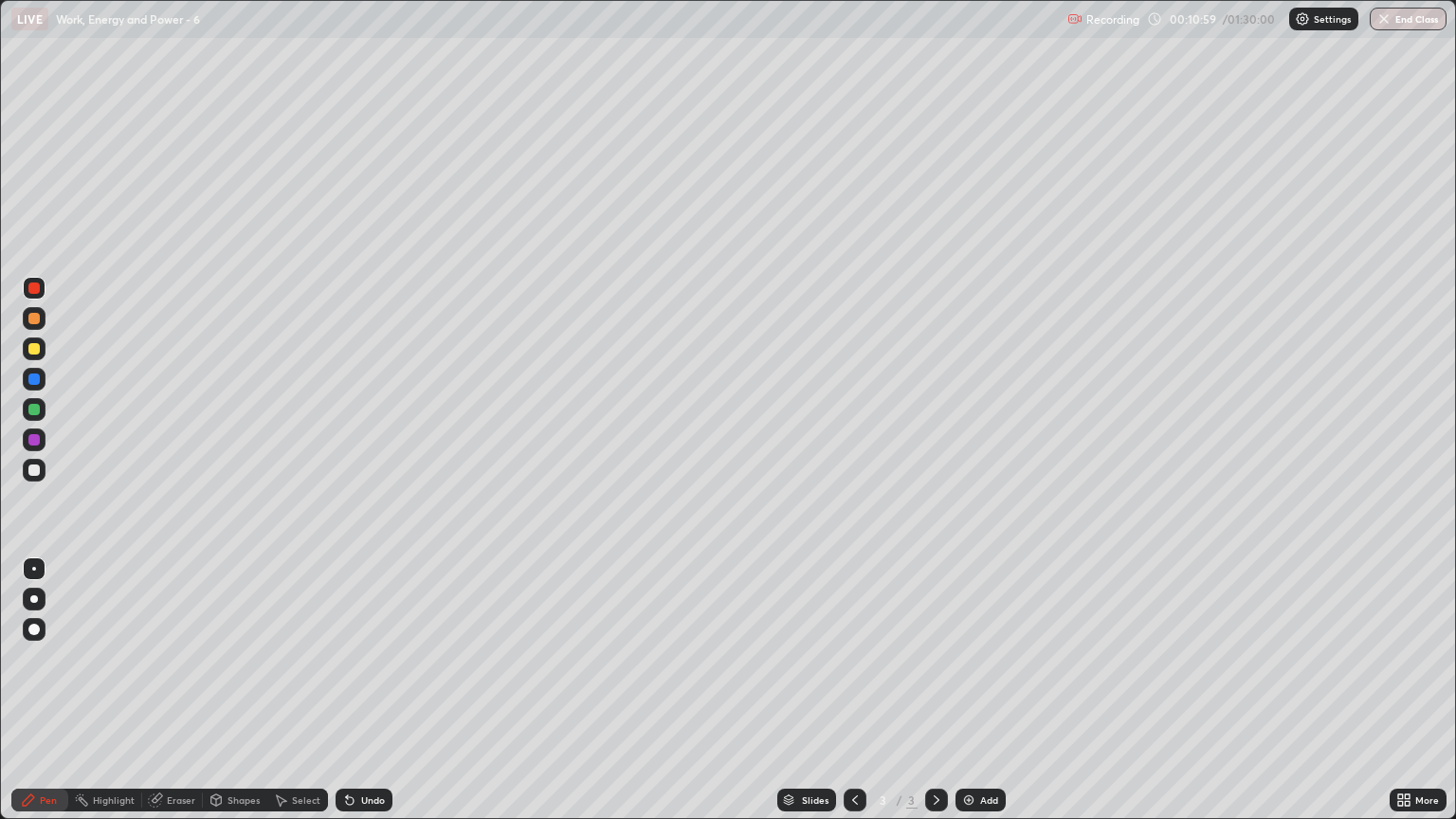 click at bounding box center (34, 349) 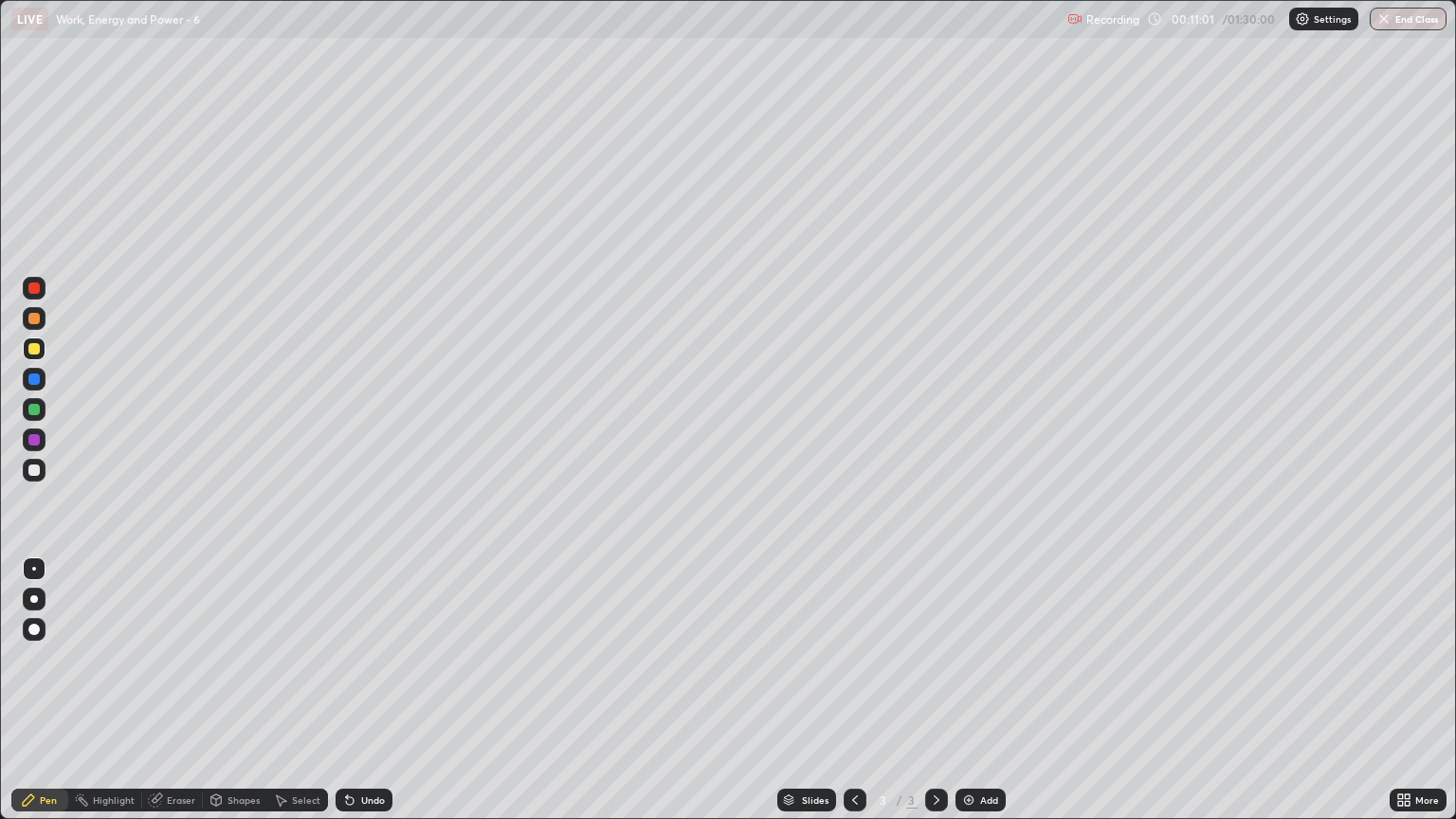 click at bounding box center [34, 470] 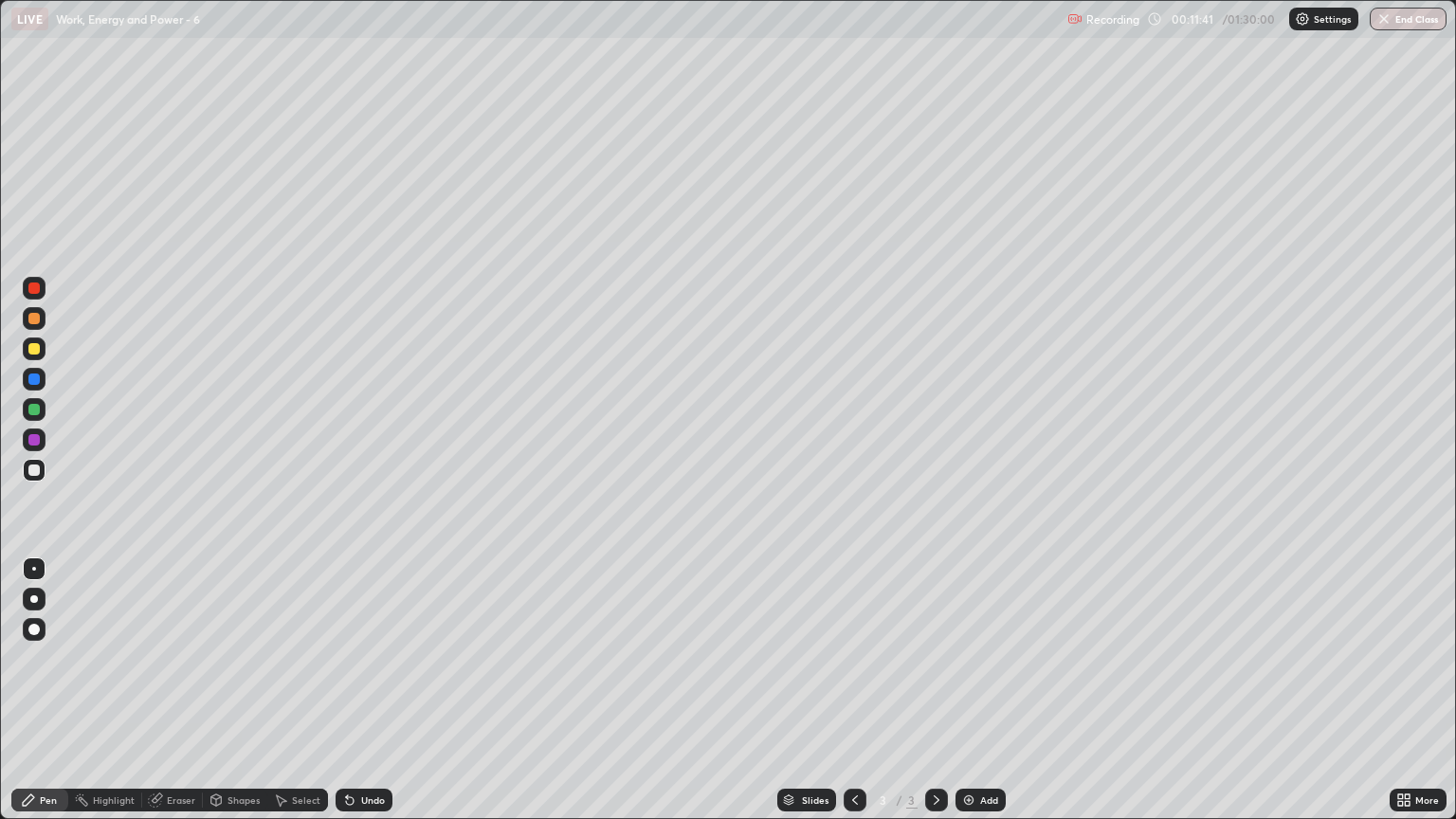 click on "Undo" at bounding box center (373, 800) 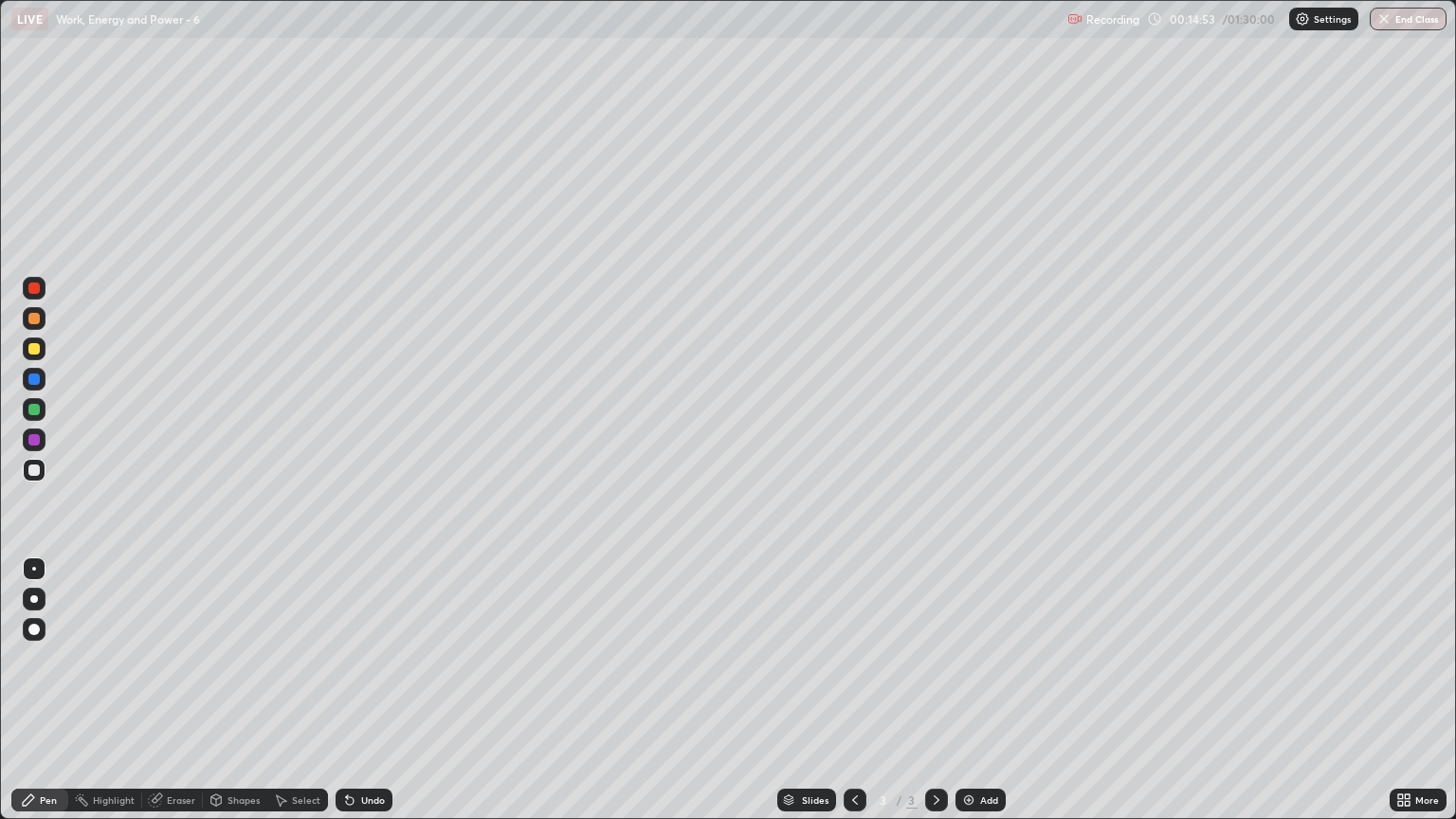 click at bounding box center (969, 800) 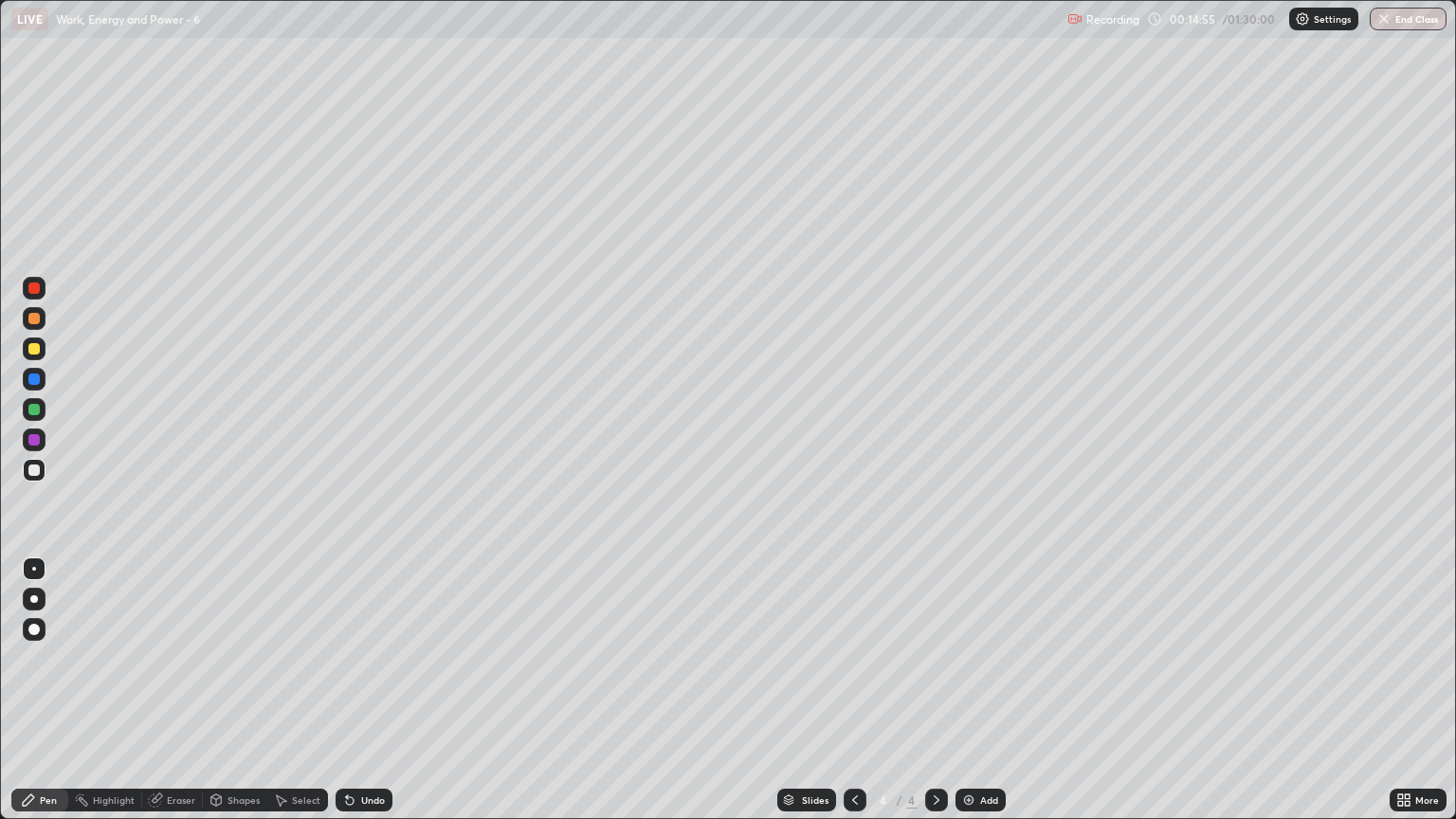click at bounding box center (34, 349) 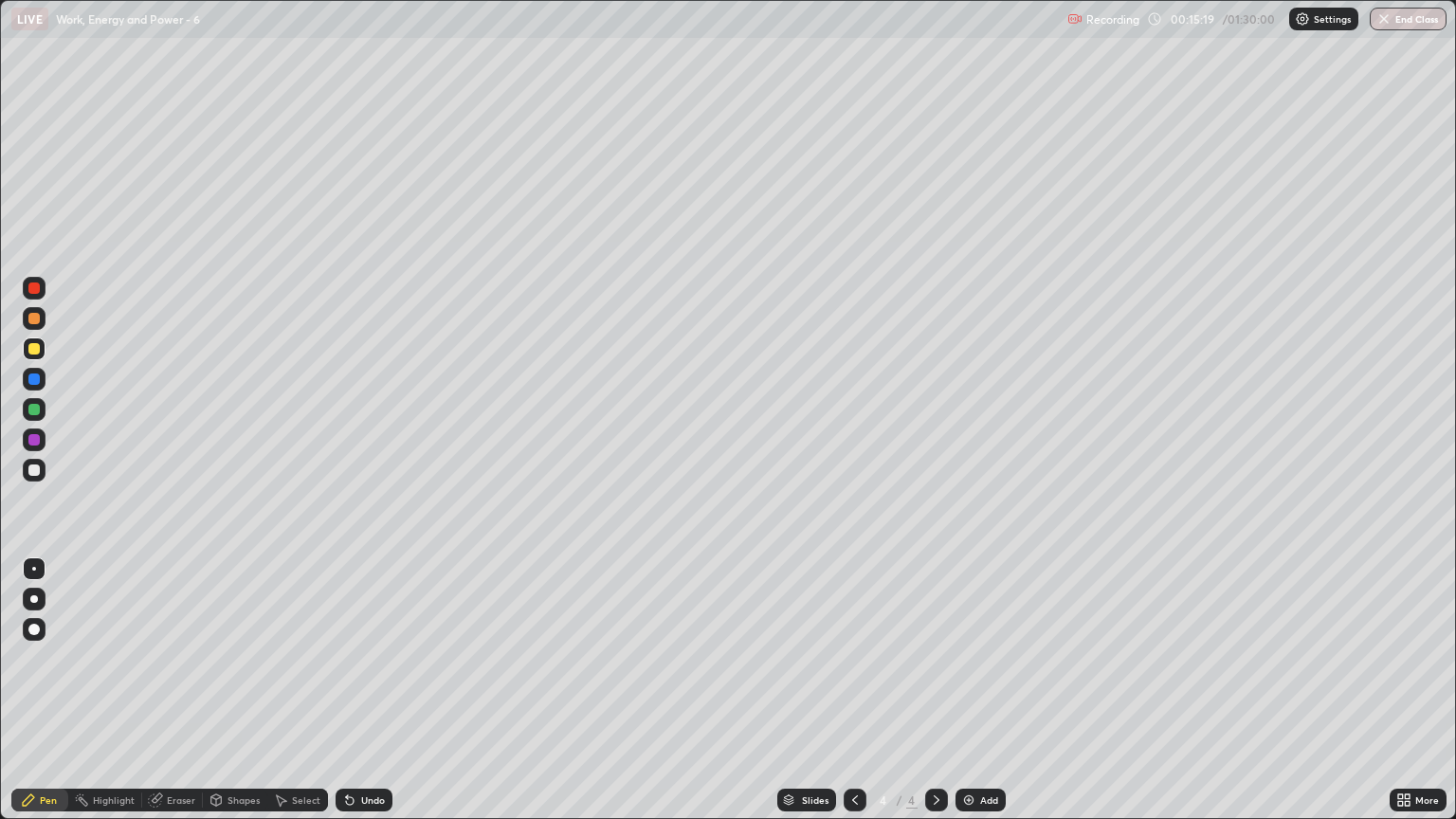 click at bounding box center [34, 470] 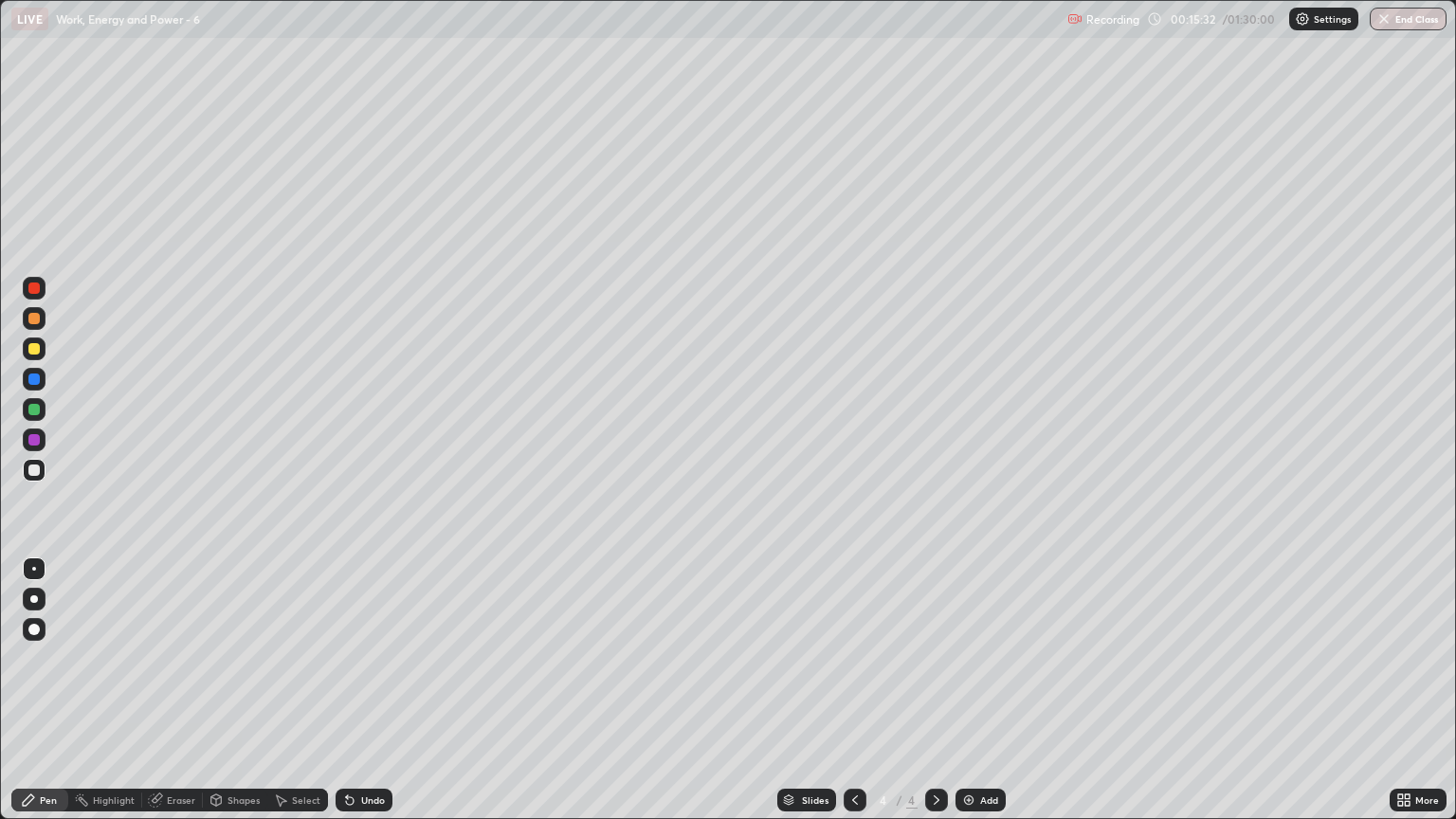 click at bounding box center [34, 349] 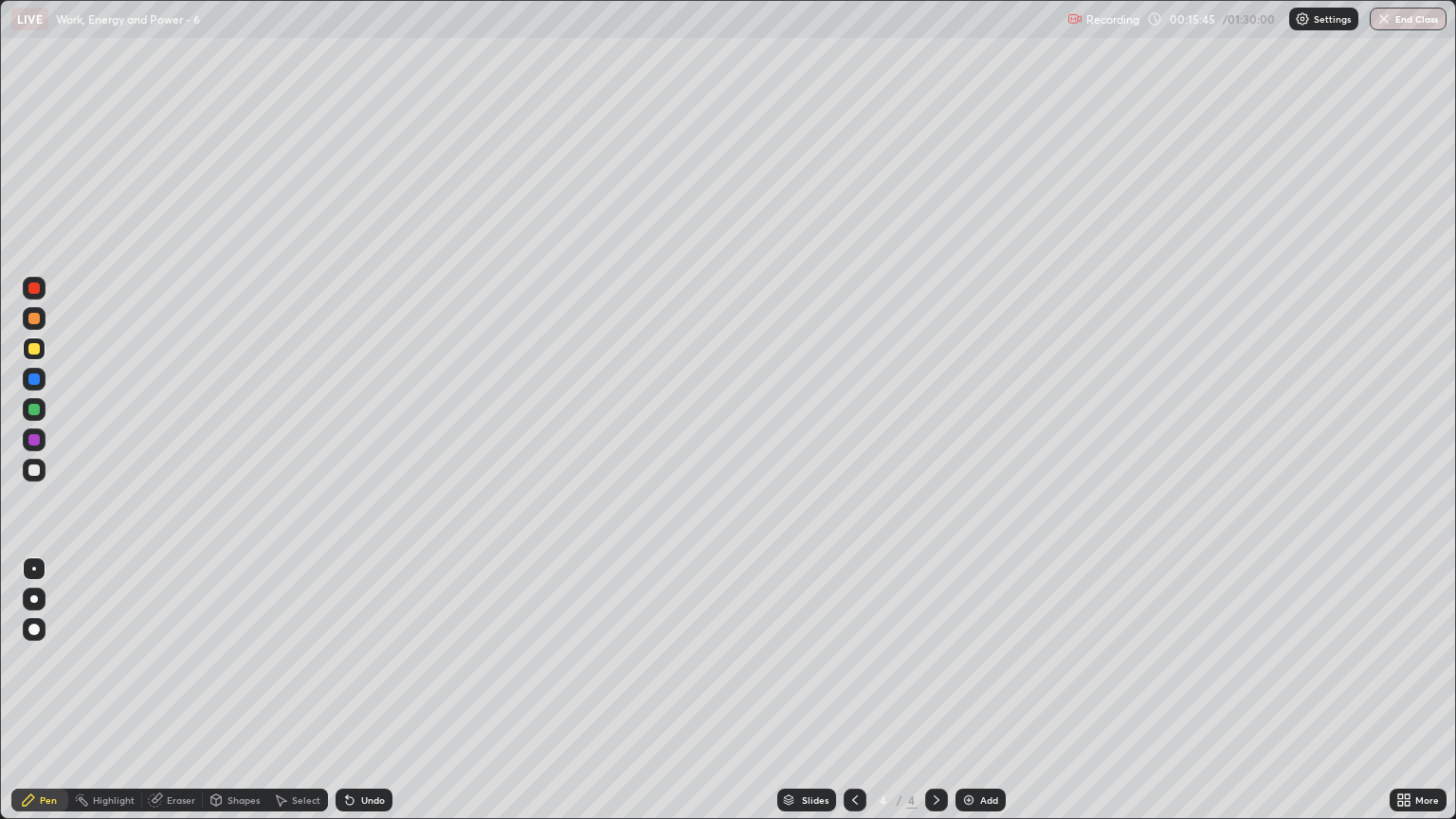 click at bounding box center (34, 470) 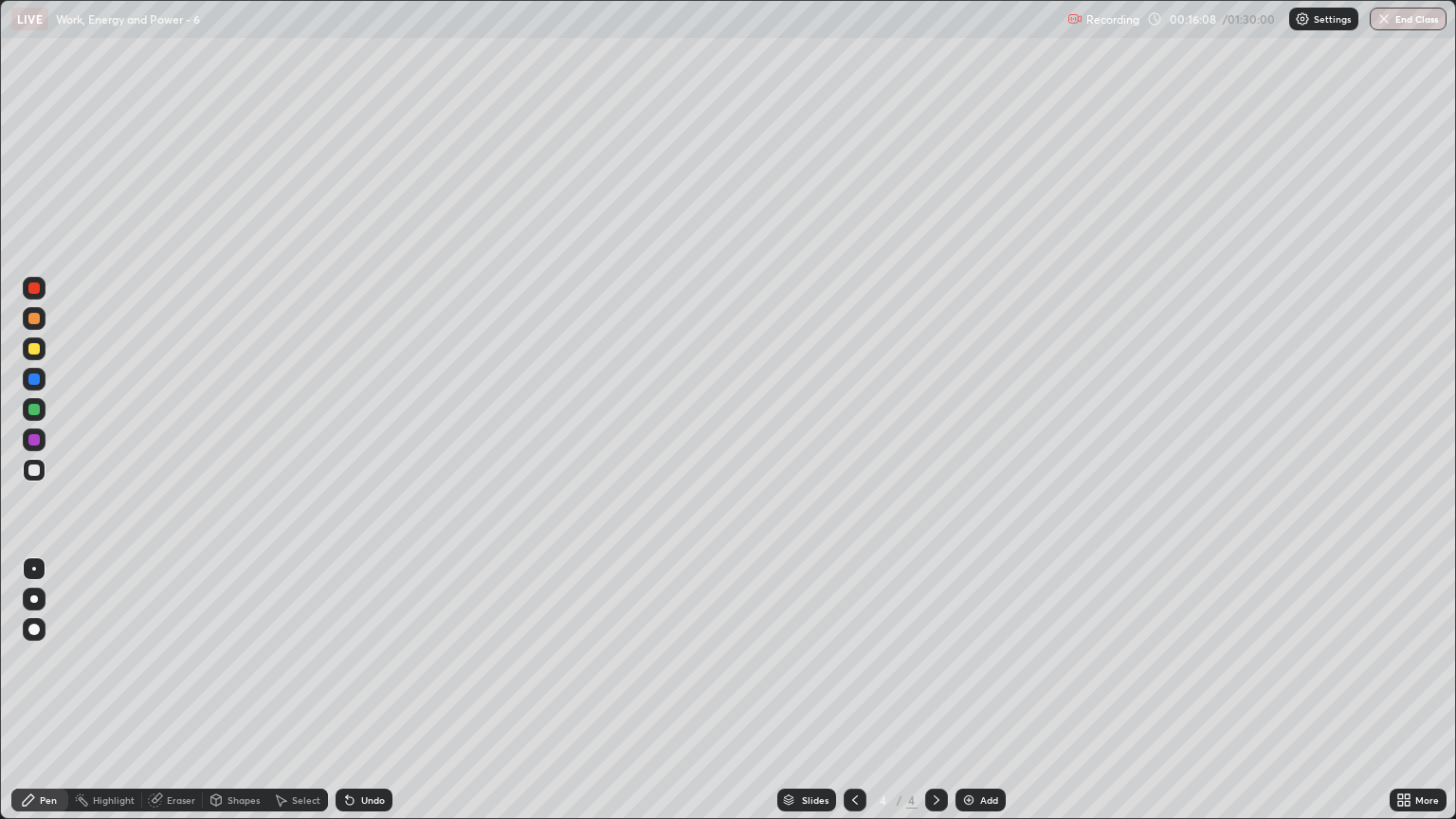 click at bounding box center [34, 410] 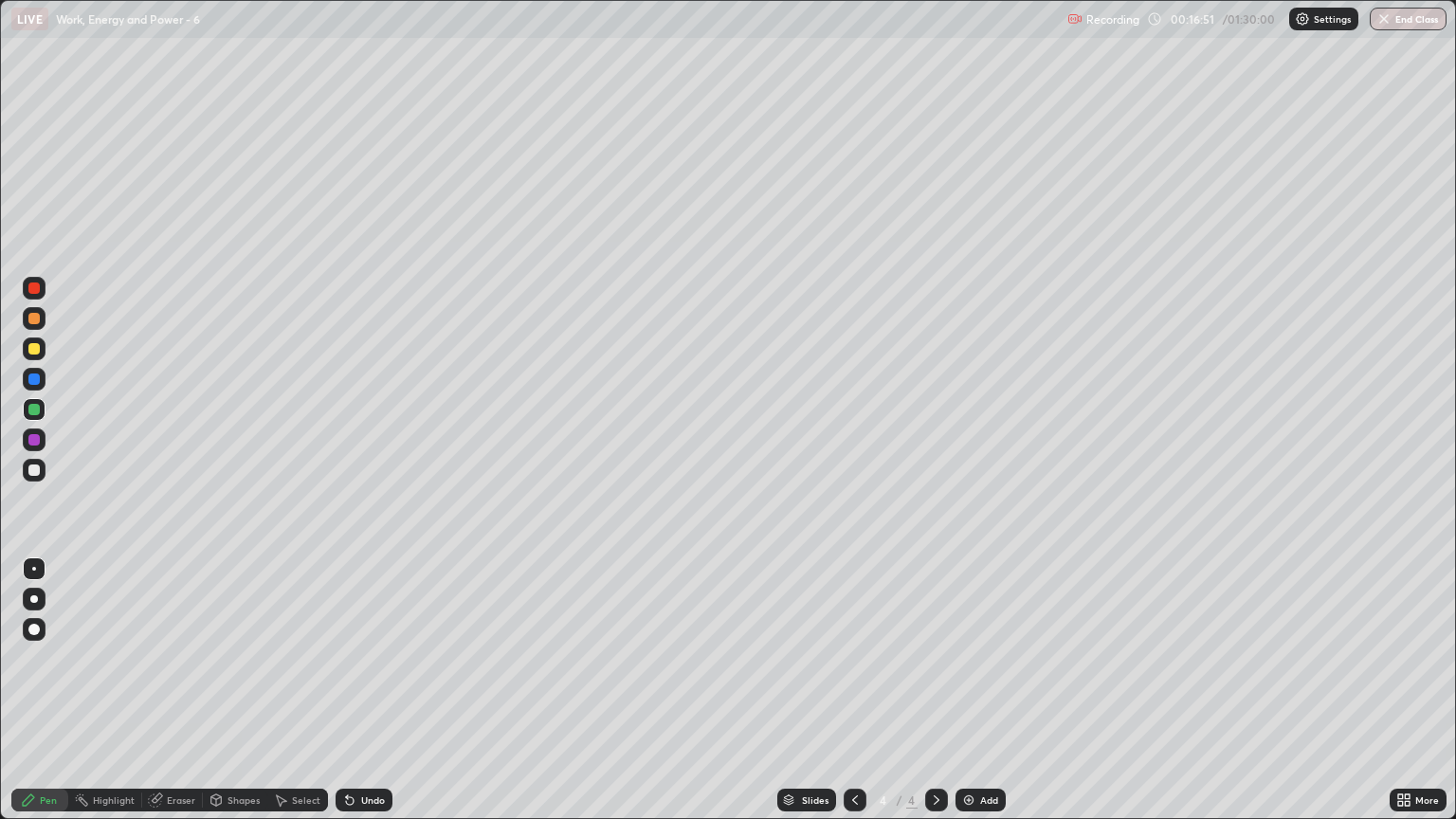 click at bounding box center (34, 470) 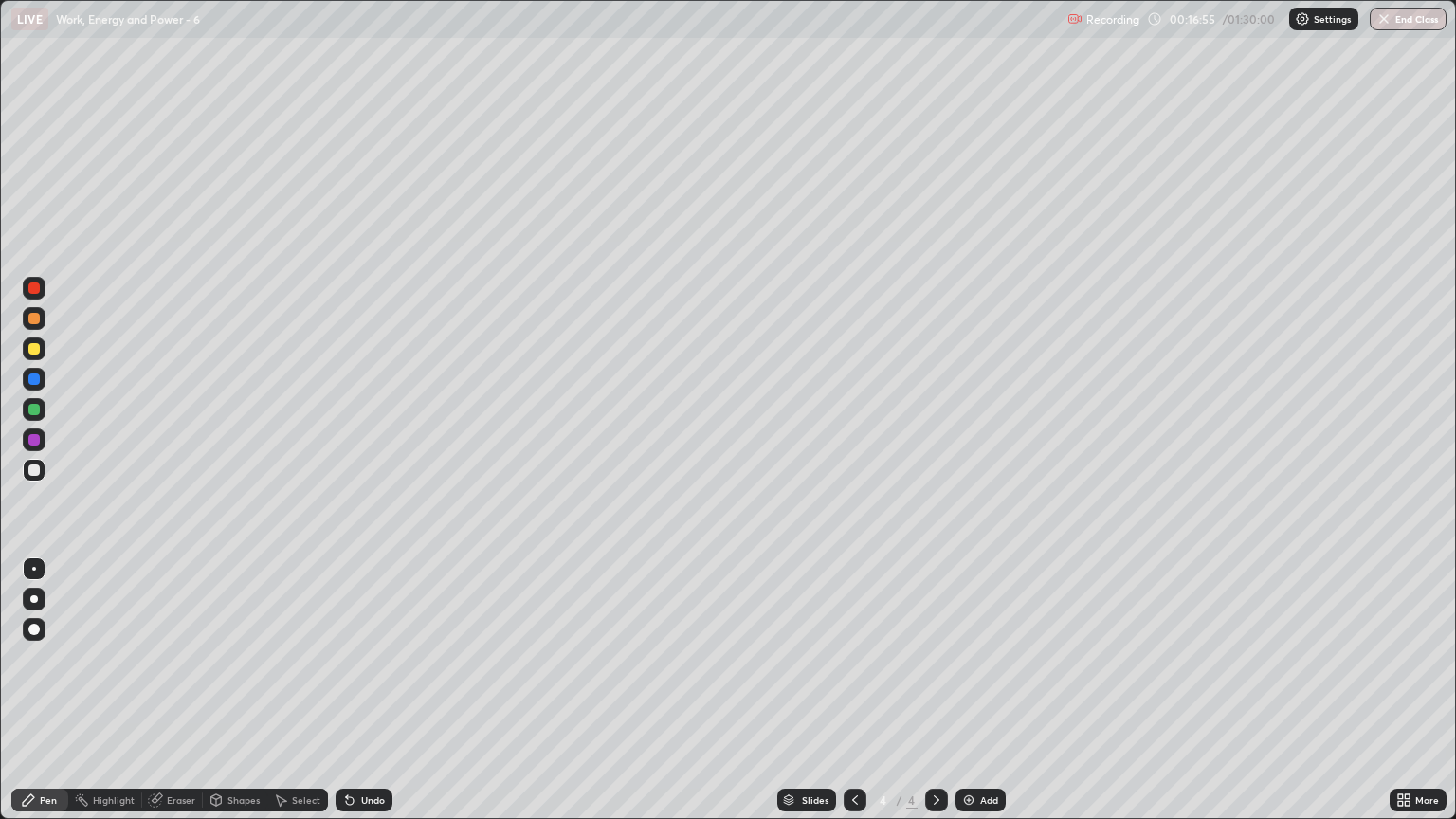 click at bounding box center [34, 349] 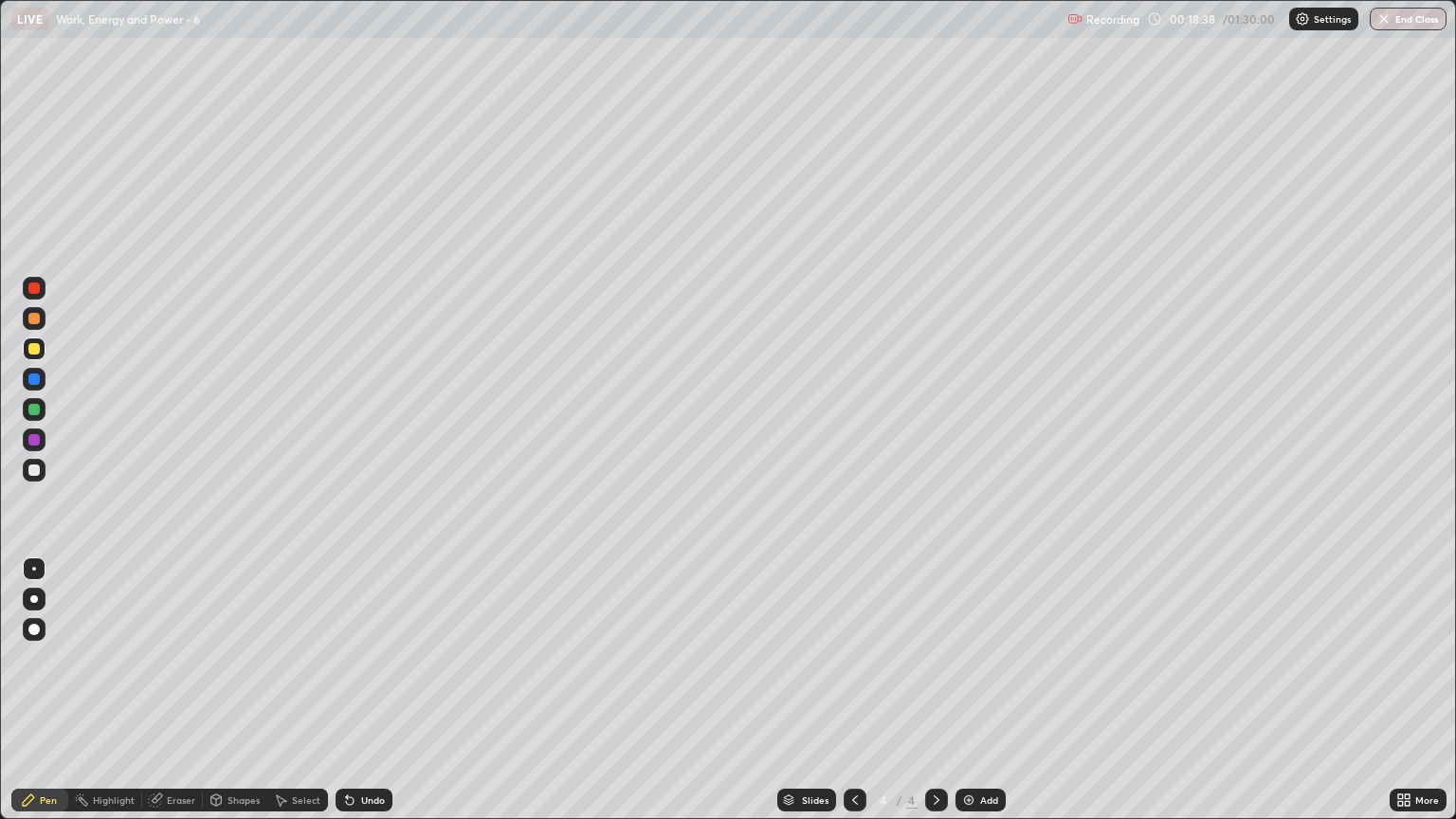 click on "Undo" at bounding box center (364, 800) 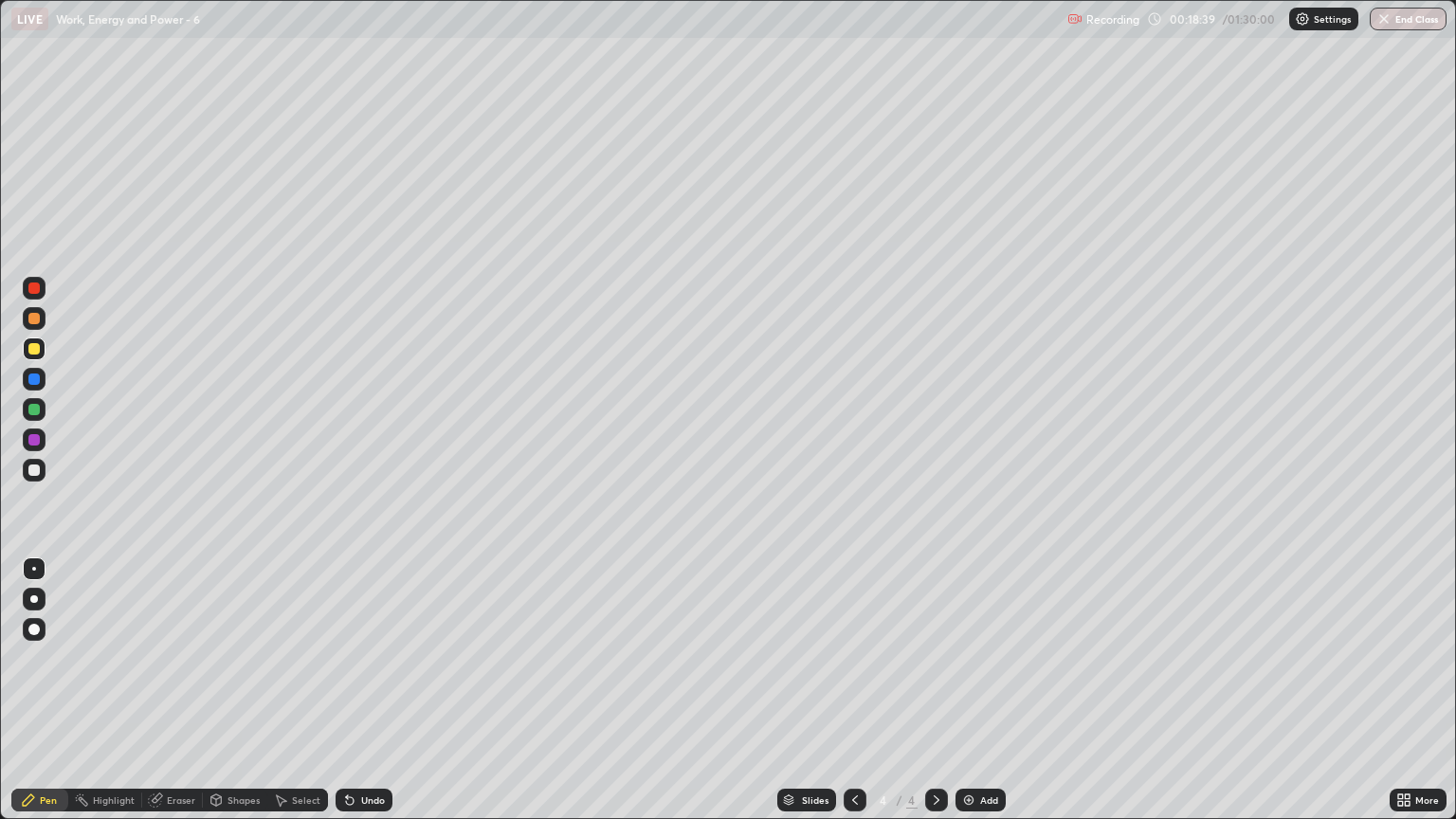 click 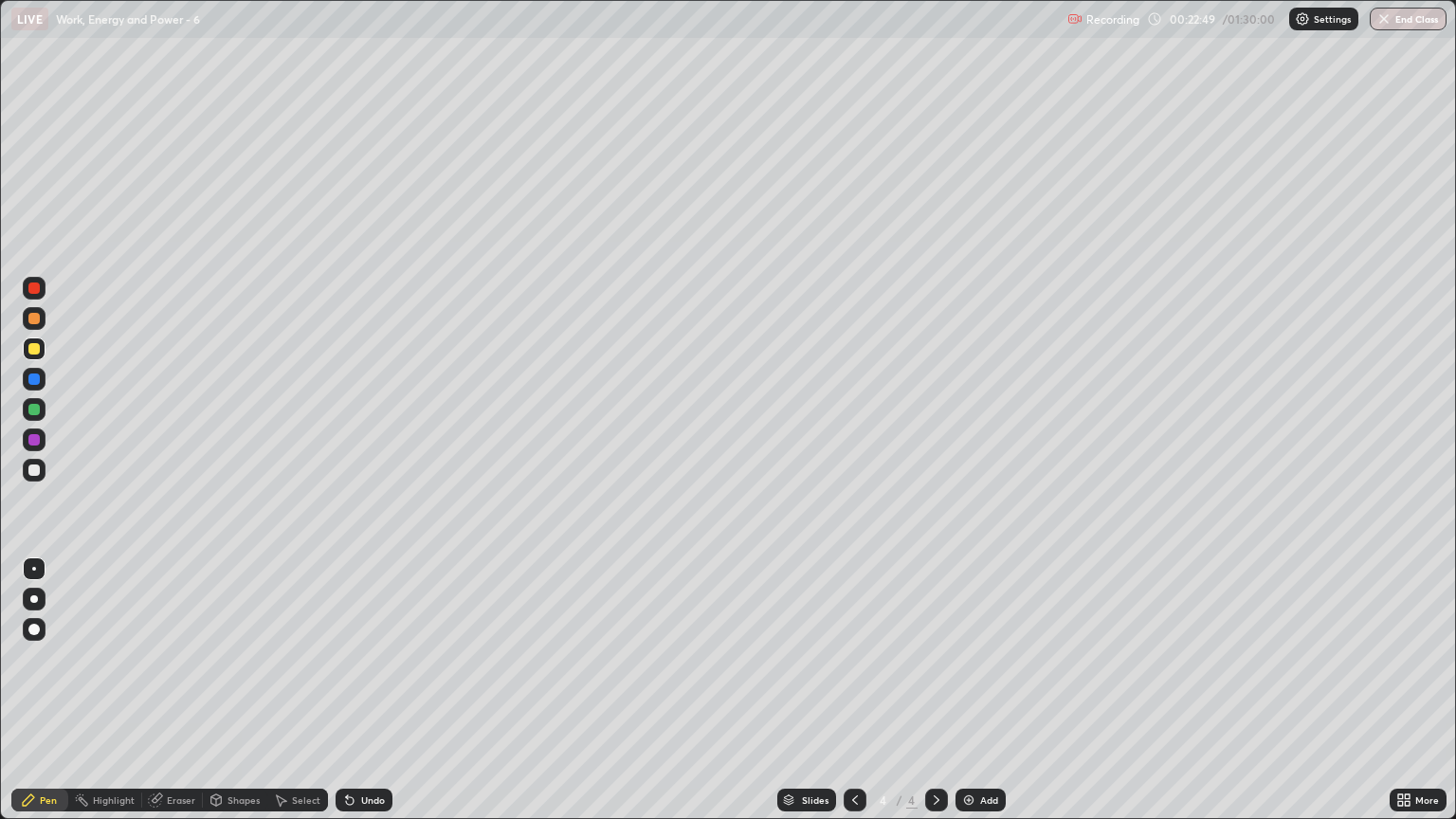 click on "Add" at bounding box center [989, 800] 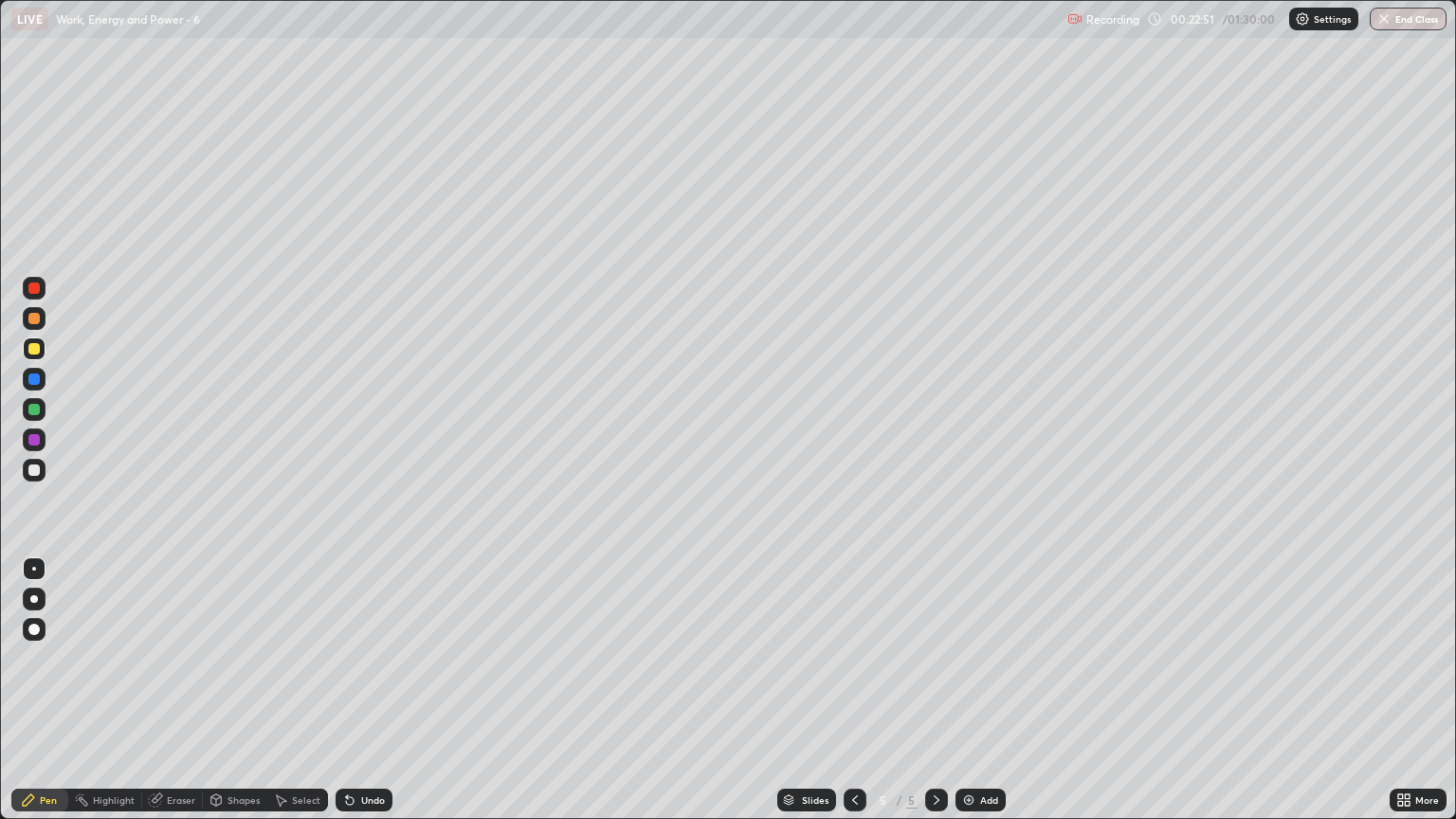 click at bounding box center (34, 470) 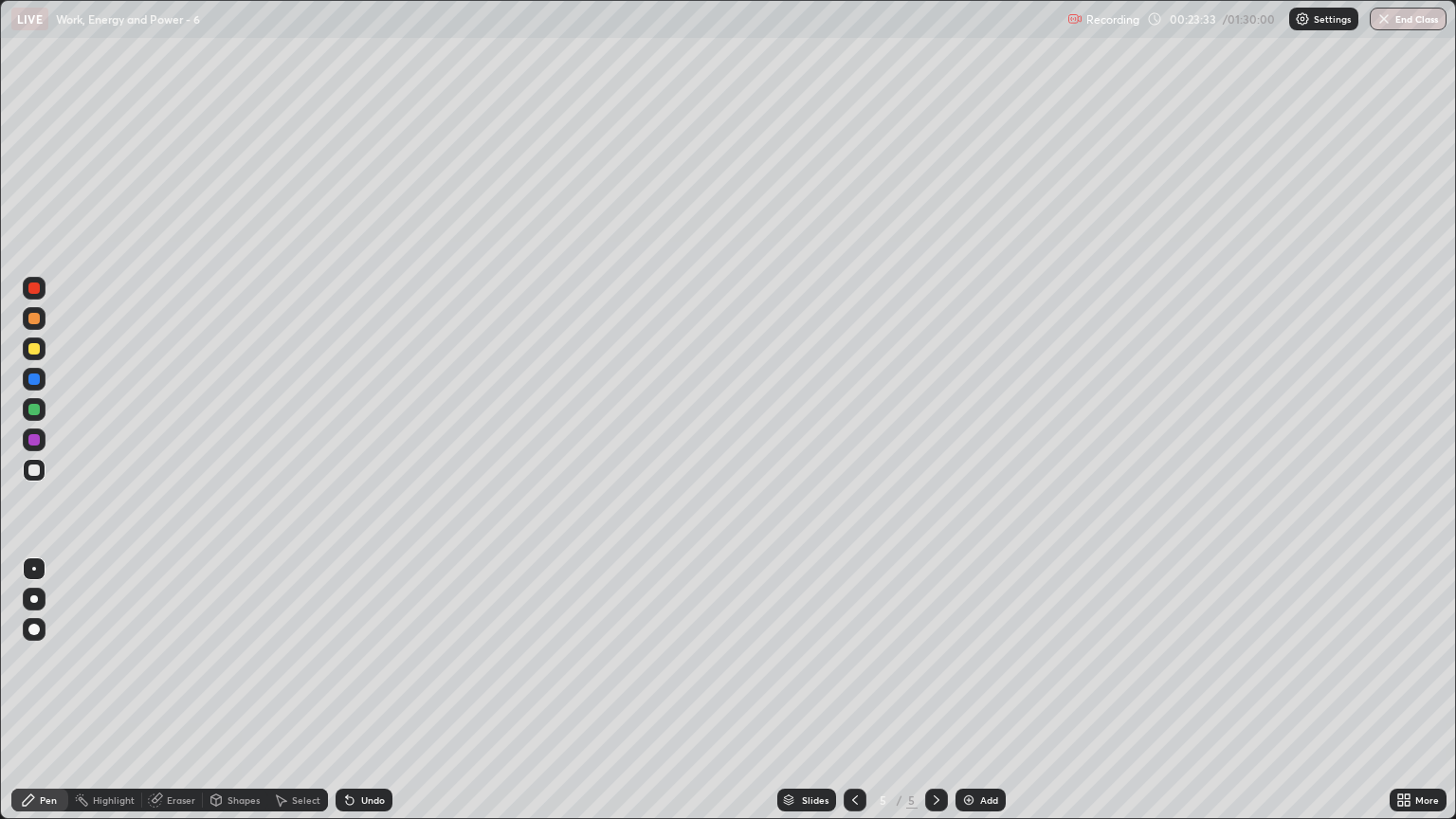 click on "Undo" at bounding box center (373, 800) 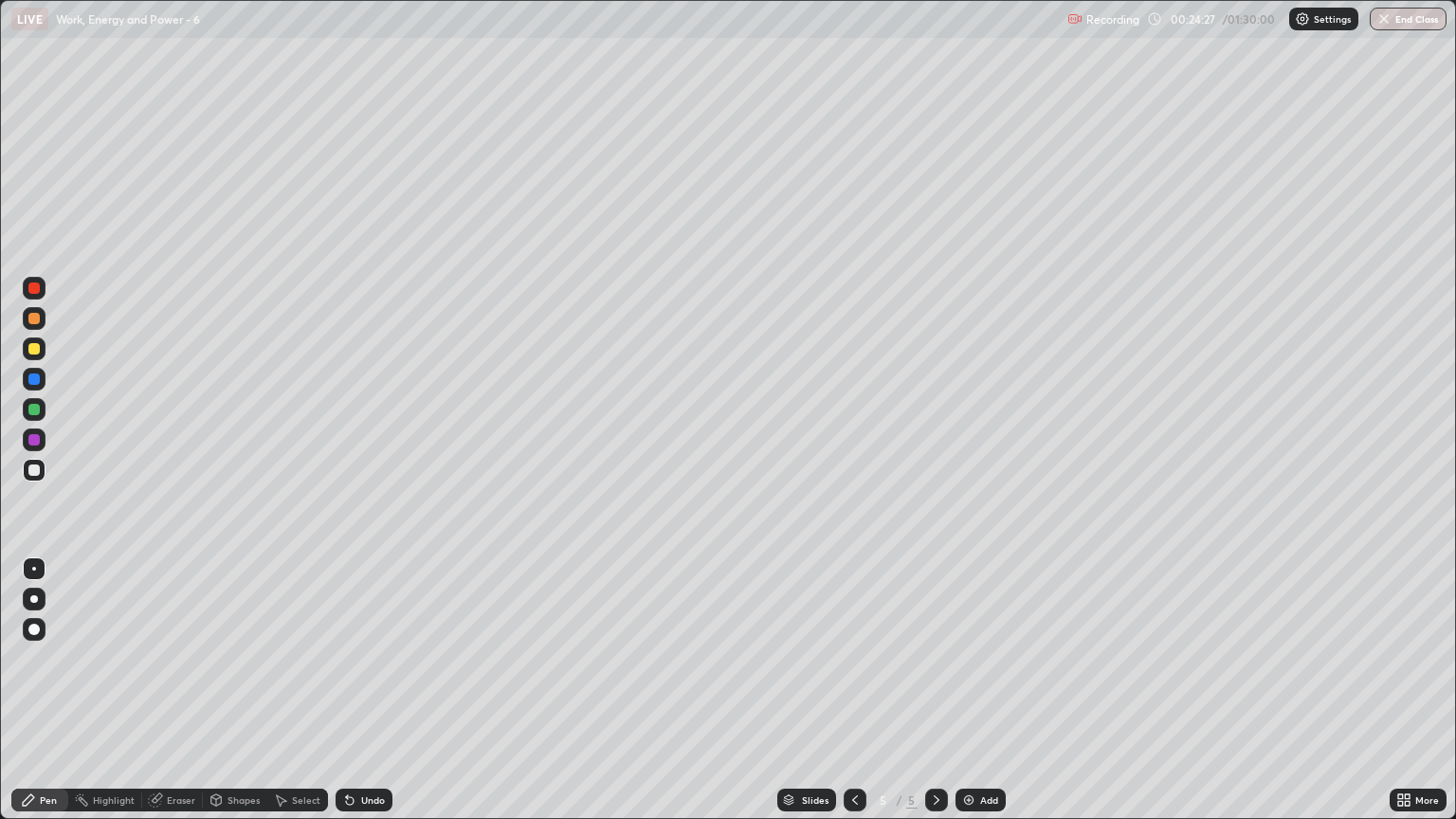 click at bounding box center (34, 349) 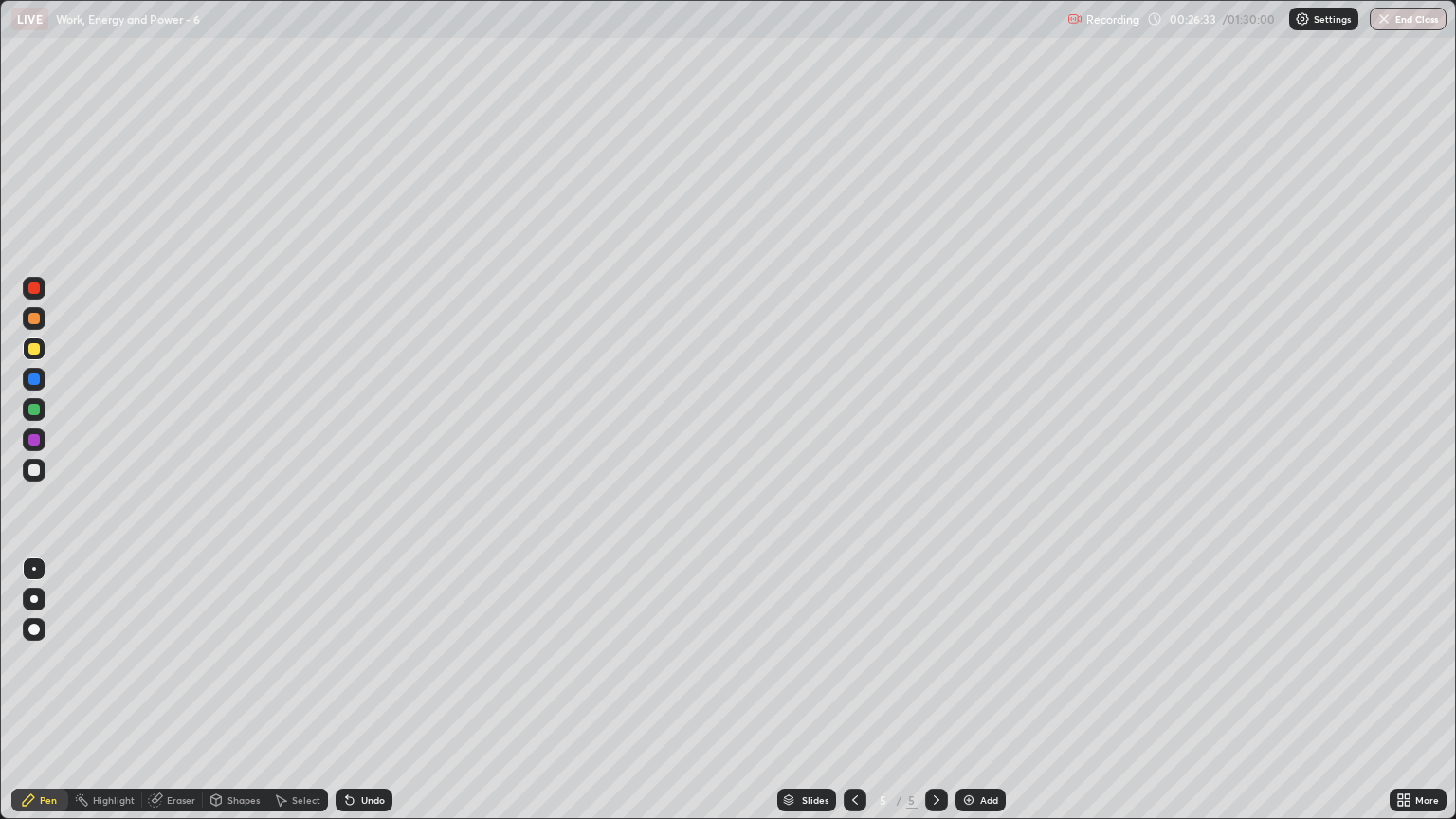 click on "Undo" at bounding box center [373, 800] 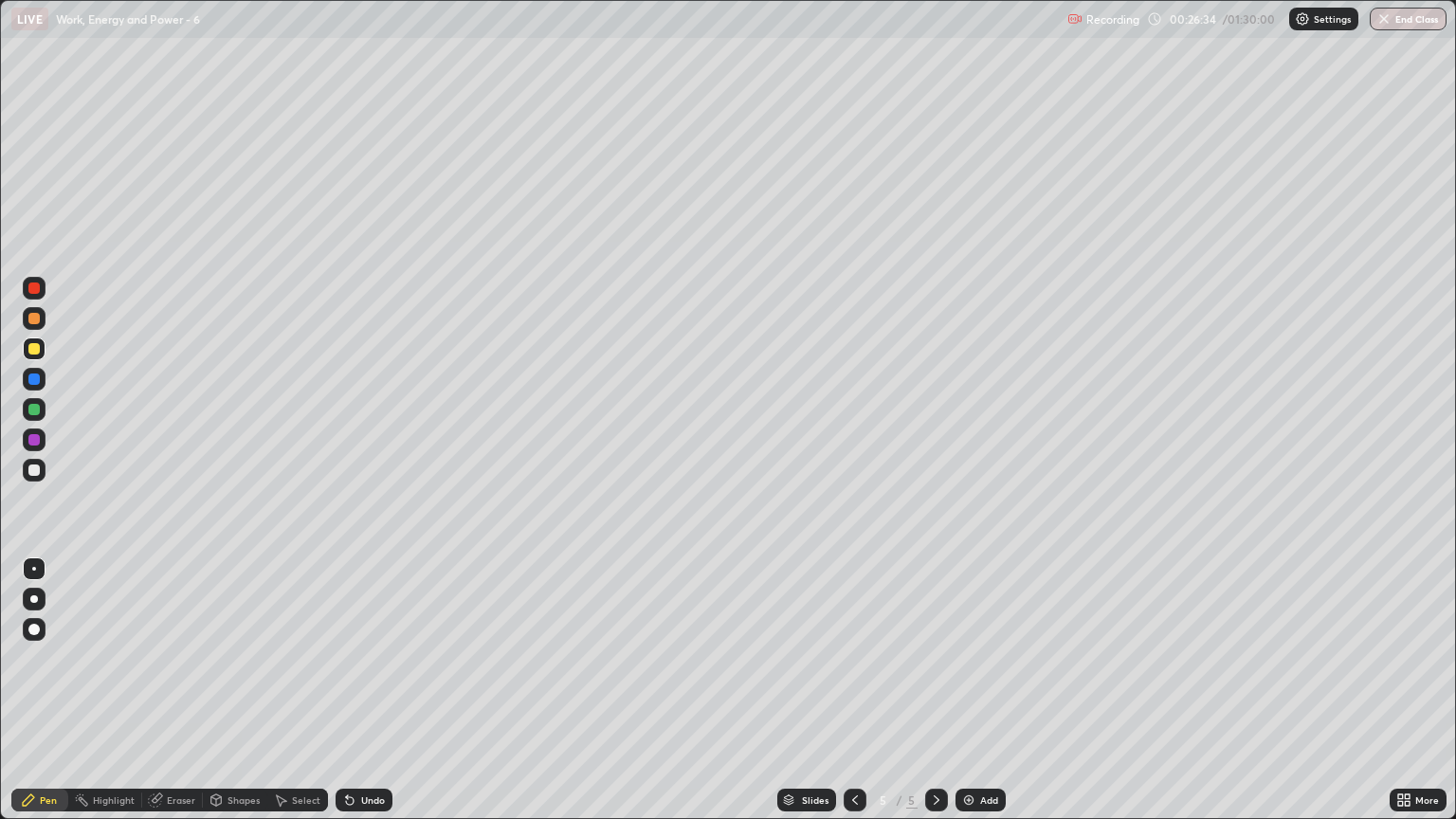 click 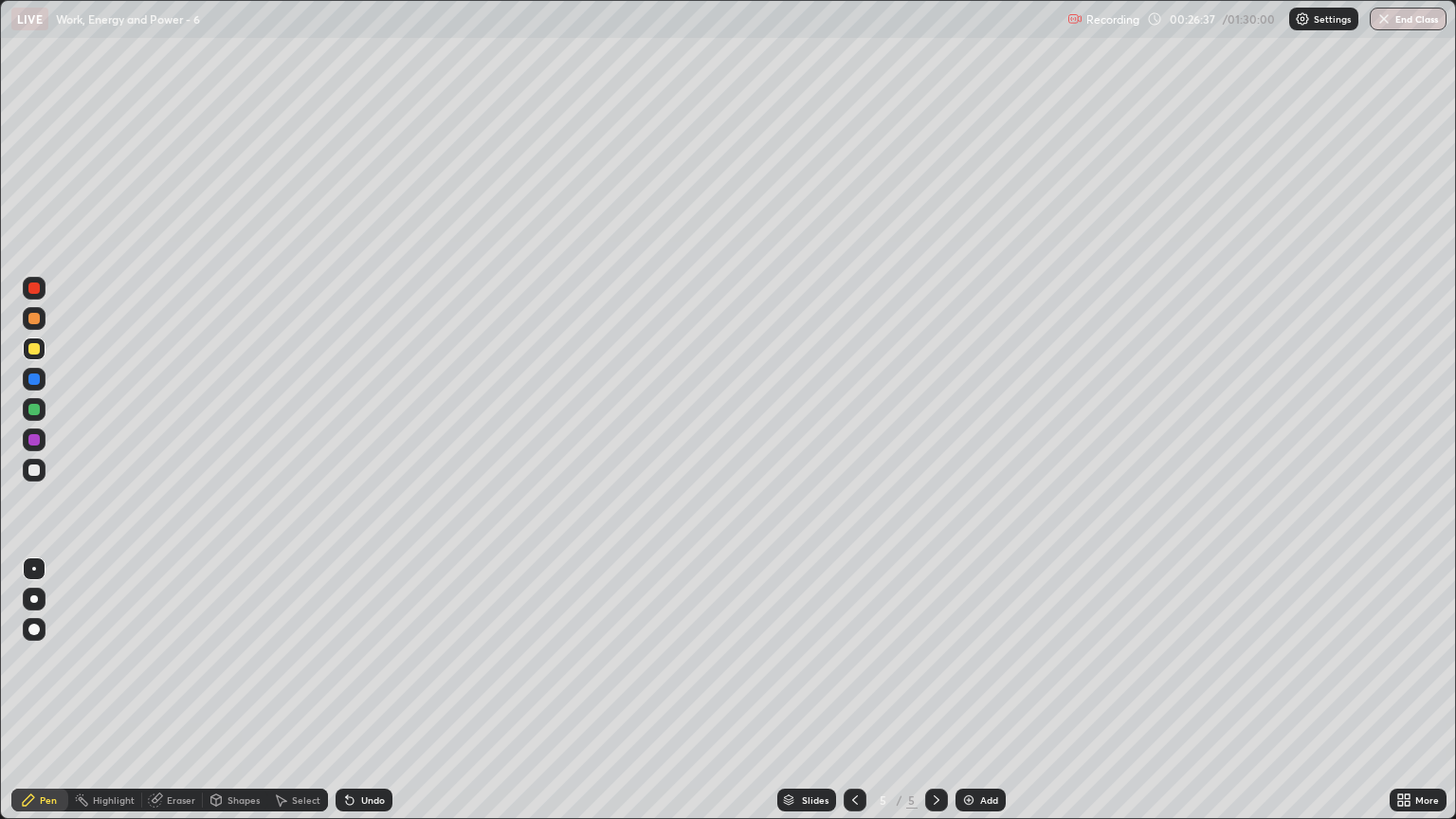 click on "Undo" at bounding box center (364, 800) 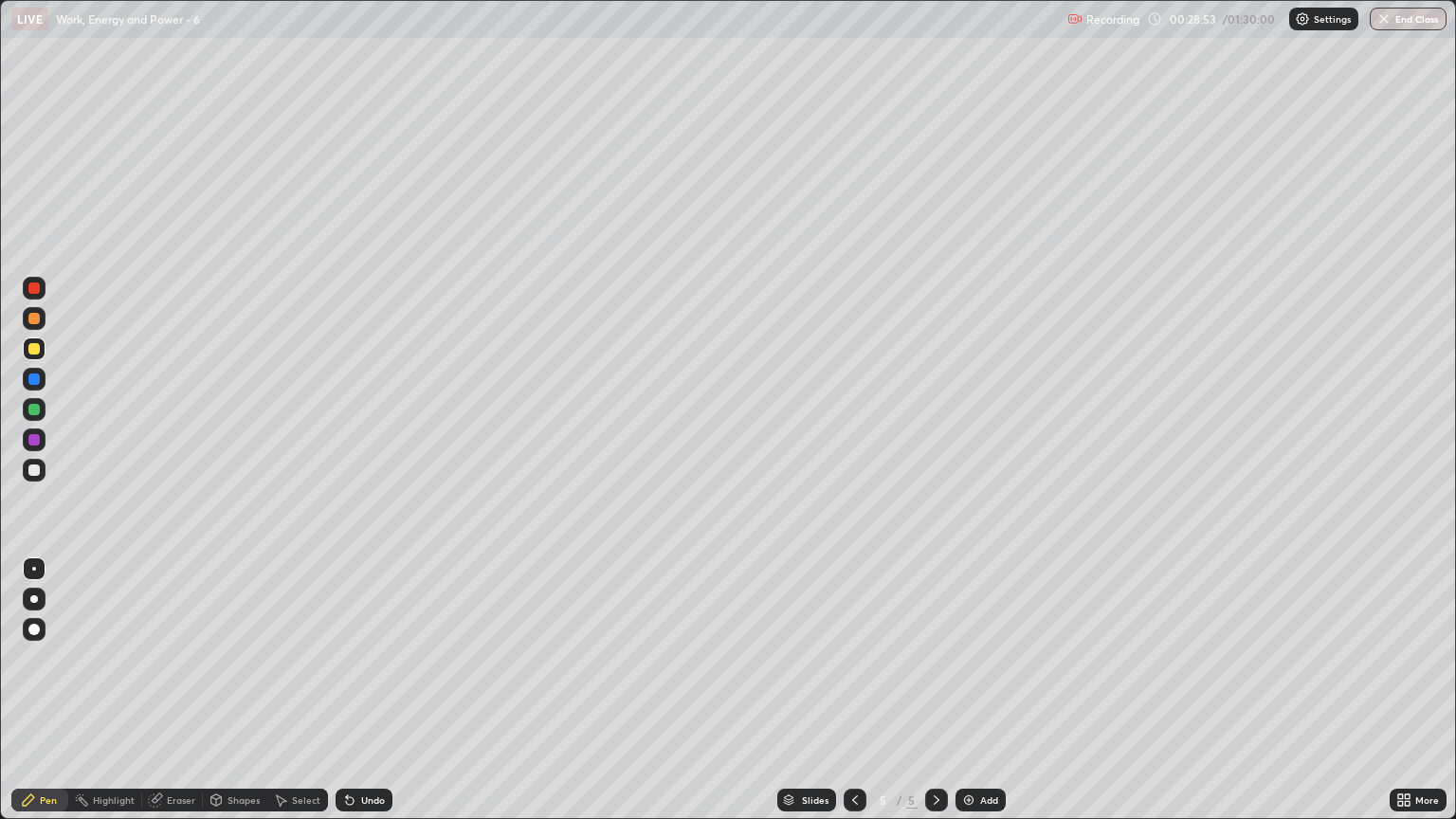 click on "Add" at bounding box center [989, 800] 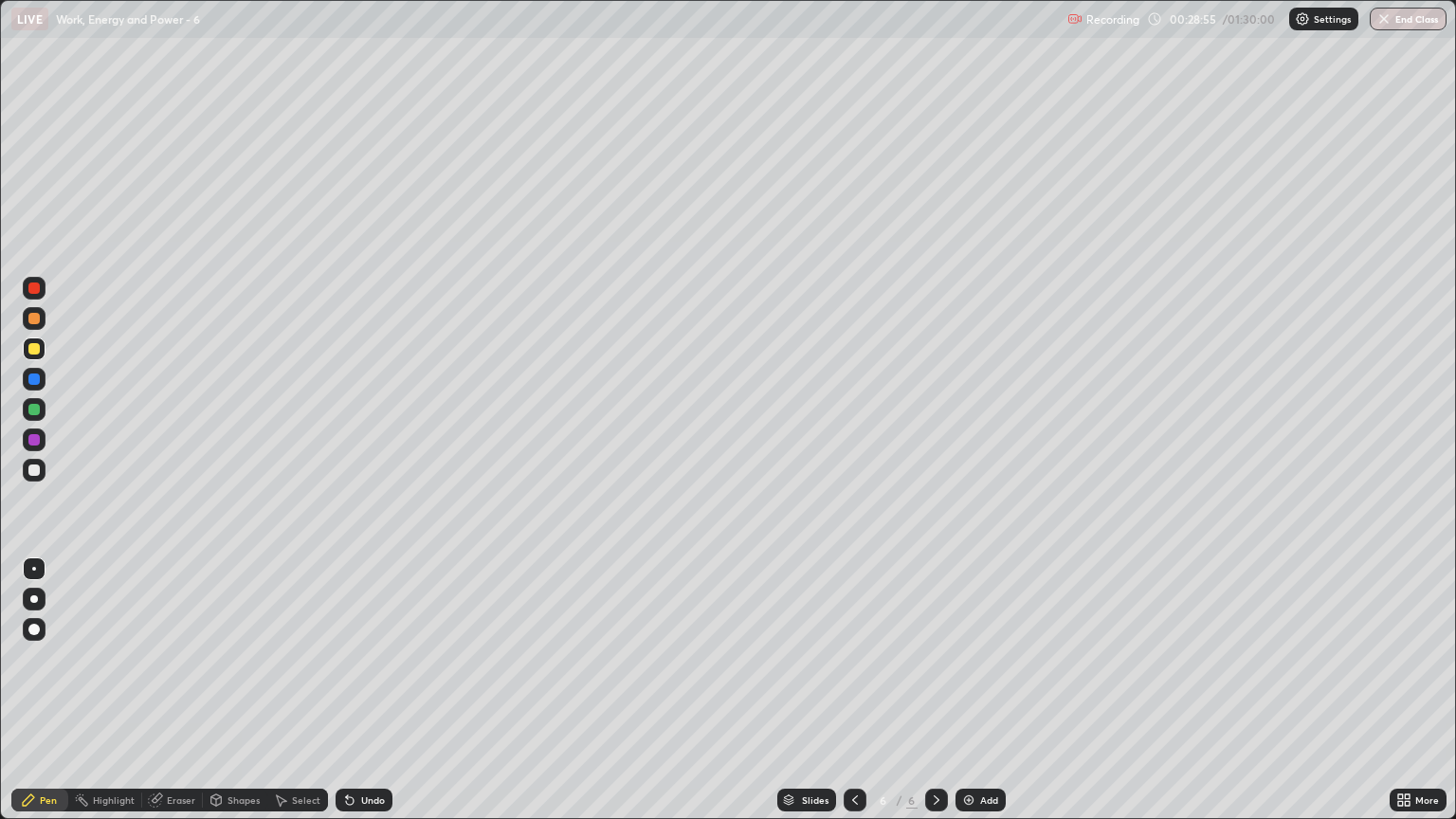 click at bounding box center [34, 470] 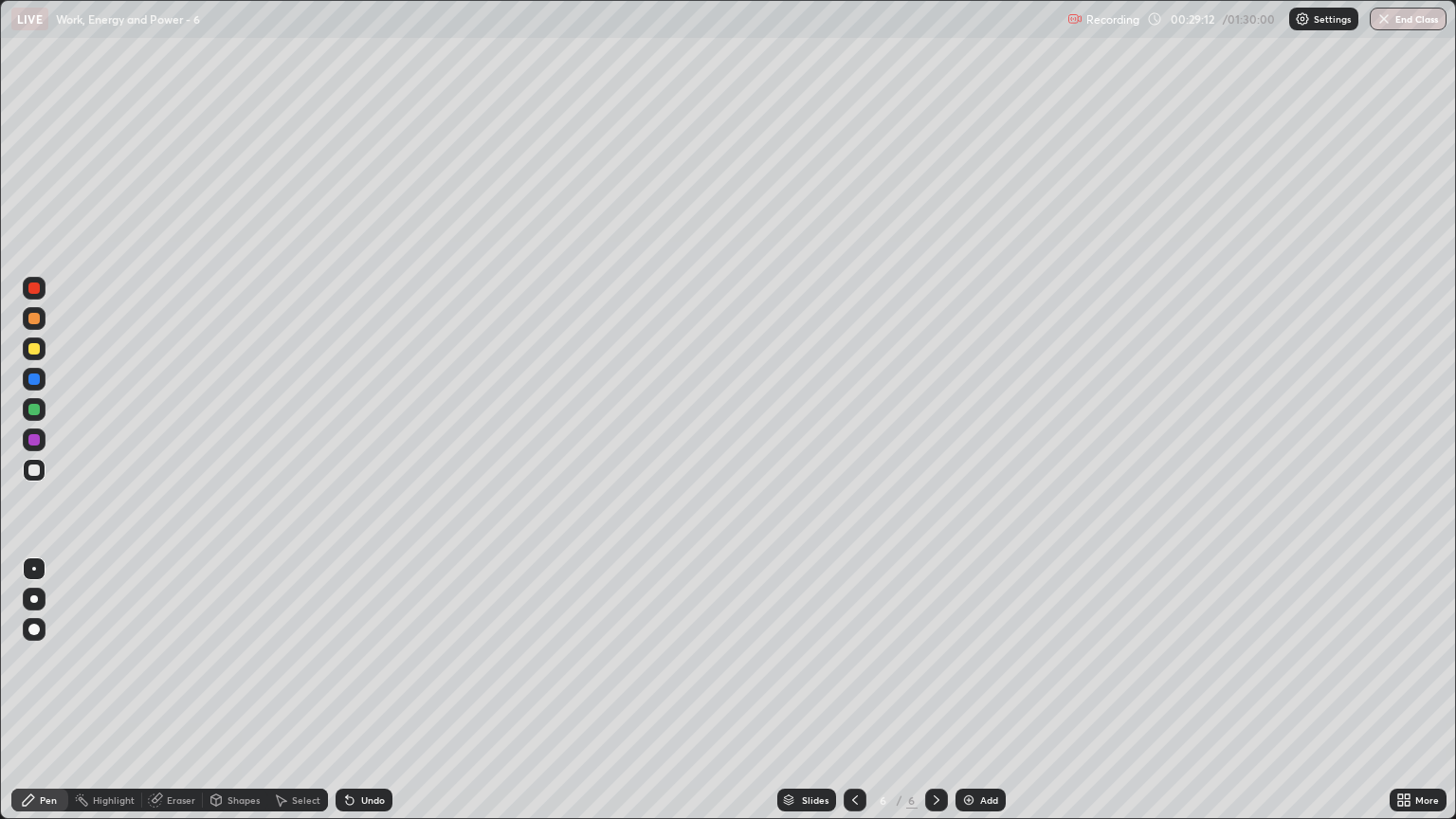 click at bounding box center [34, 349] 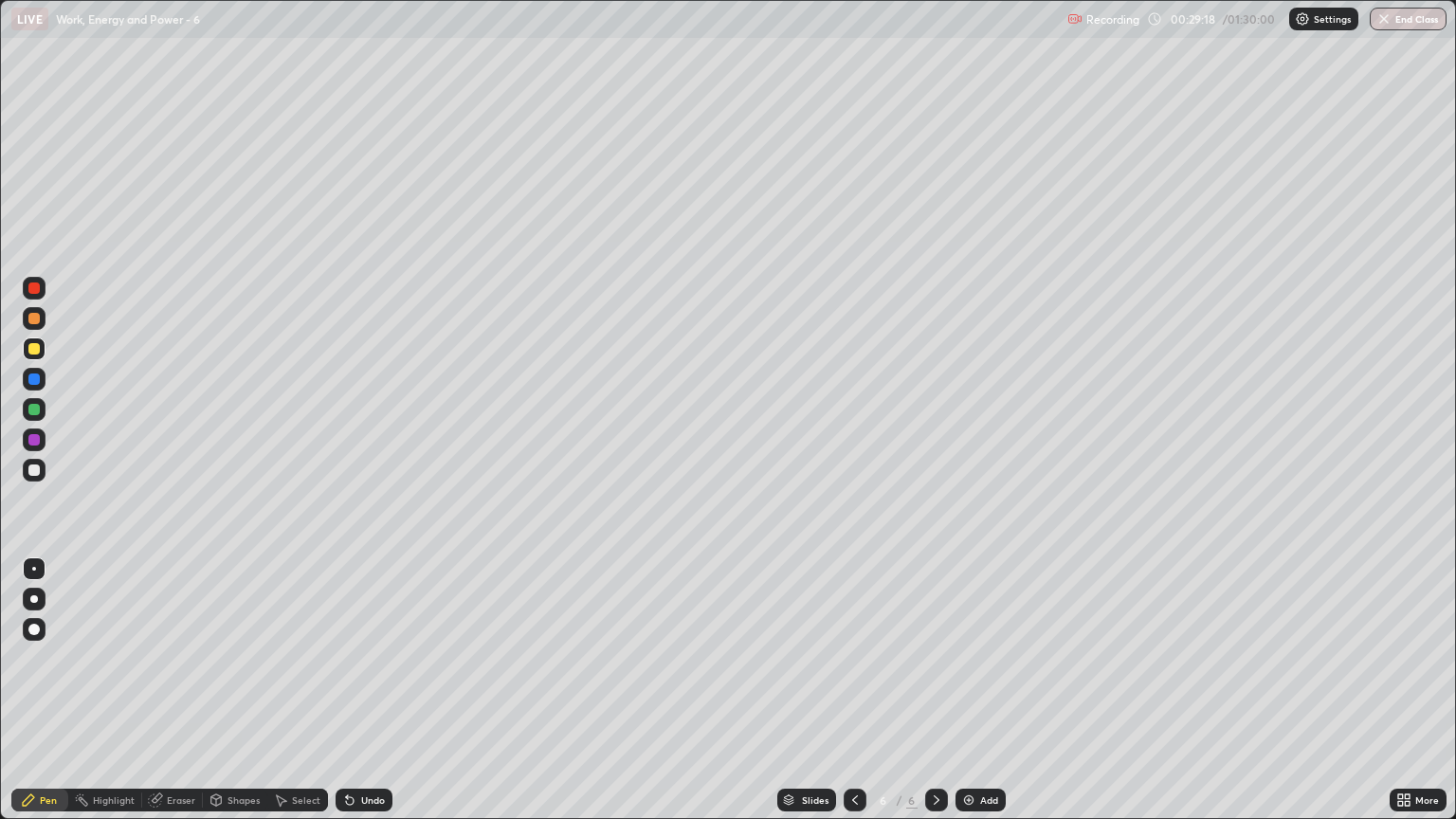 click on "Undo" at bounding box center (373, 800) 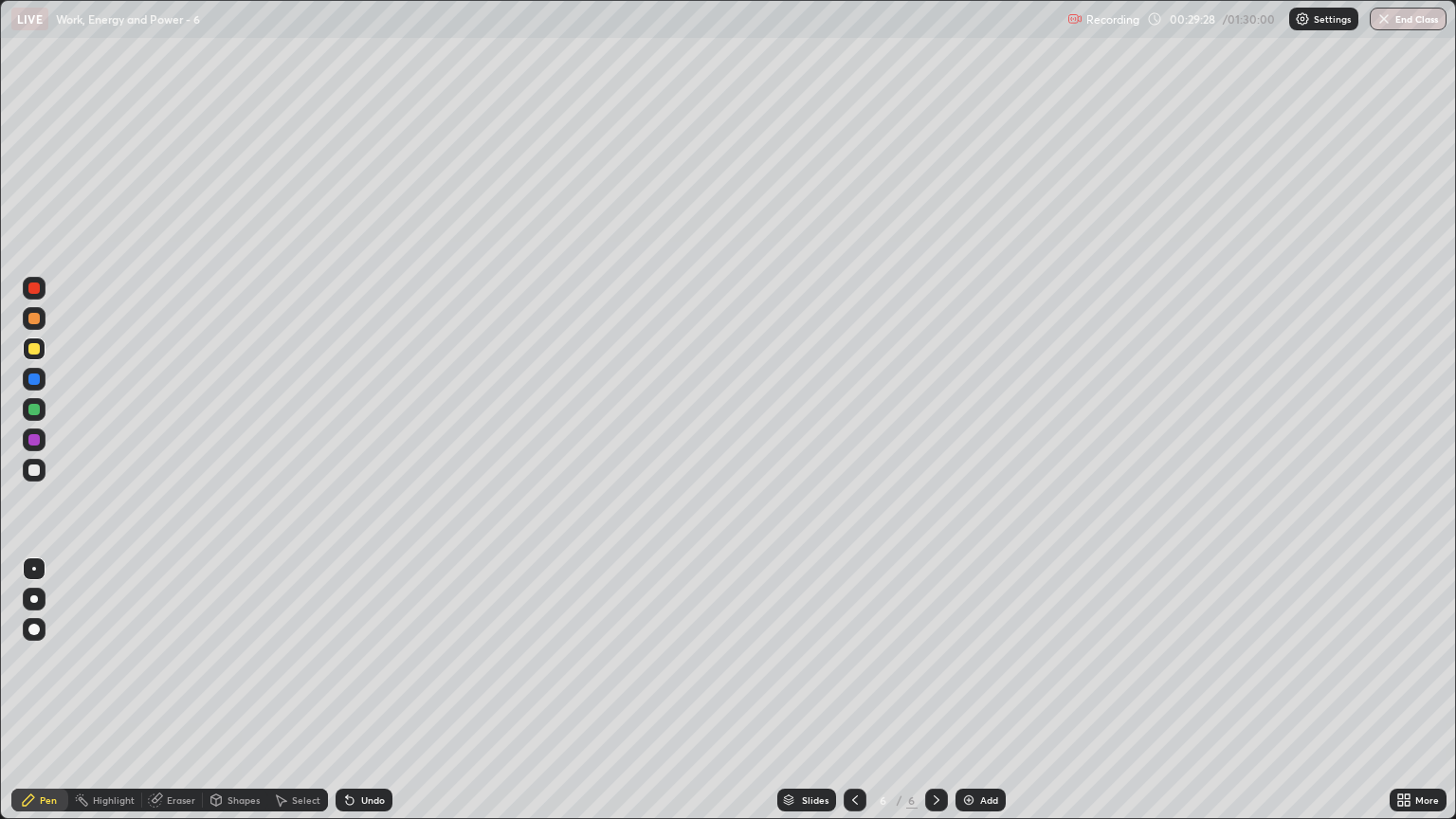 click at bounding box center (34, 470) 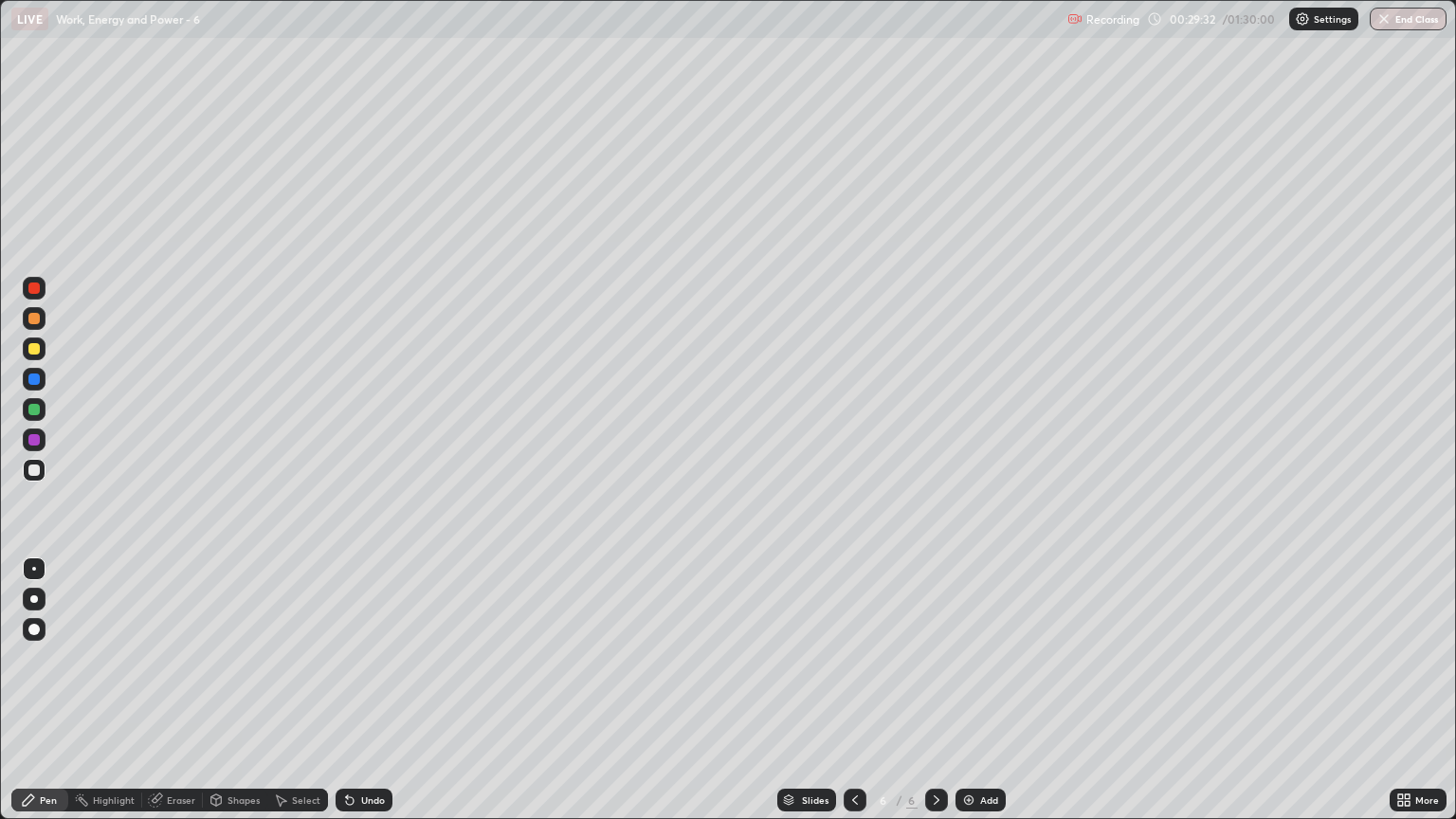 click at bounding box center (34, 318) 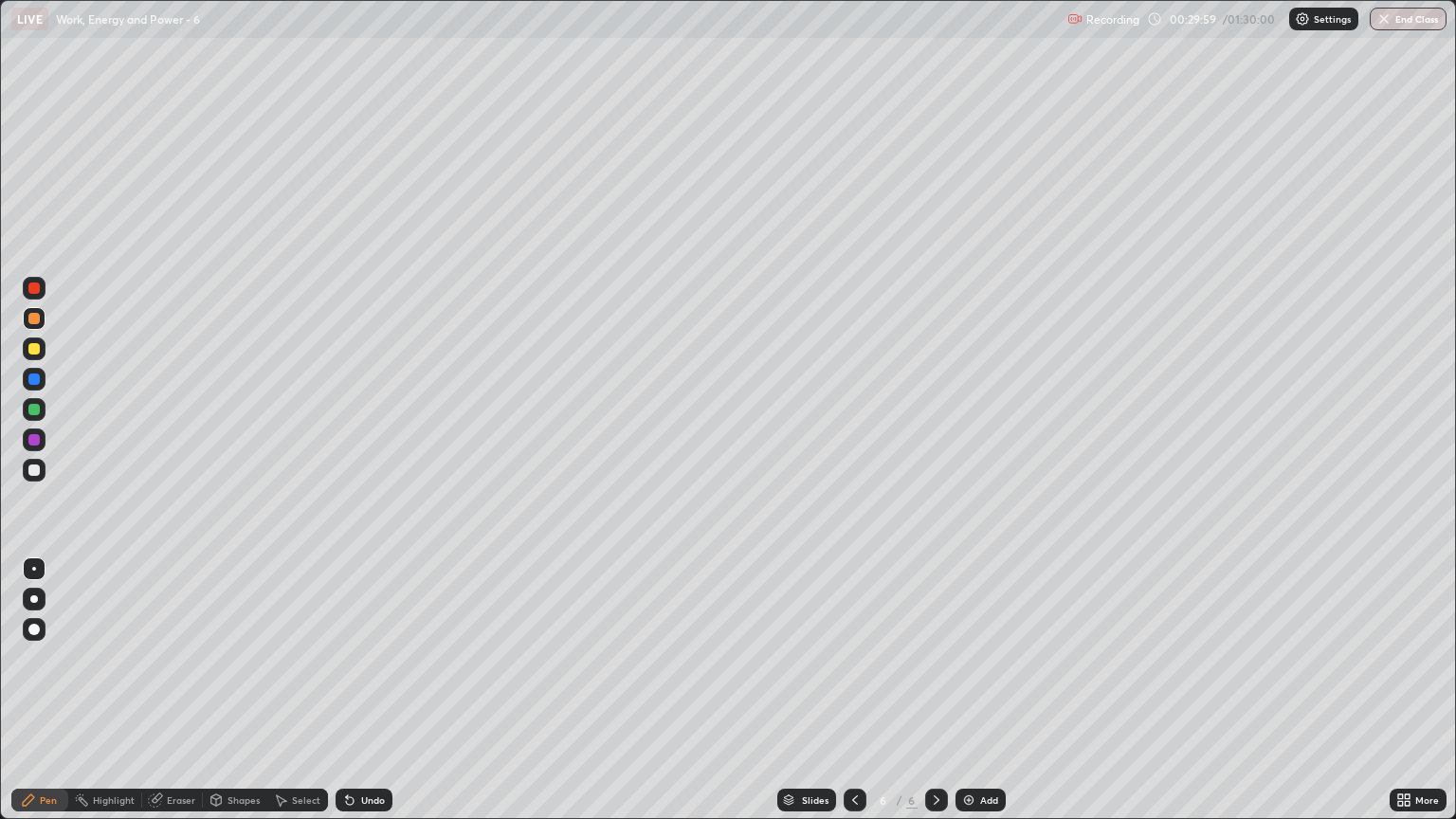 click at bounding box center (34, 410) 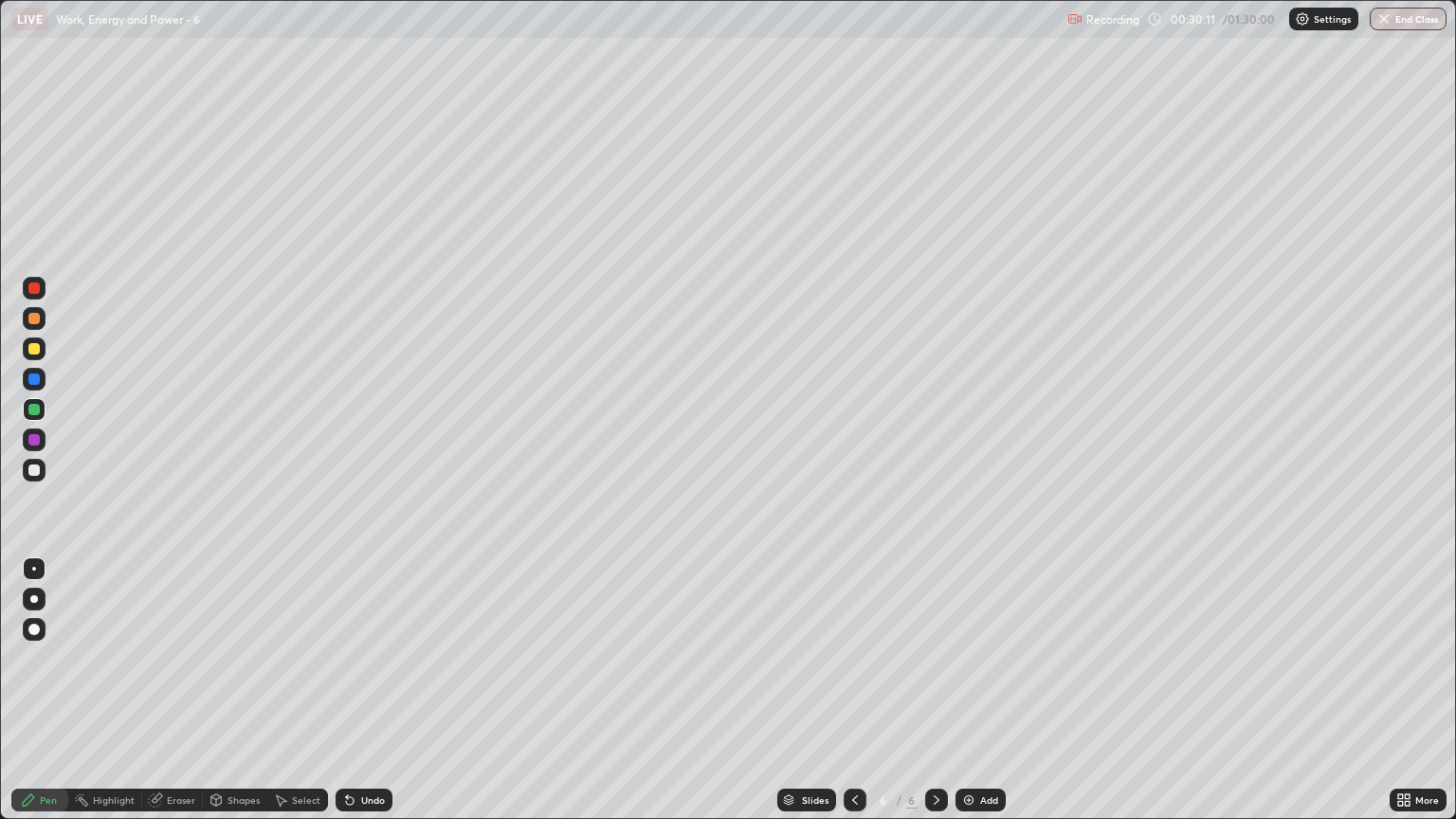 click at bounding box center (34, 470) 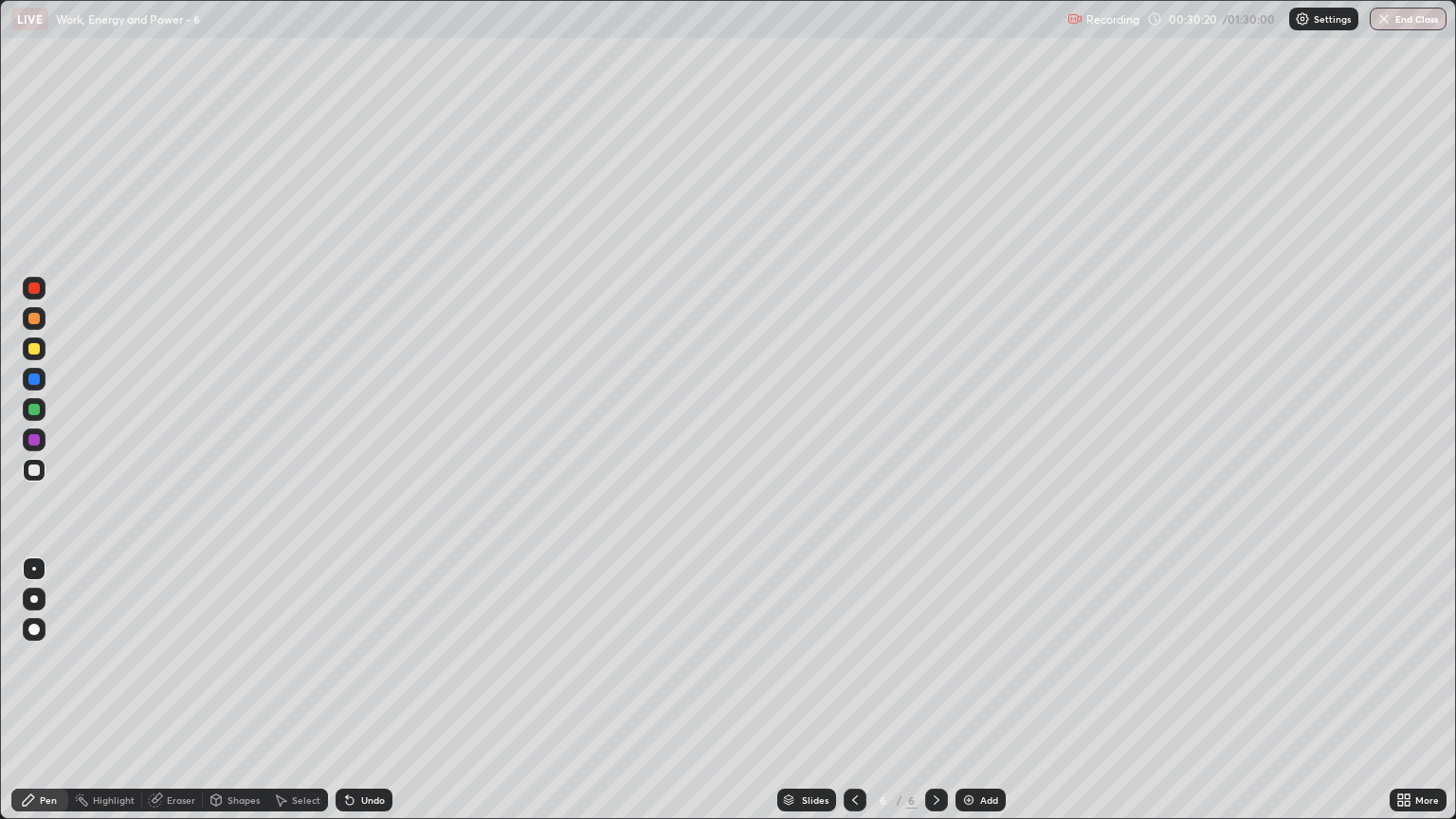 click at bounding box center (34, 318) 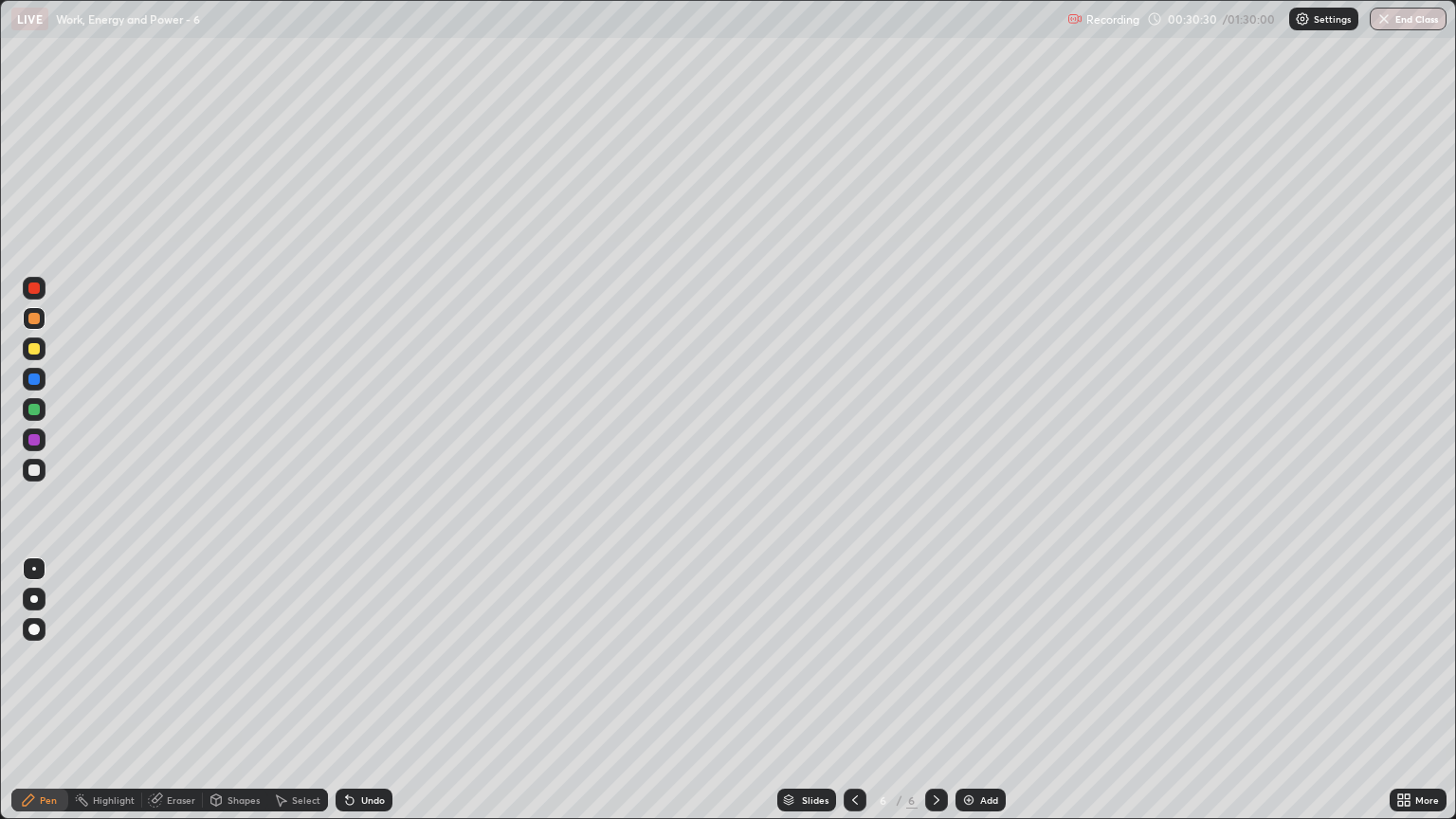 click on "Undo" at bounding box center (373, 800) 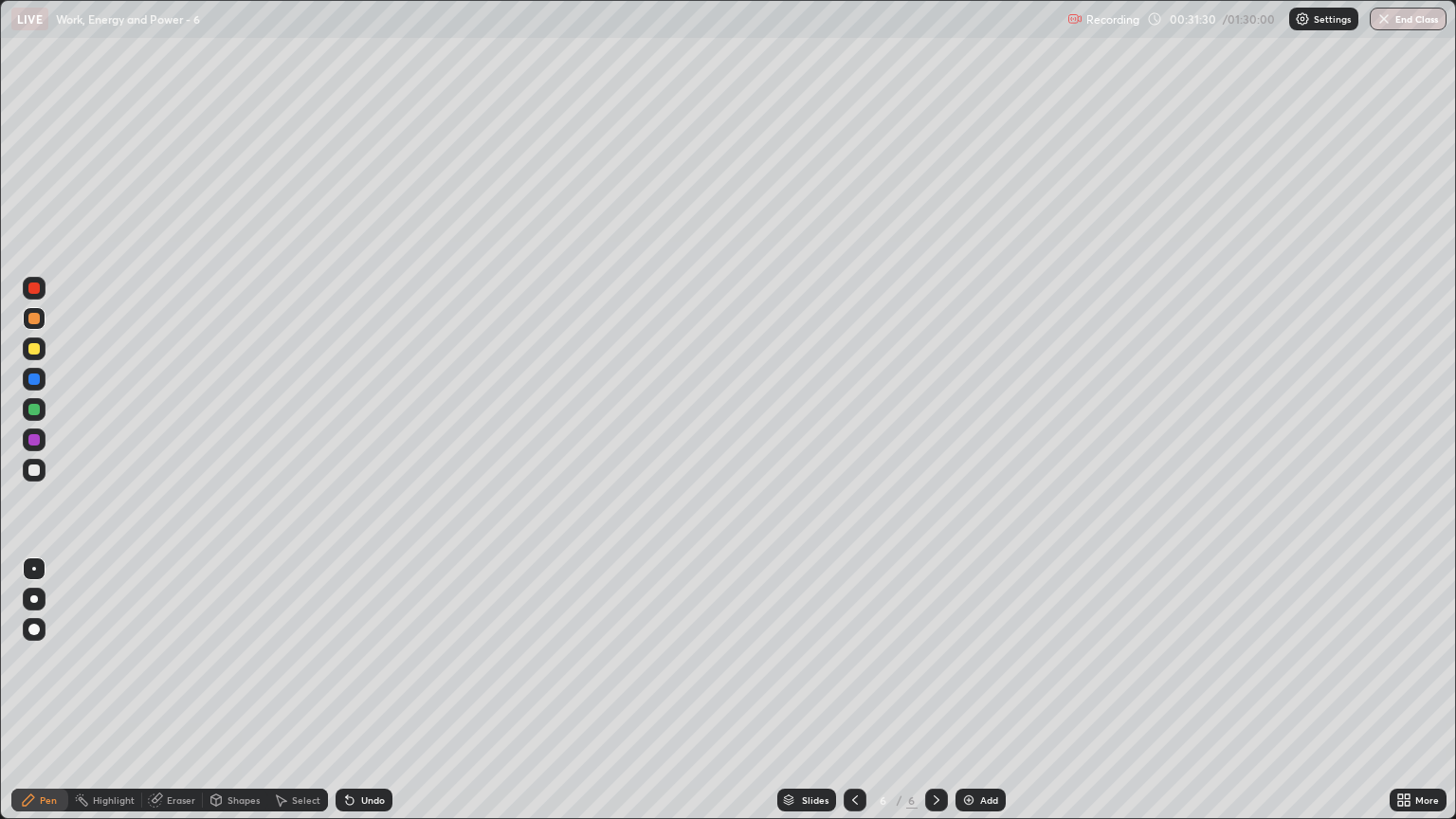 click at bounding box center [34, 470] 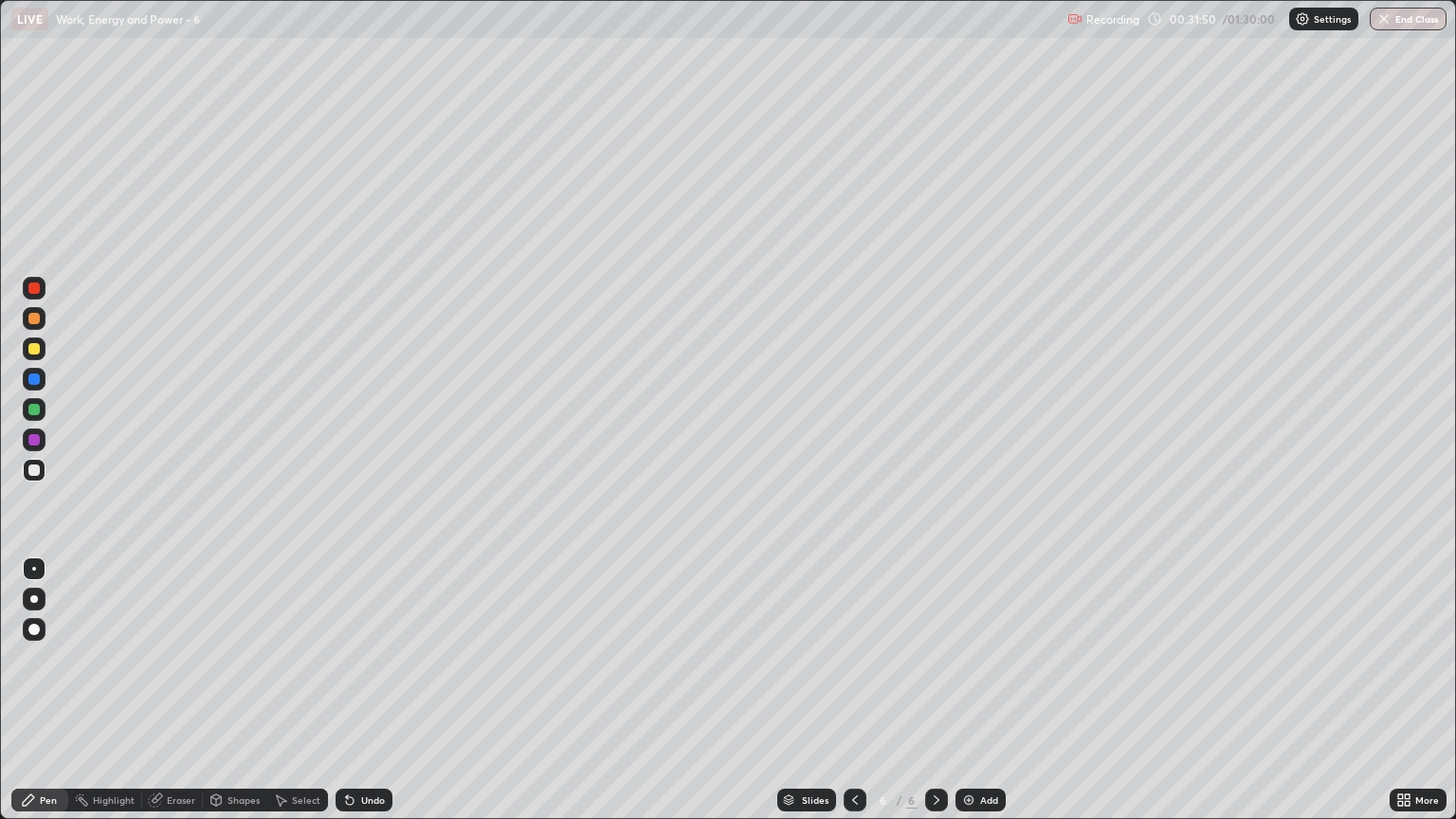 click on "Undo" at bounding box center [364, 800] 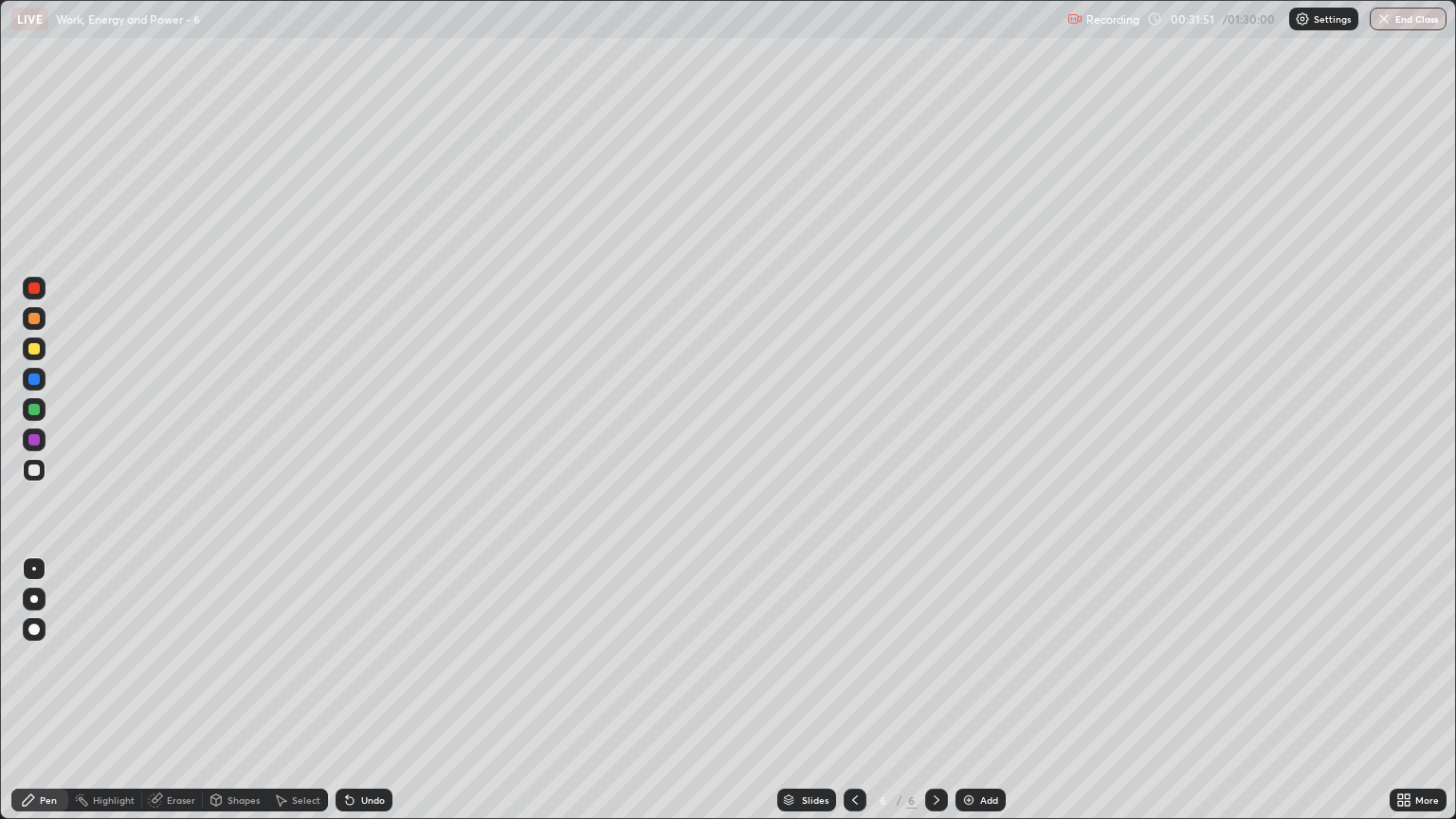 click 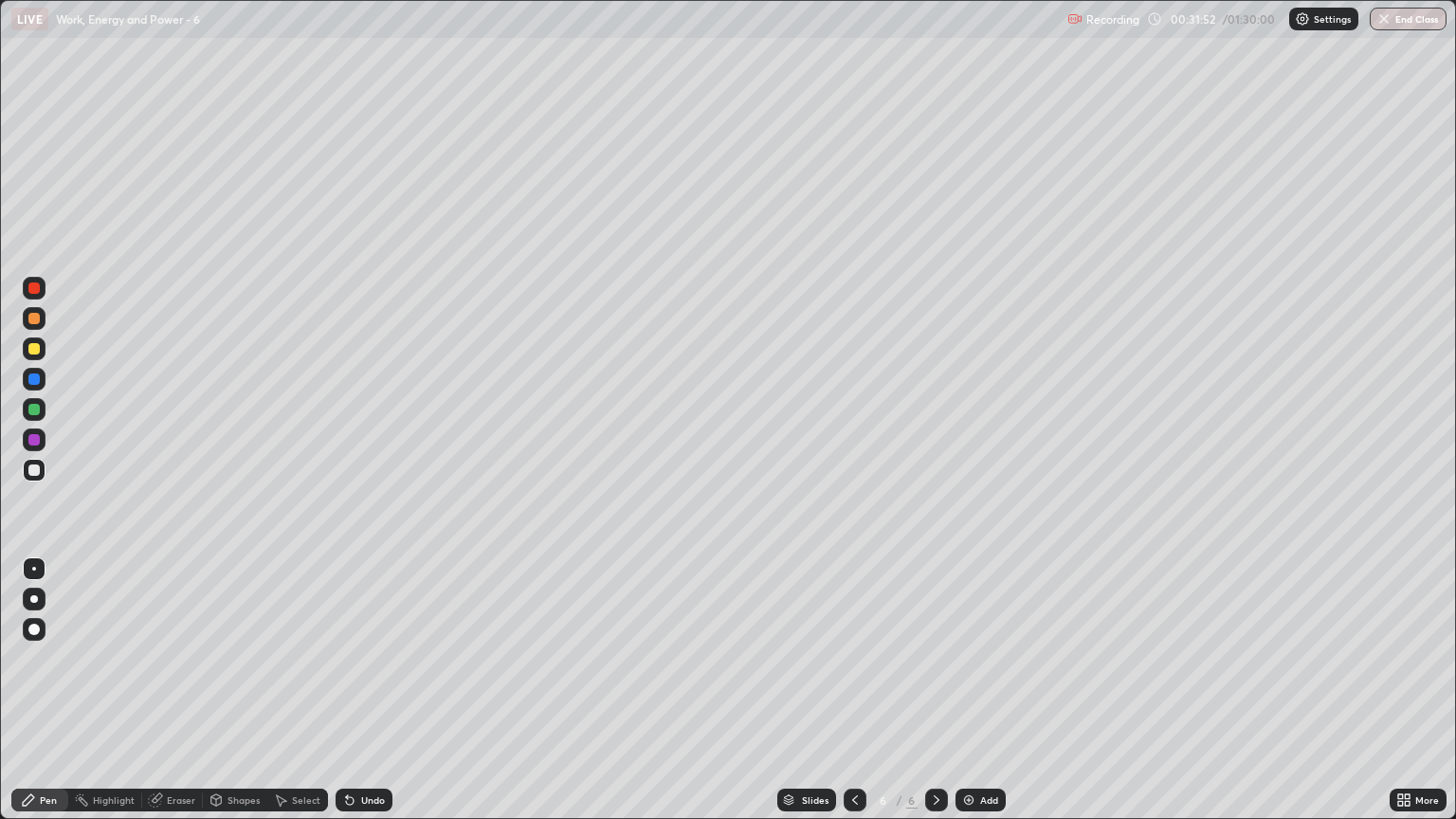click 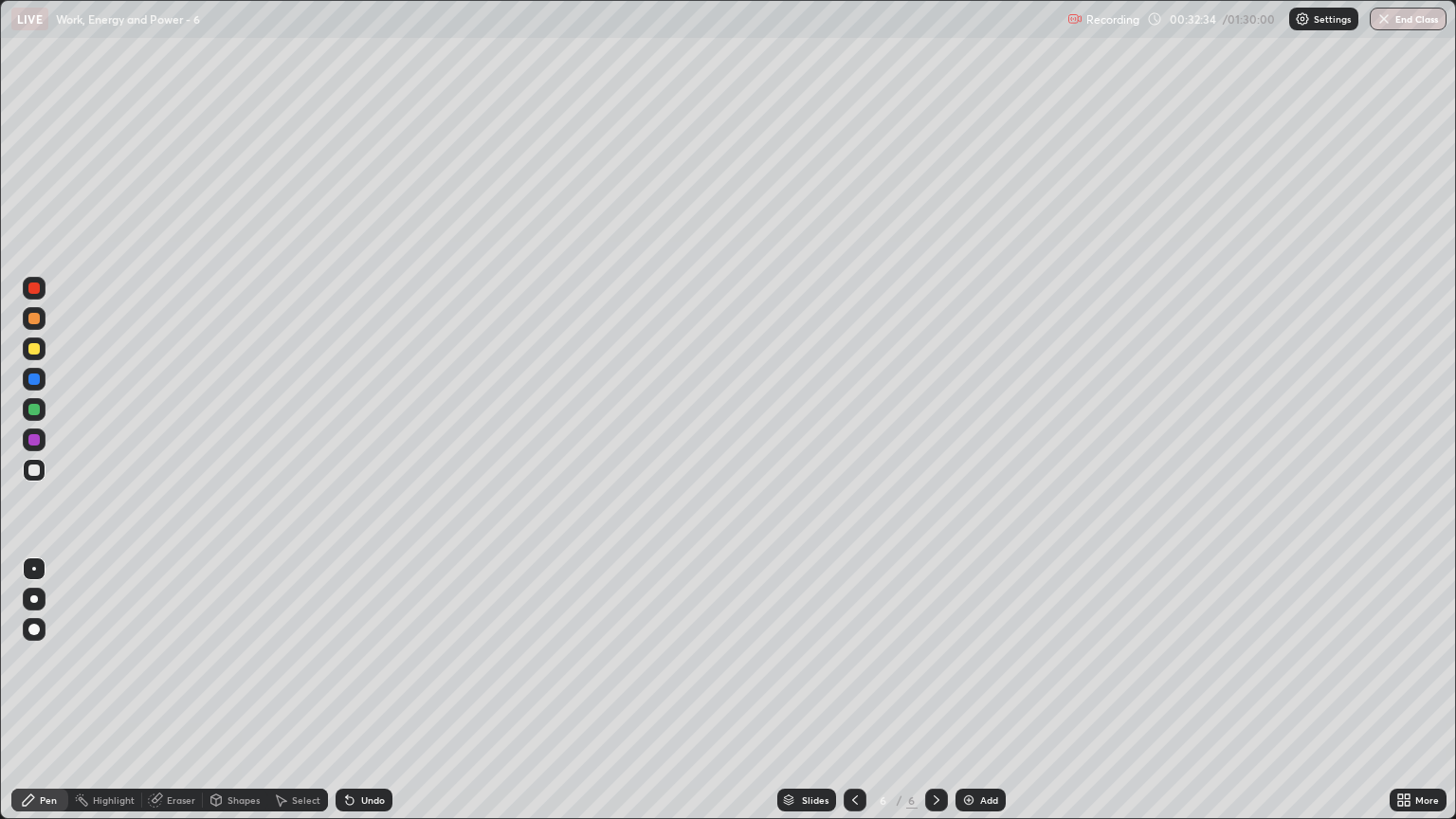 click at bounding box center [34, 349] 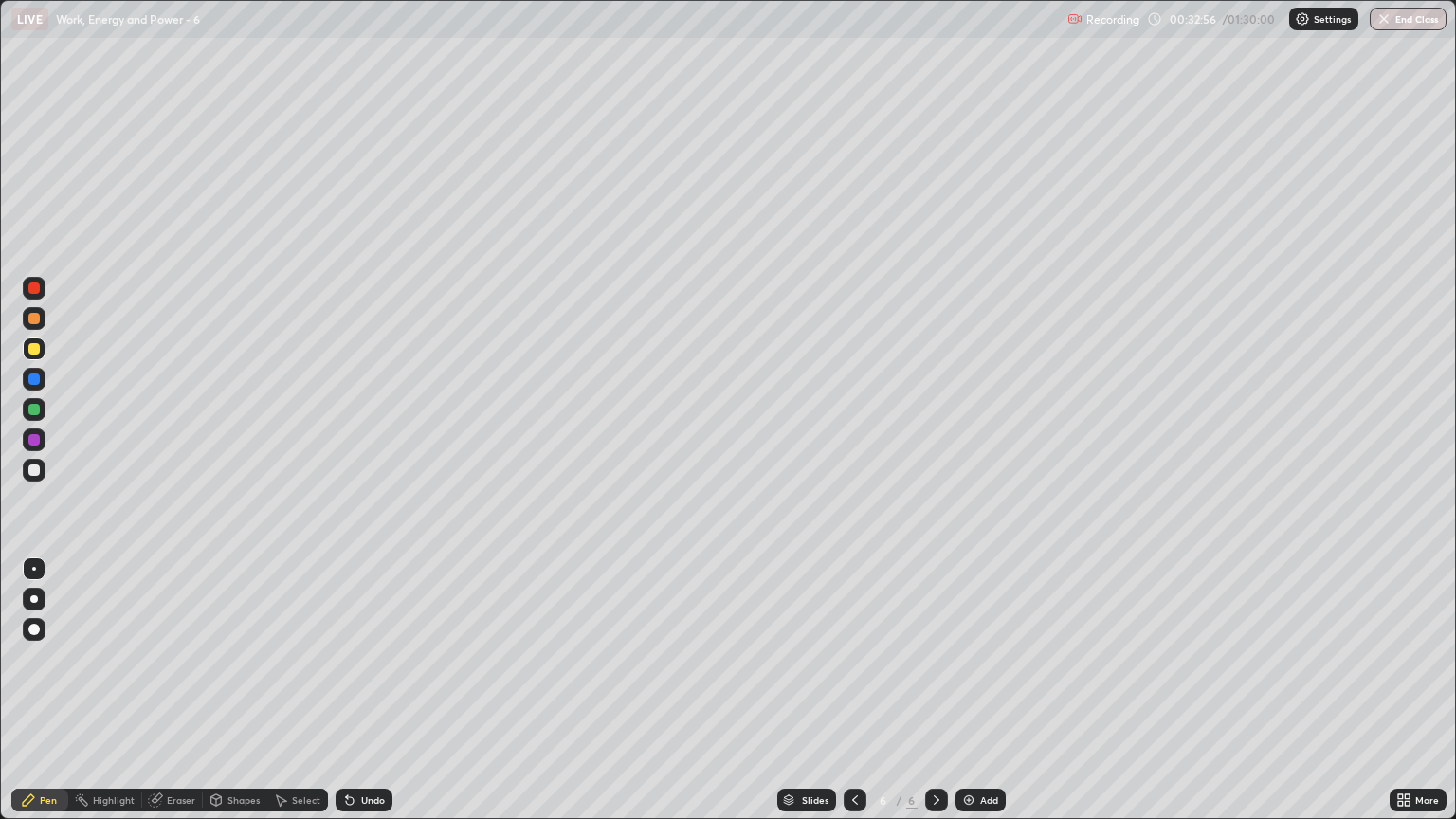 click at bounding box center (34, 318) 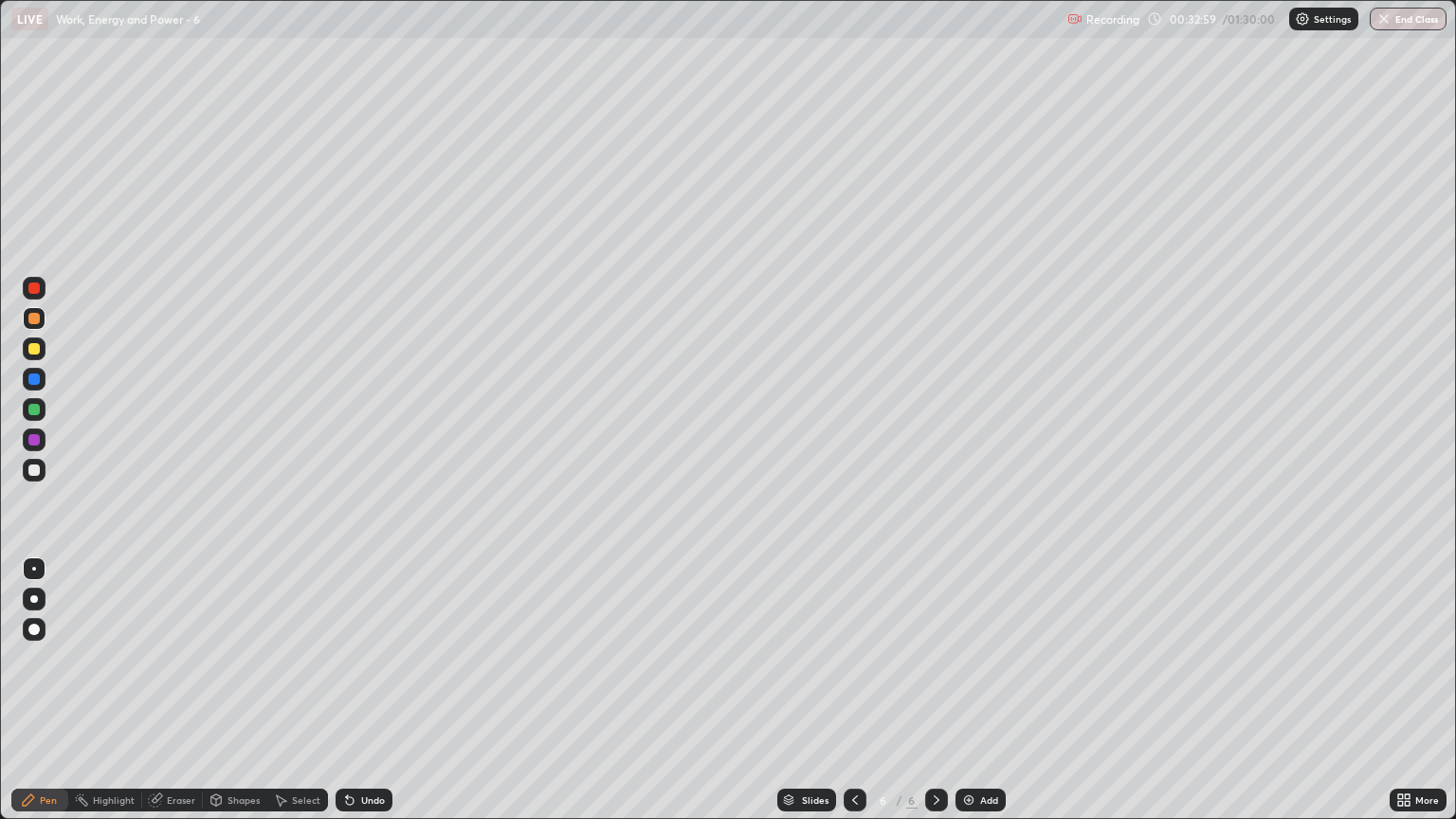 click at bounding box center (34, 470) 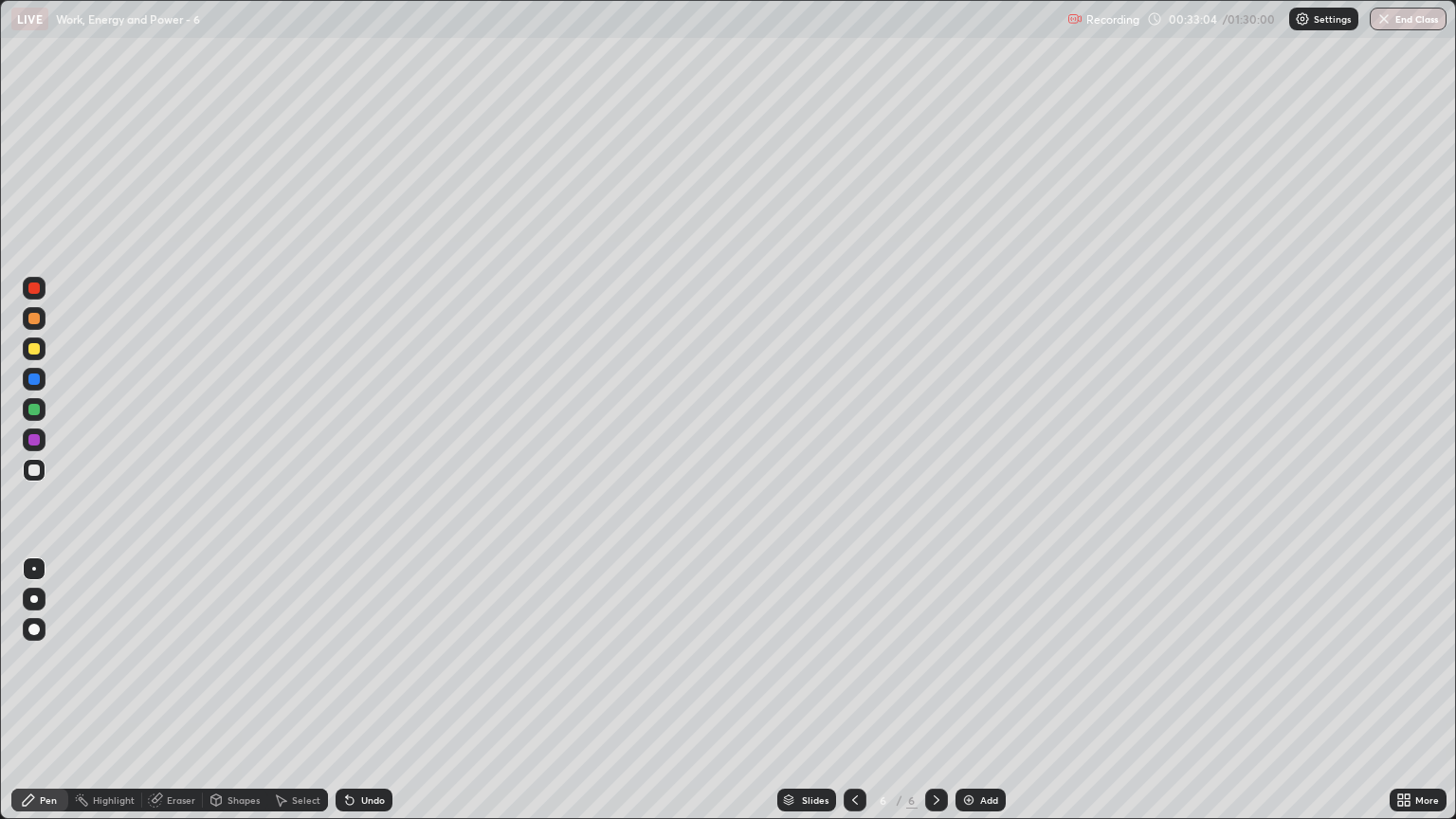 click at bounding box center [34, 318] 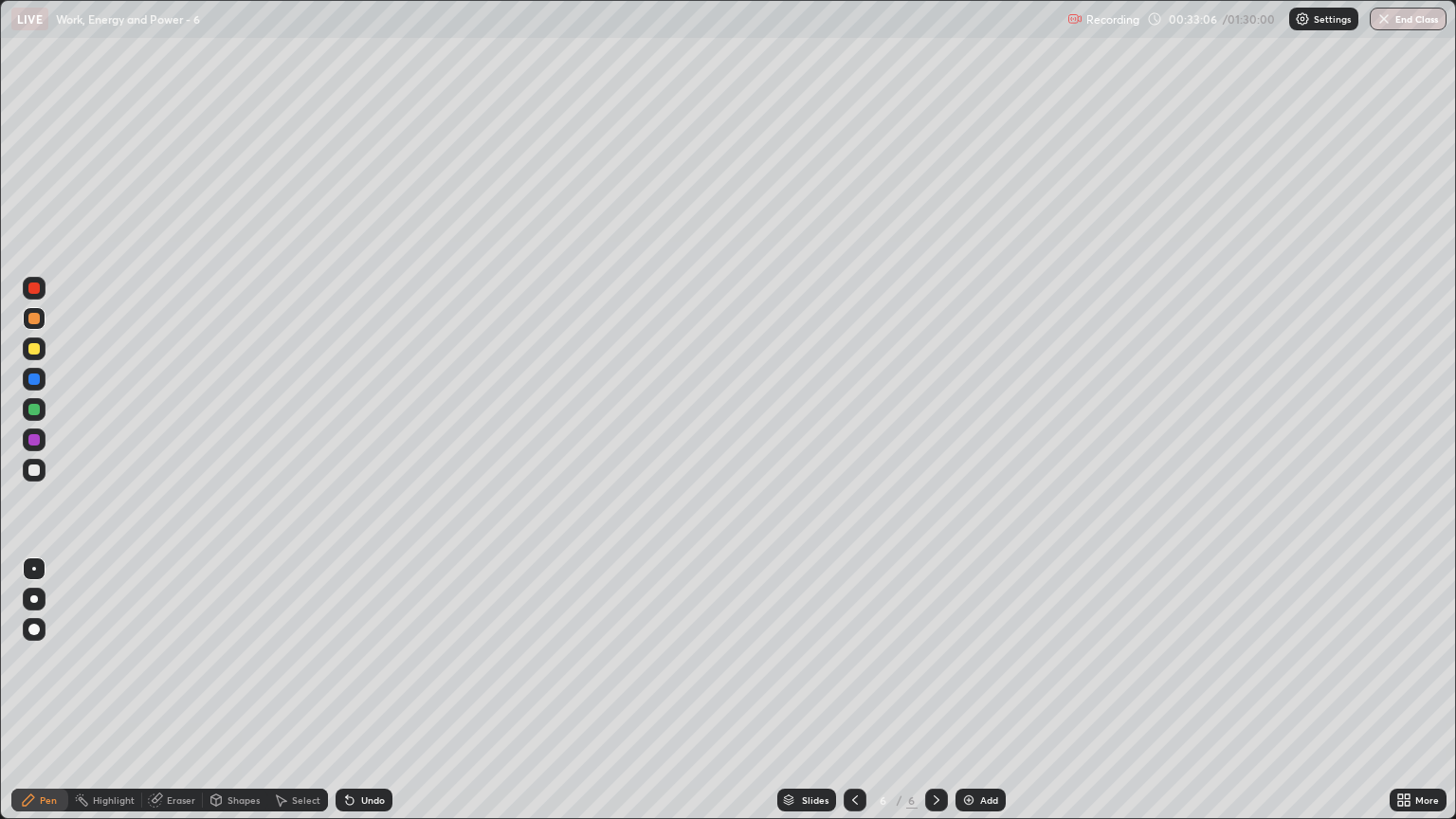 click at bounding box center (34, 410) 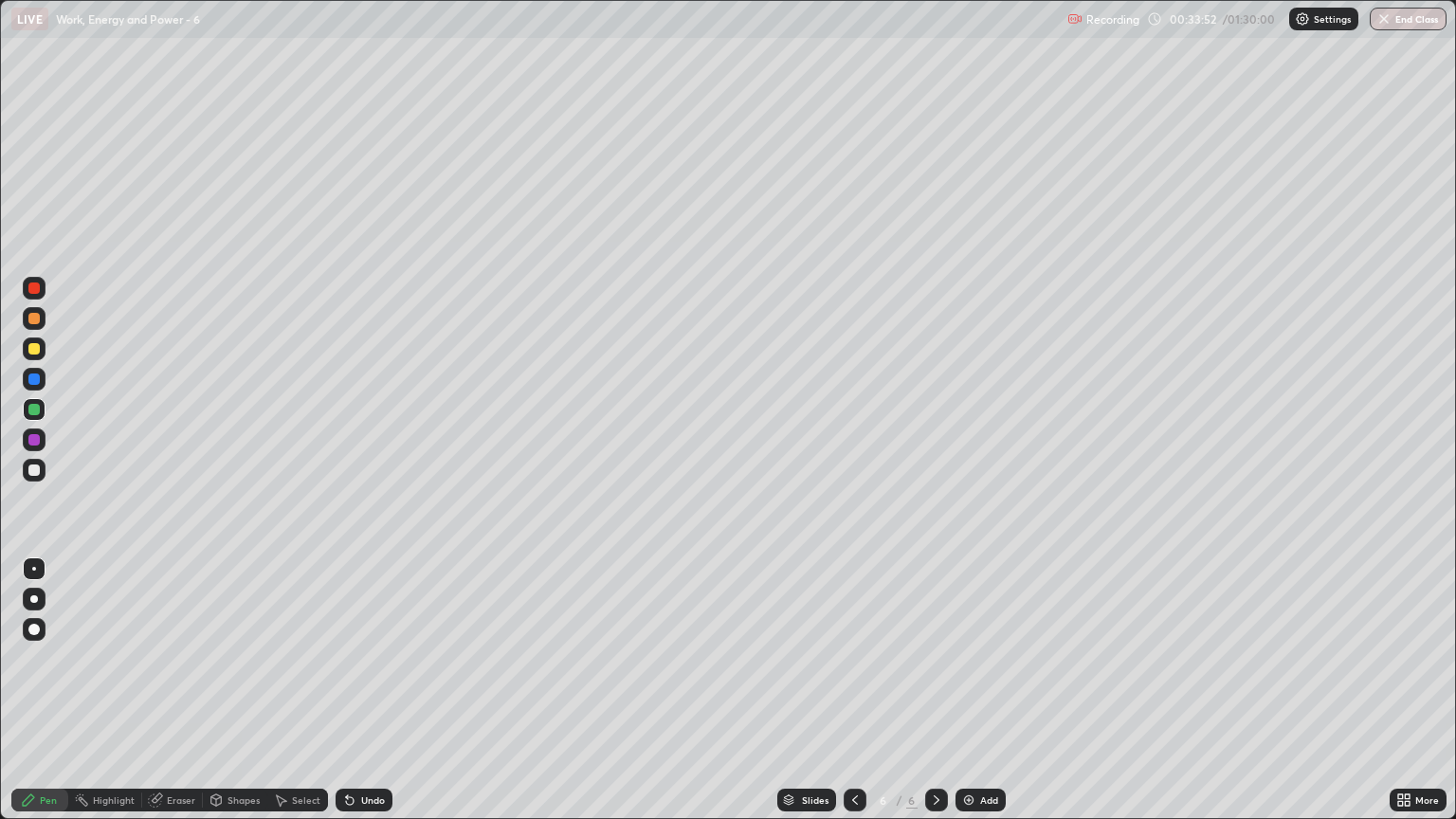 click on "Undo" at bounding box center [364, 800] 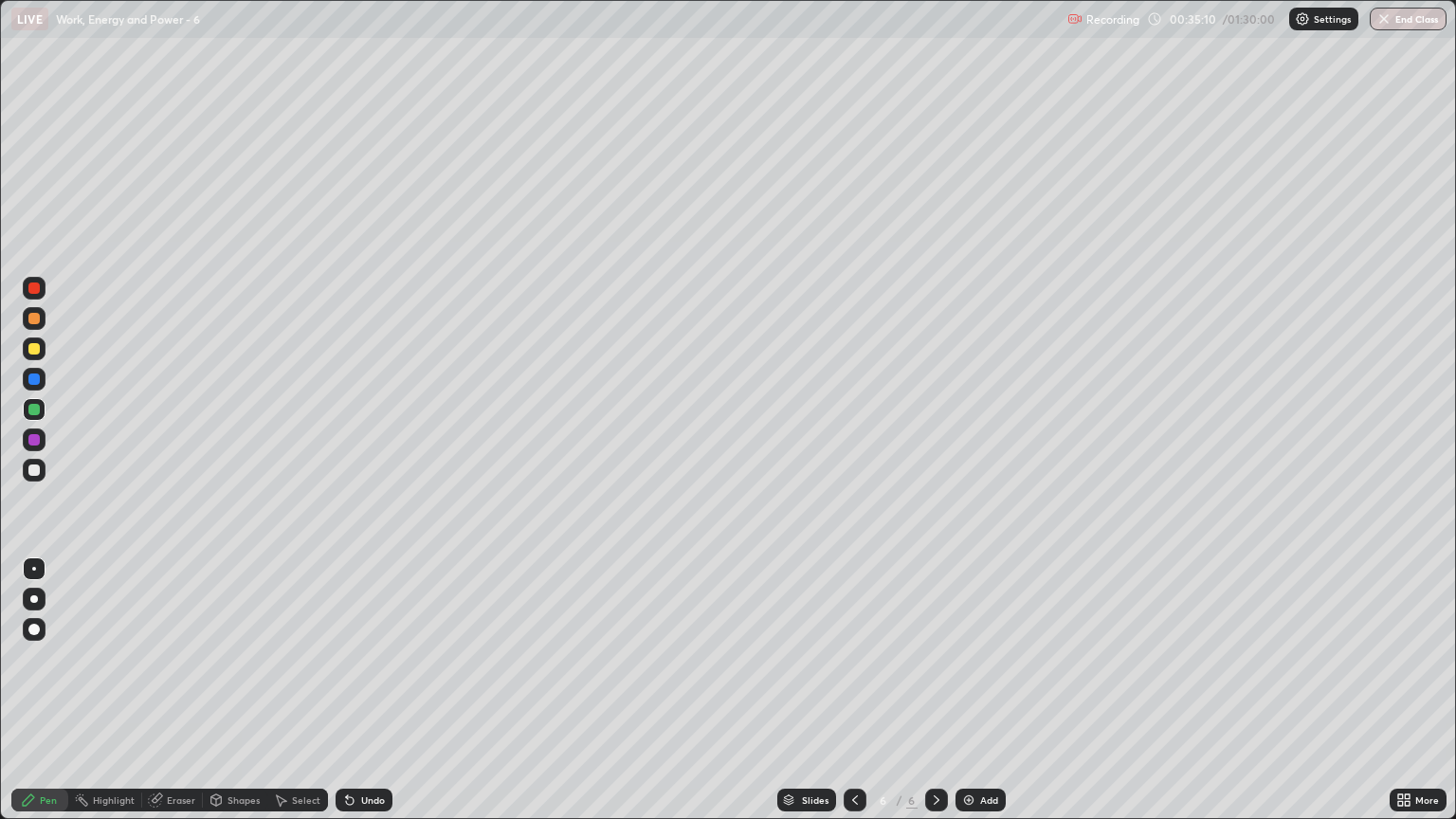 click at bounding box center [34, 349] 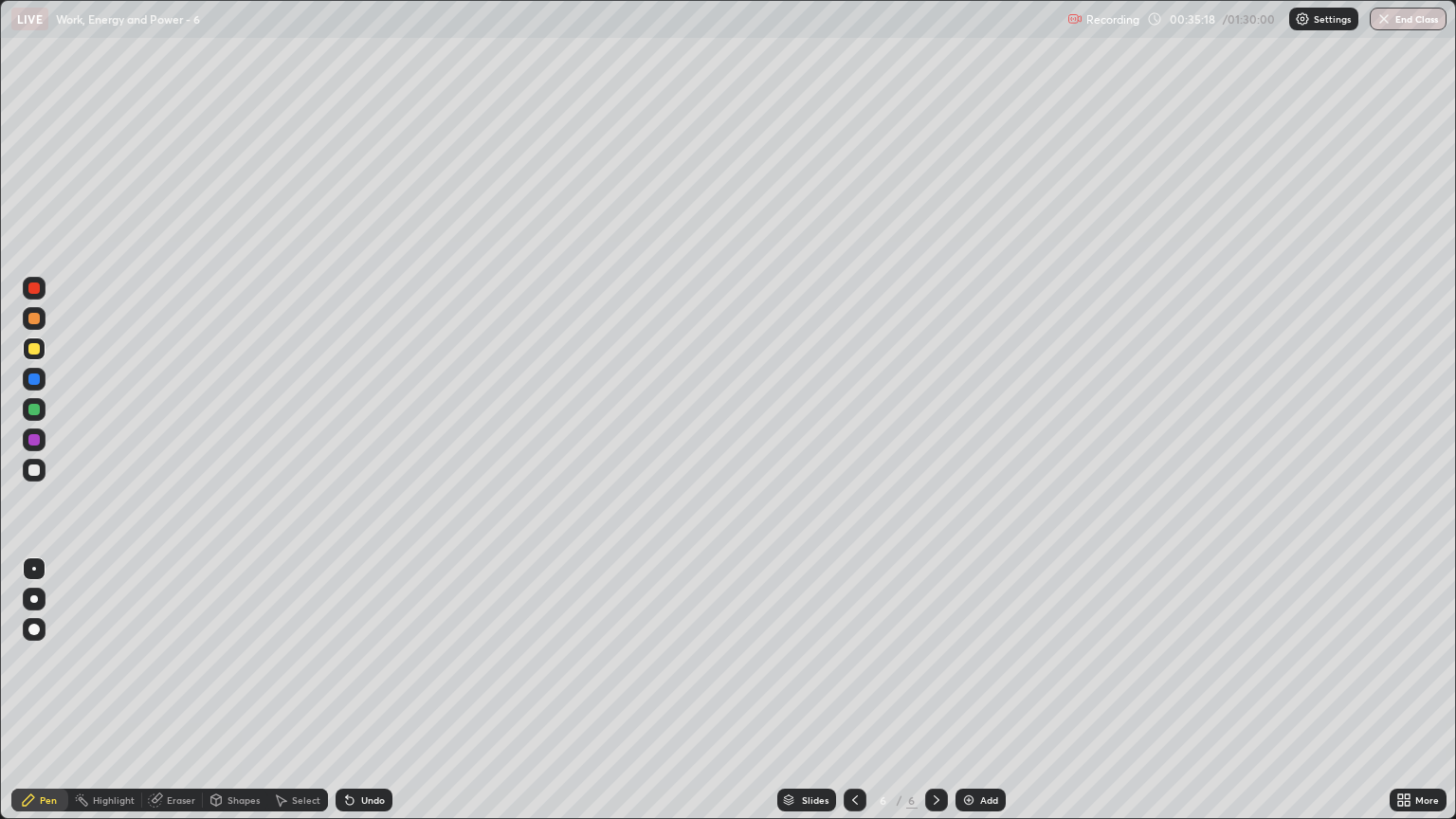 click 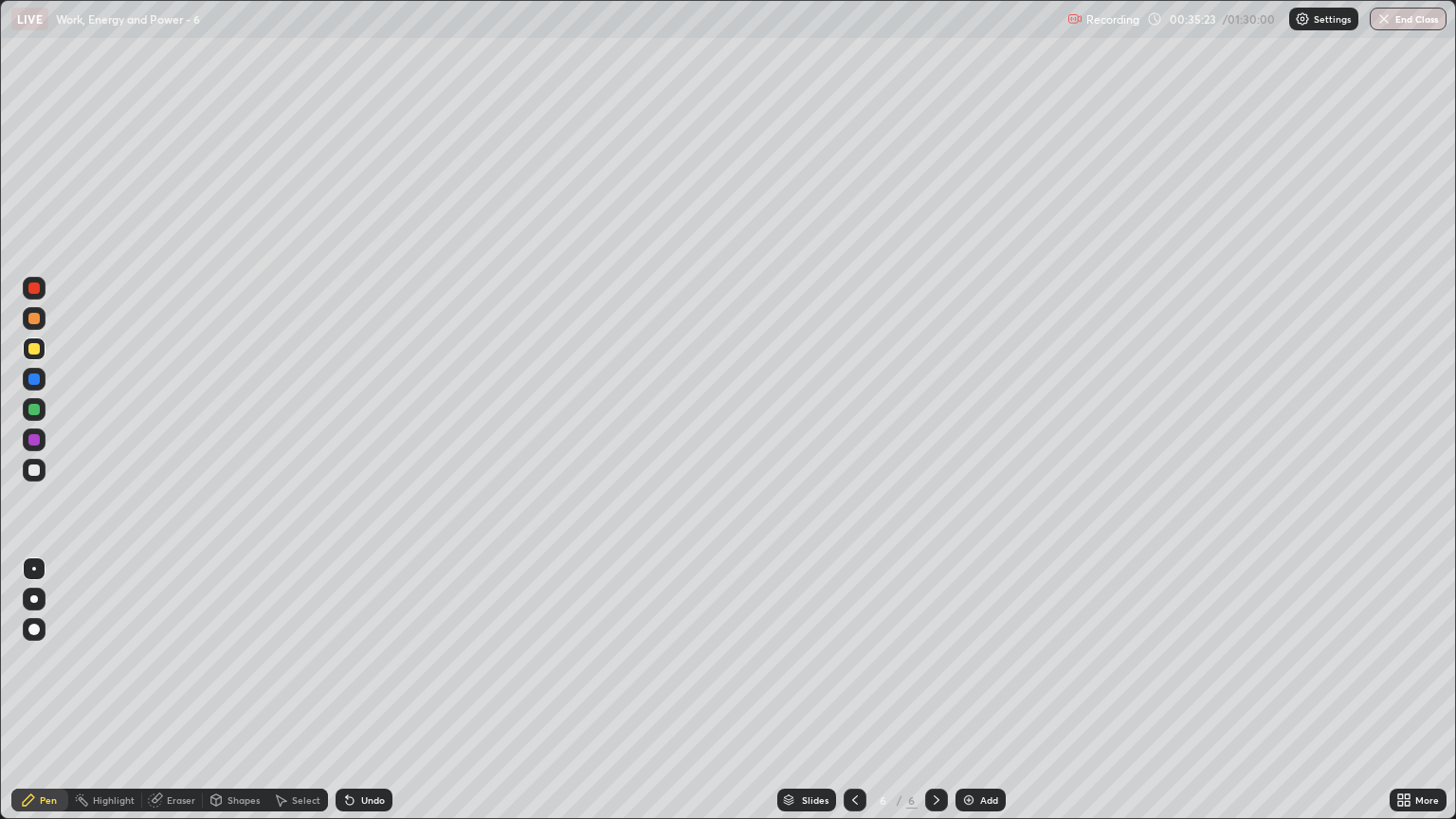 click on "Undo" at bounding box center (364, 800) 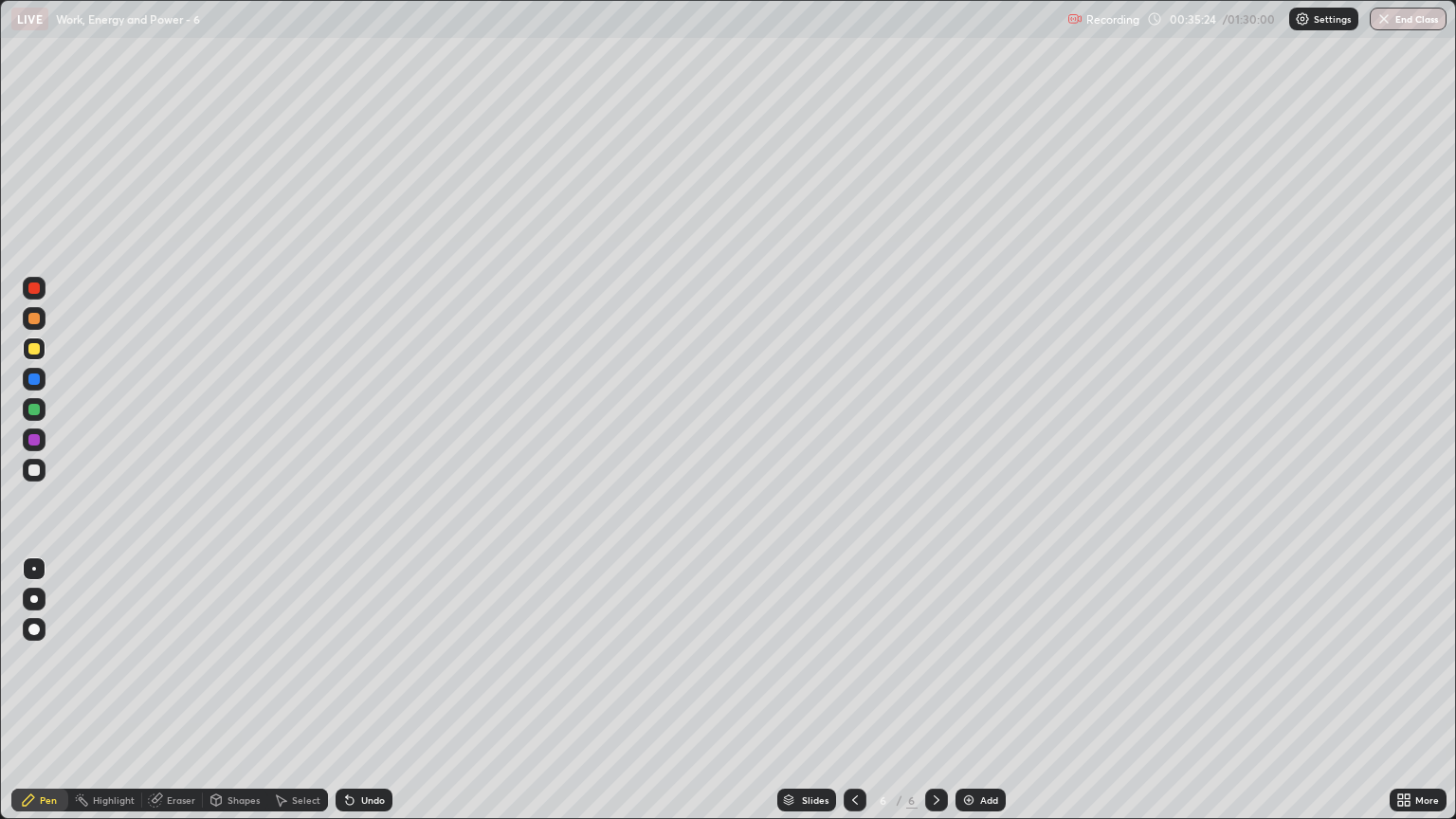 click 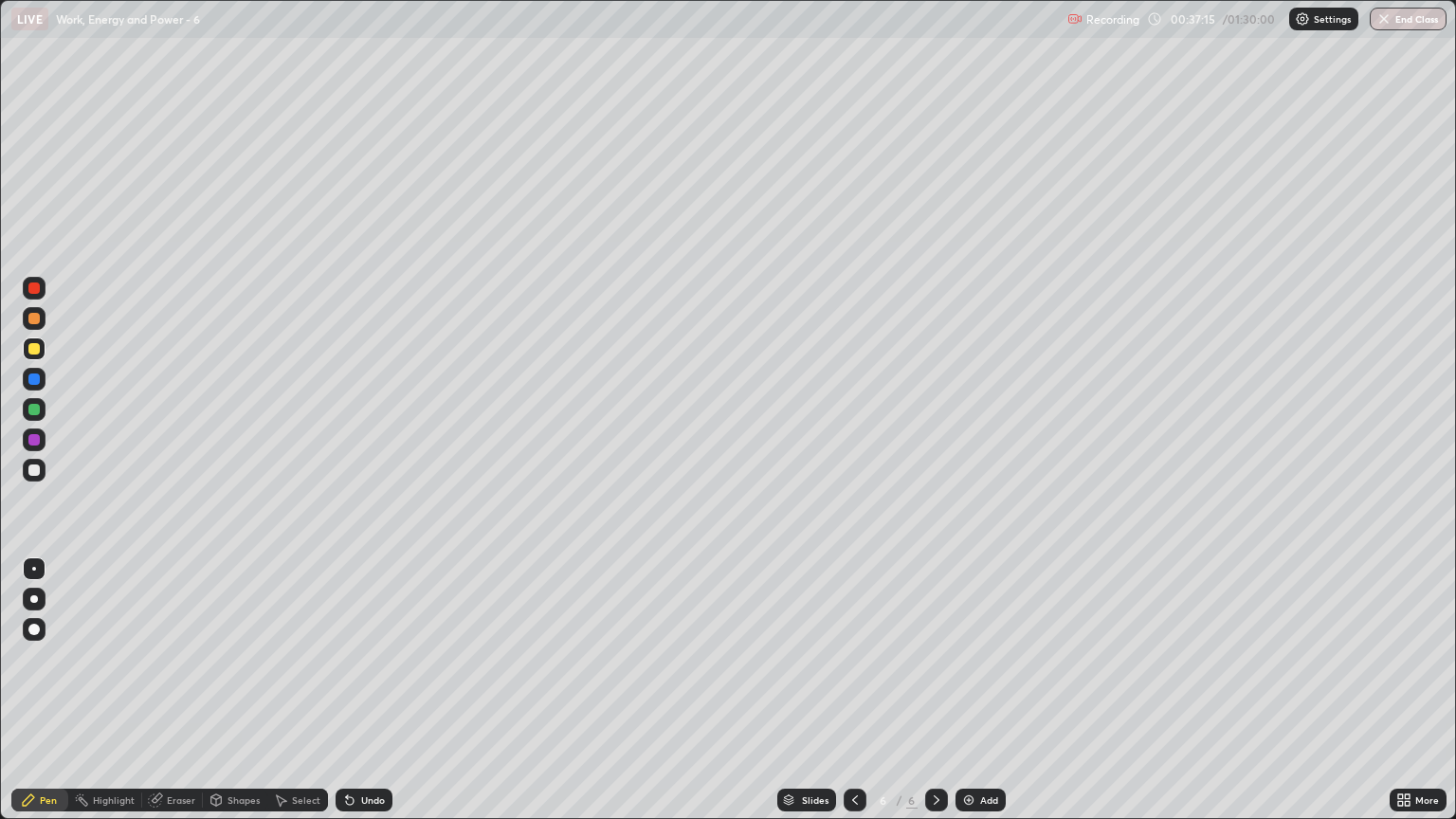 click on "Add" at bounding box center [989, 800] 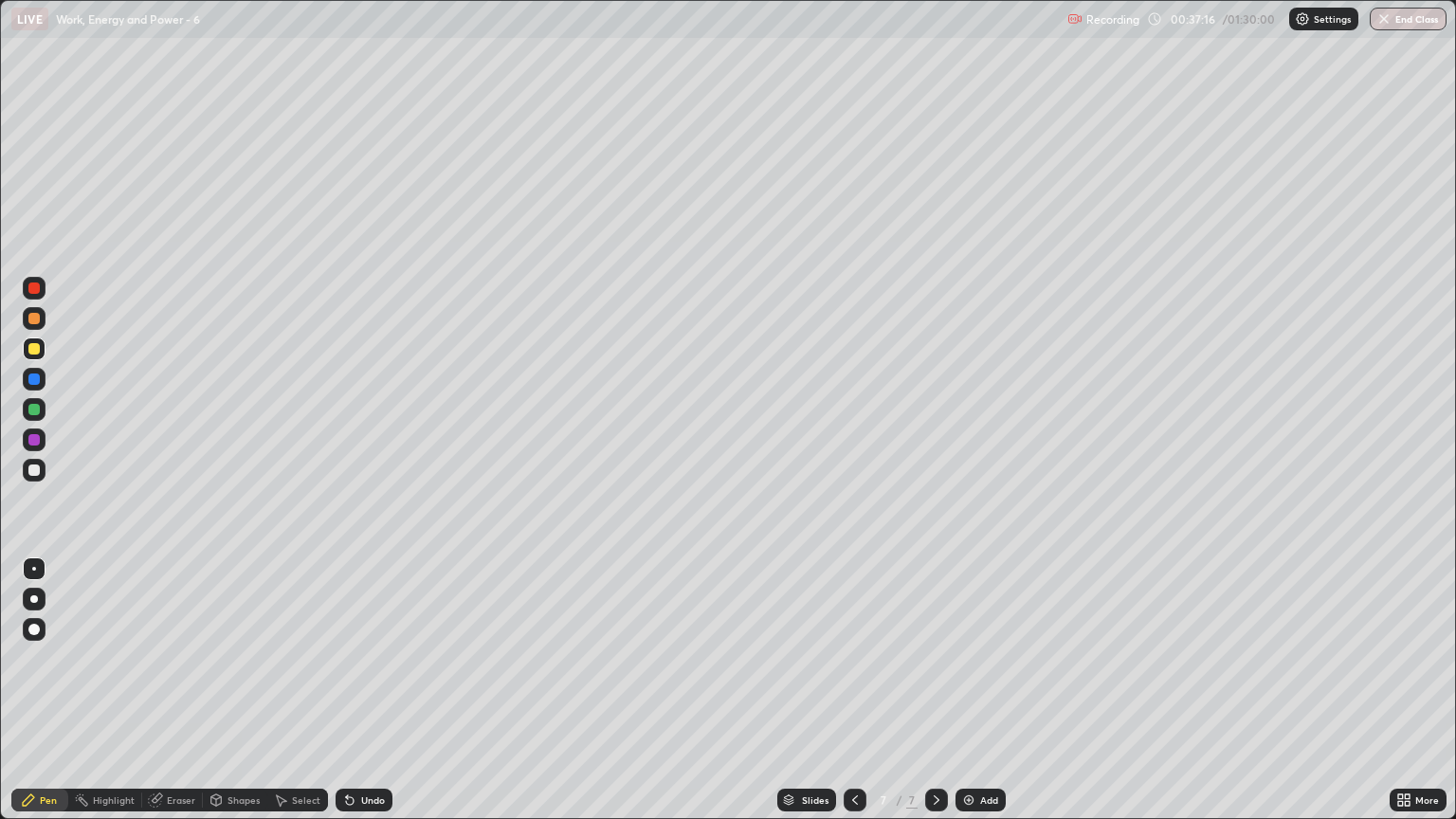 click at bounding box center [34, 470] 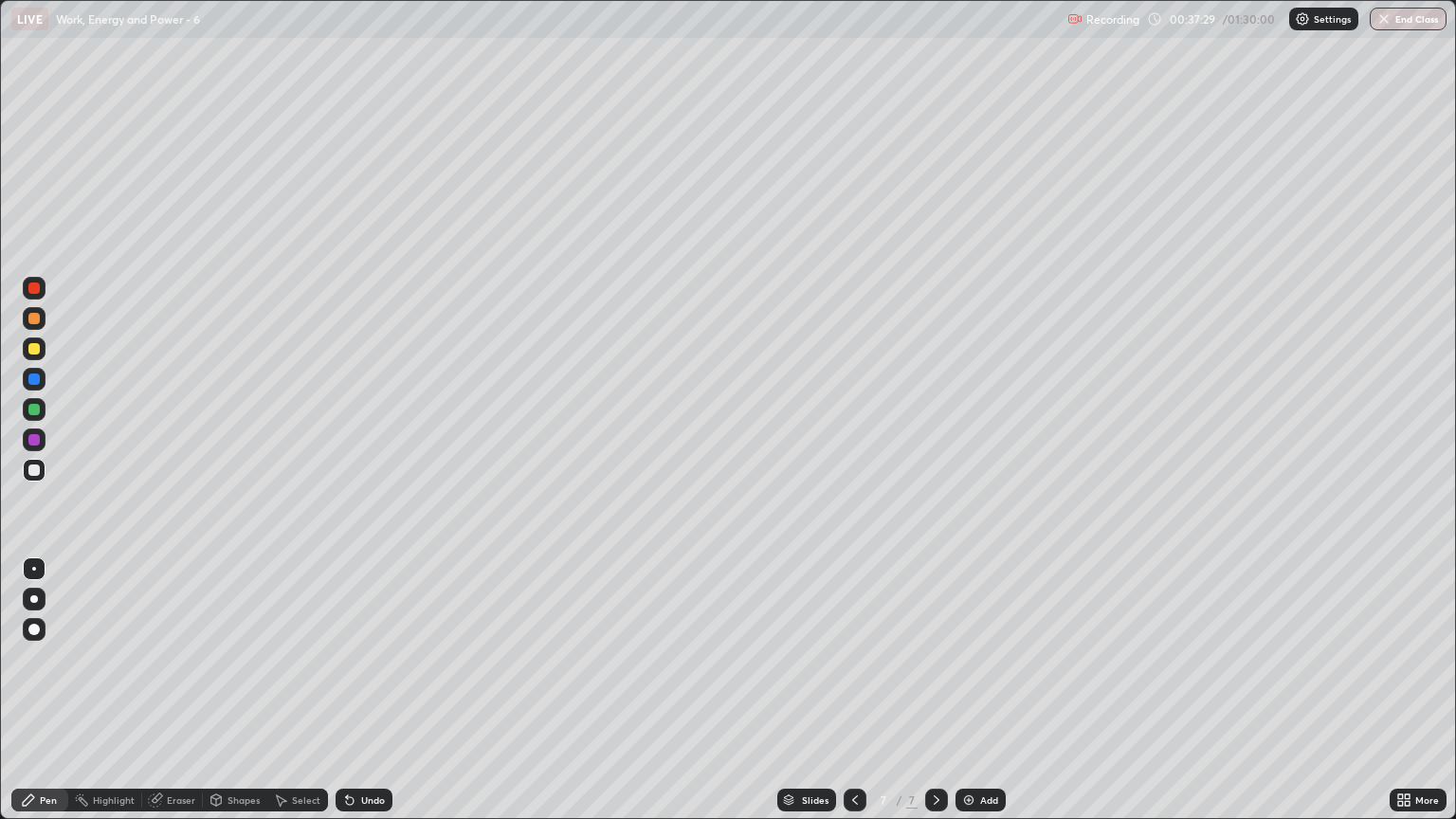 click at bounding box center (34, 349) 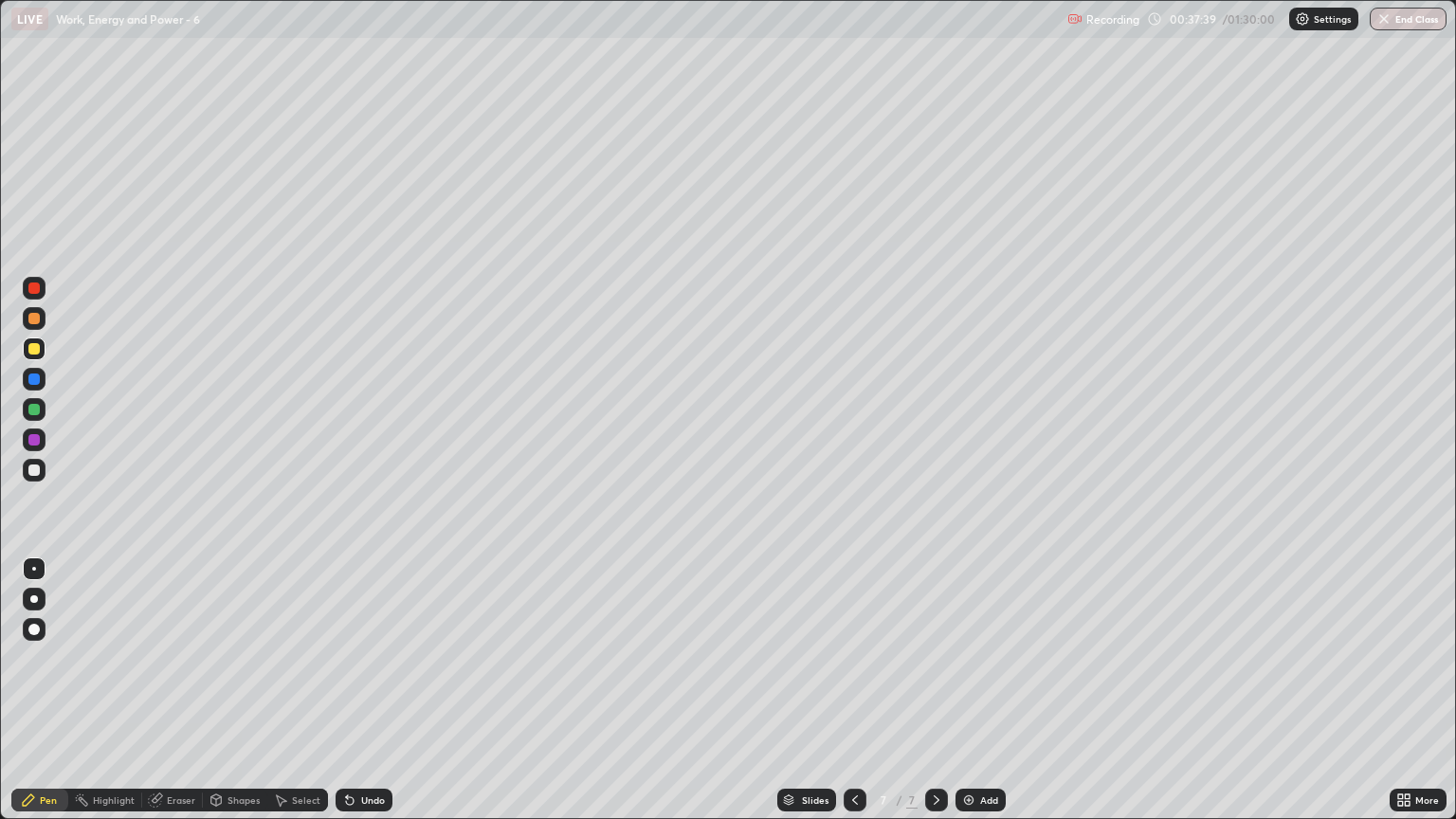 click on "Undo" at bounding box center [364, 800] 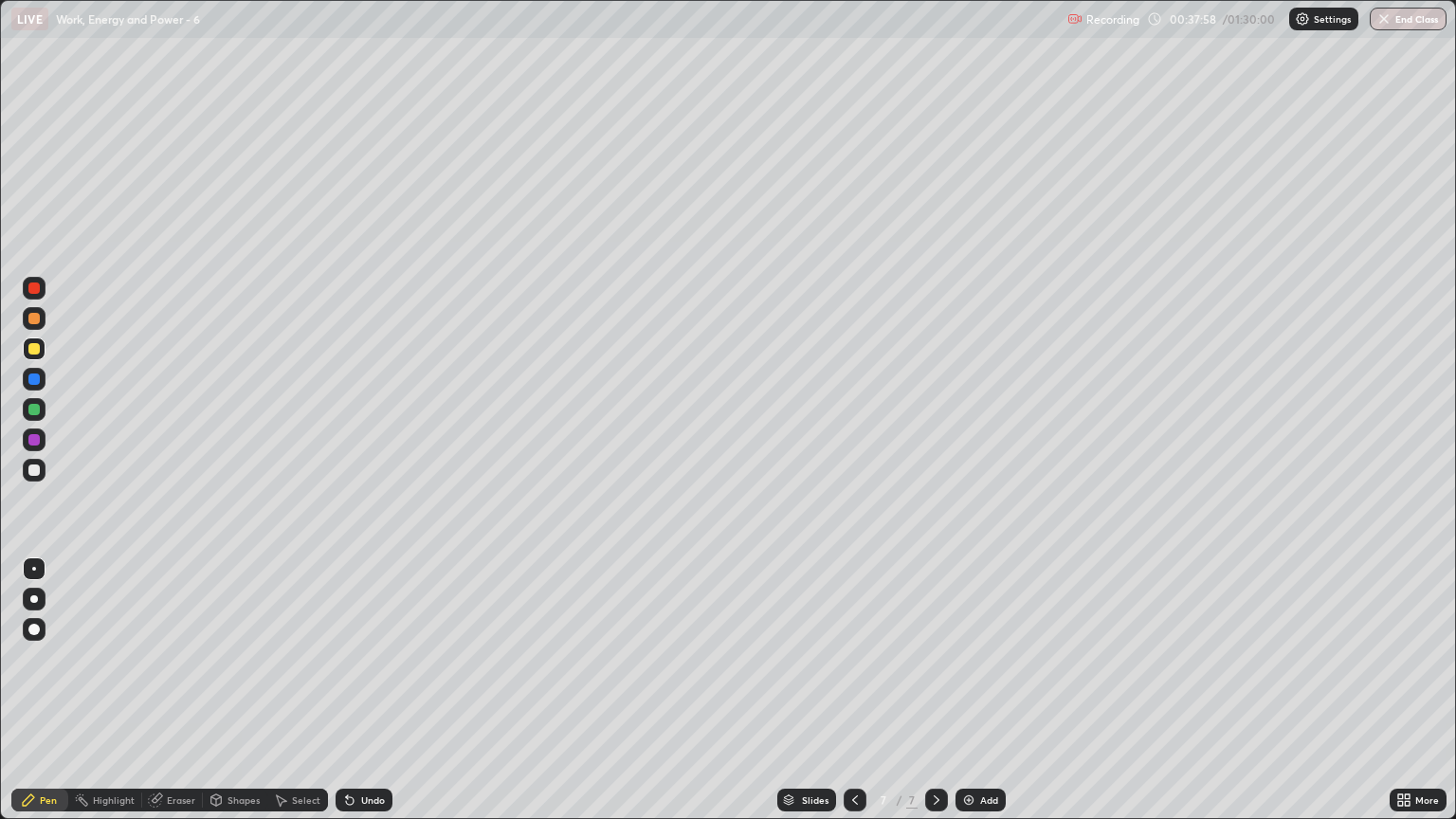 click at bounding box center (34, 410) 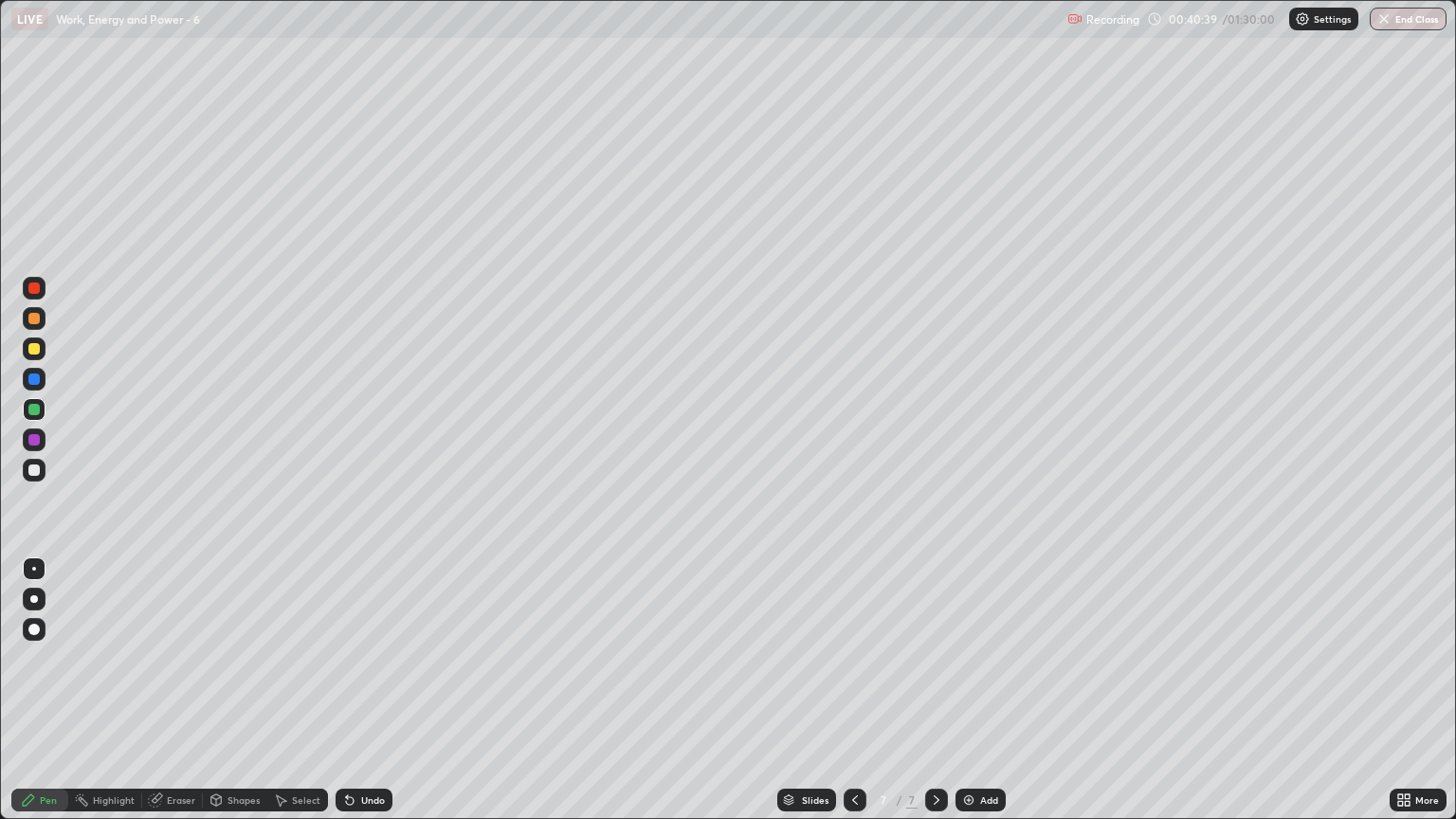 click on "Add" at bounding box center [989, 800] 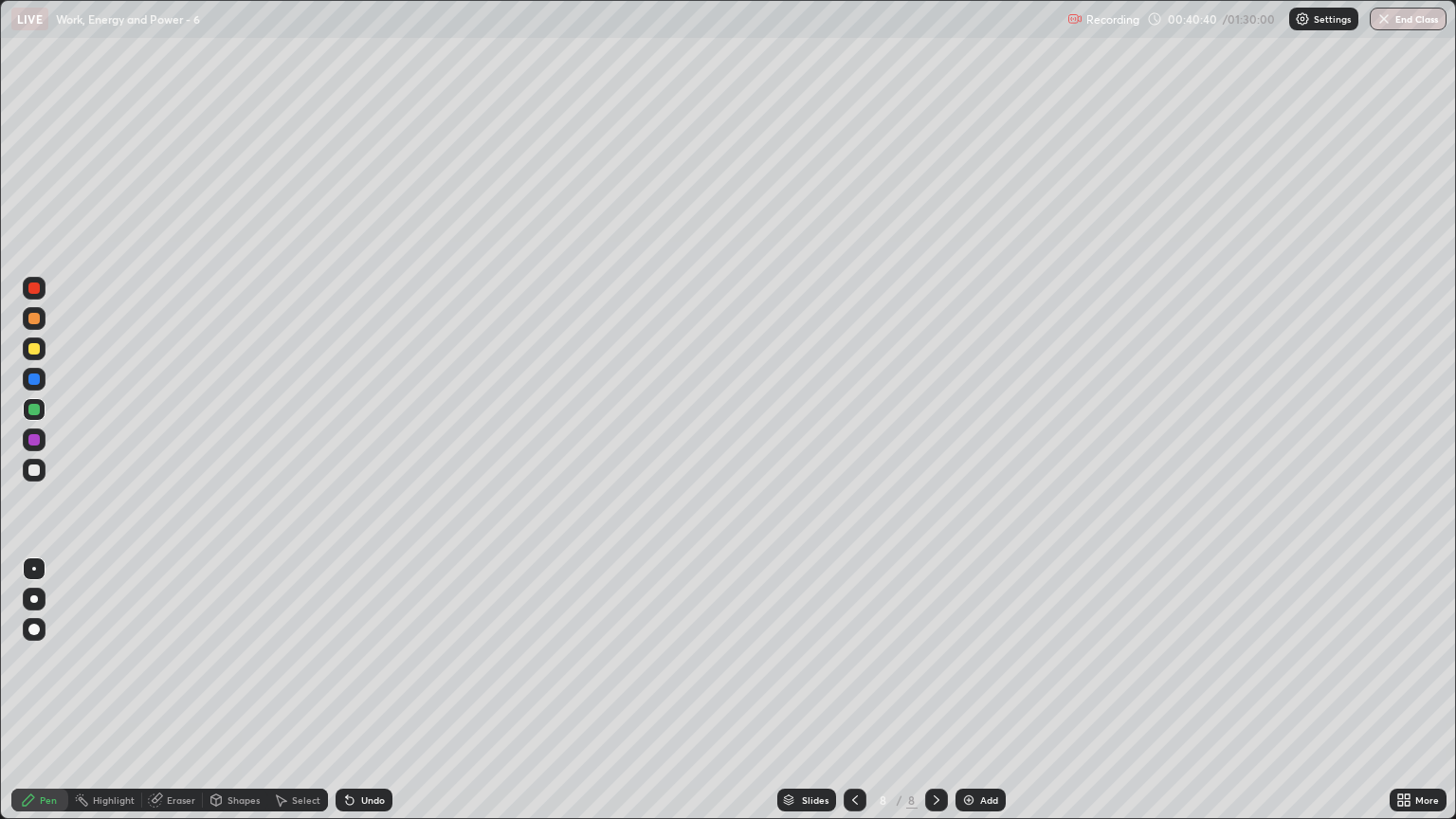 click at bounding box center [34, 470] 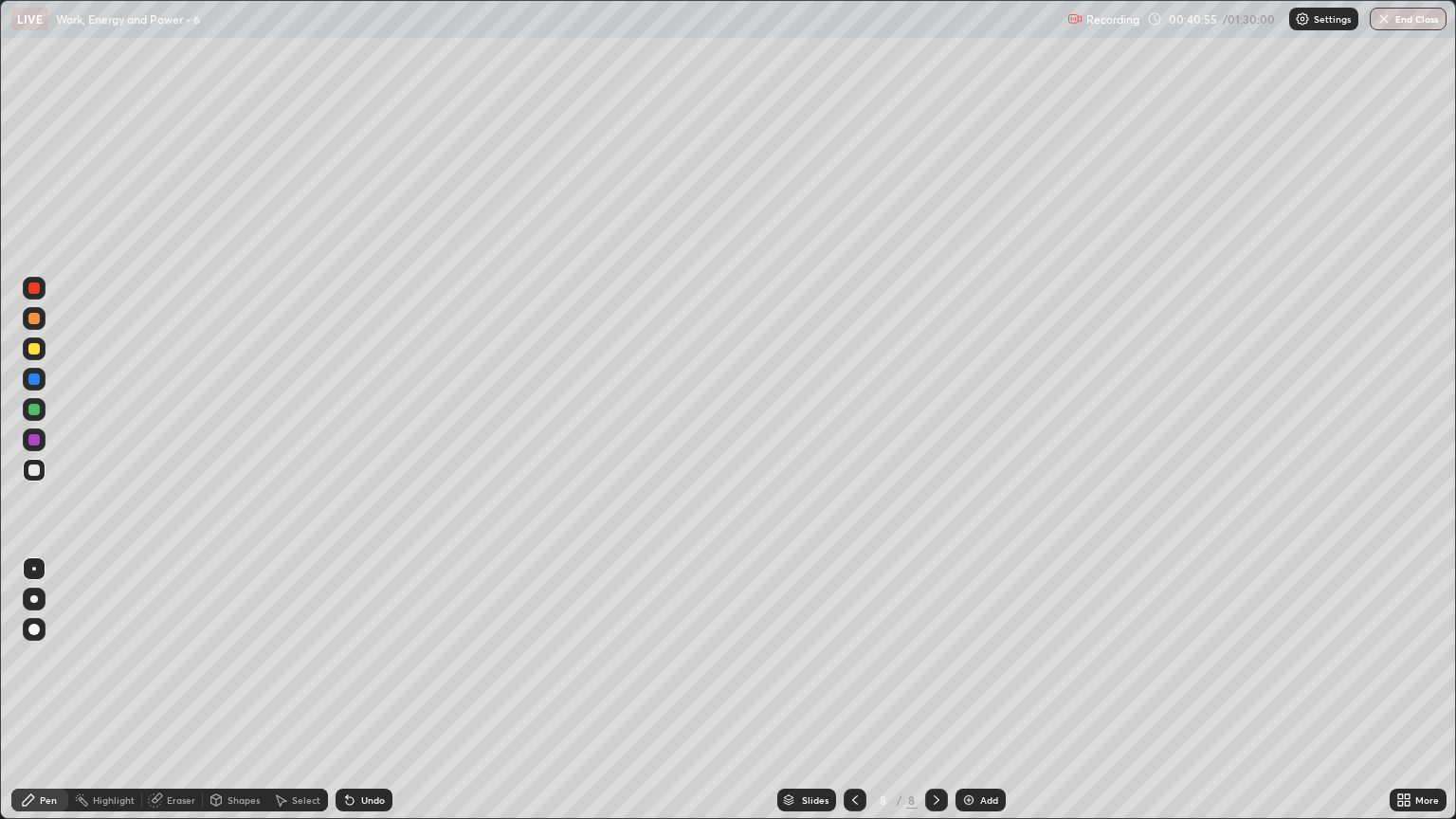 click at bounding box center [34, 349] 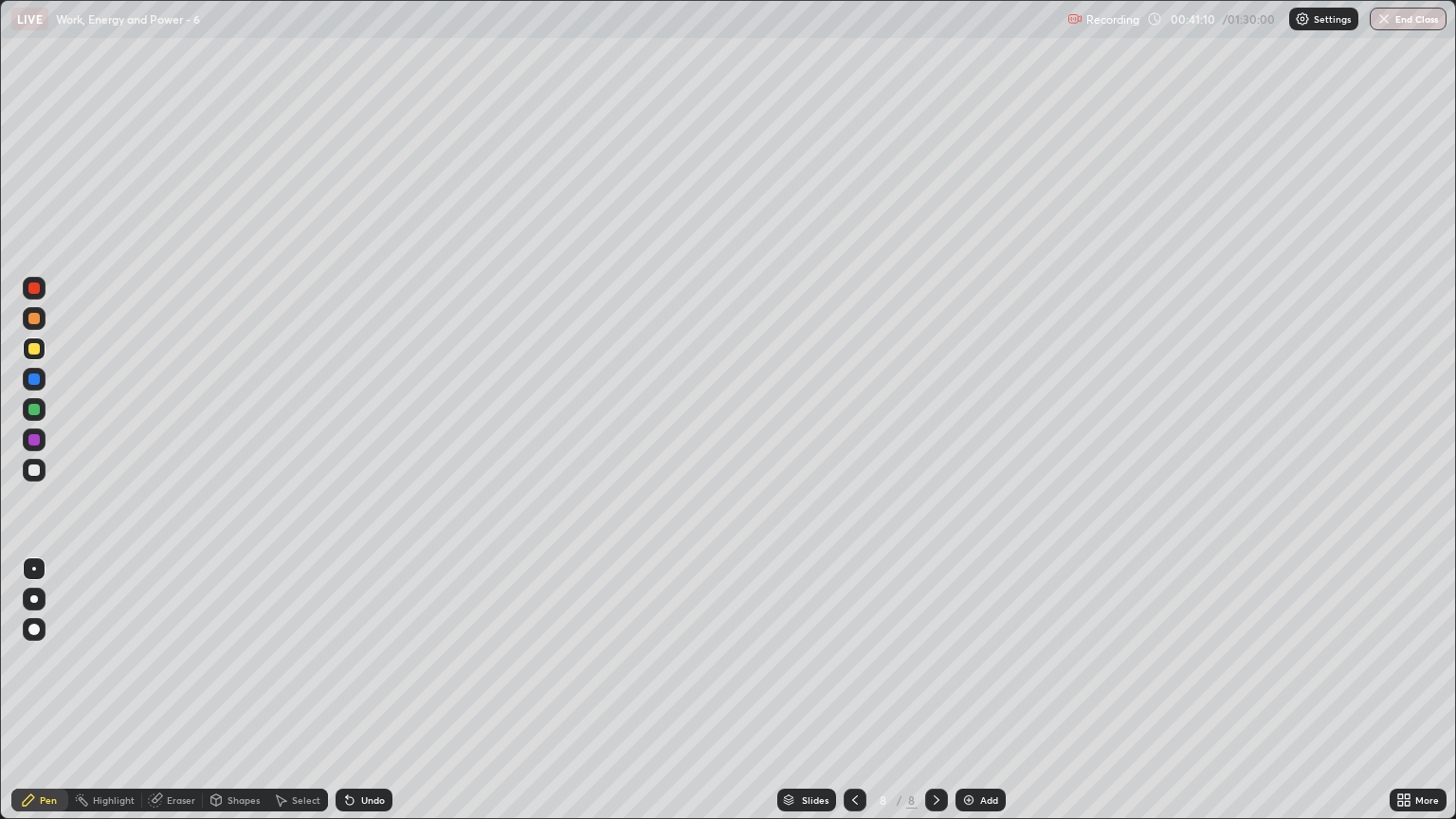 click at bounding box center (34, 470) 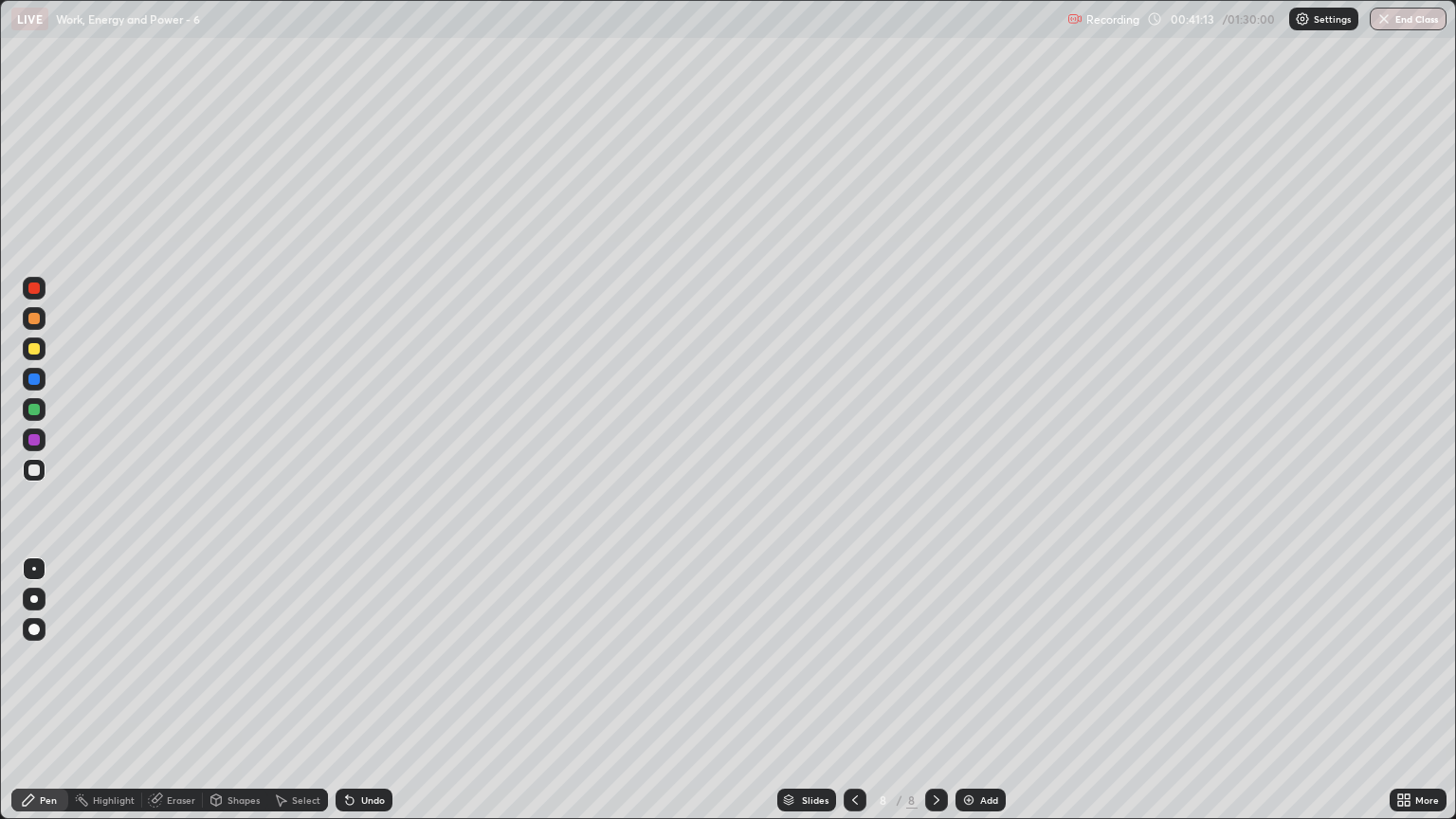 click on "Undo" at bounding box center [373, 800] 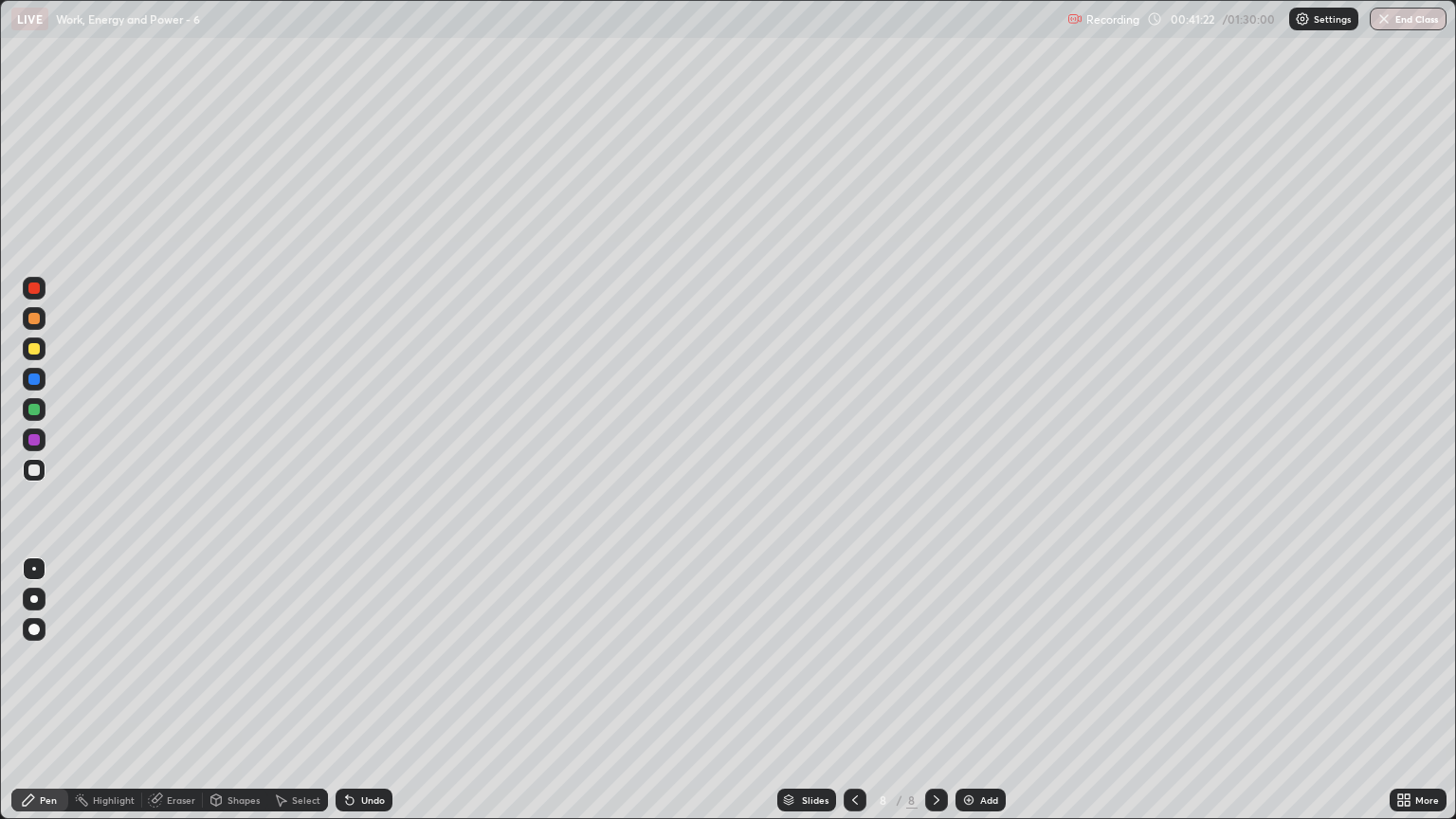 click at bounding box center (34, 349) 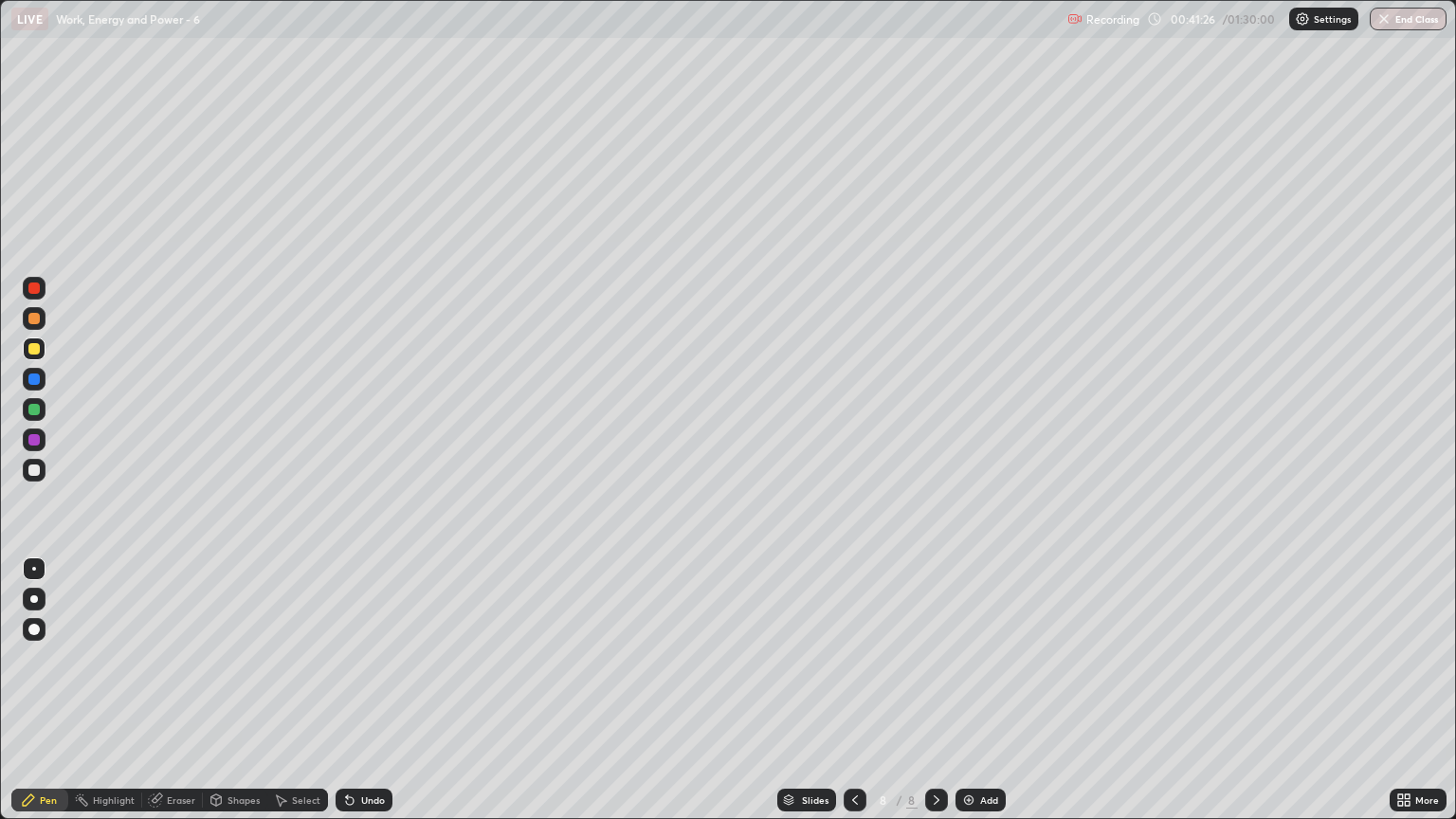 click at bounding box center (34, 470) 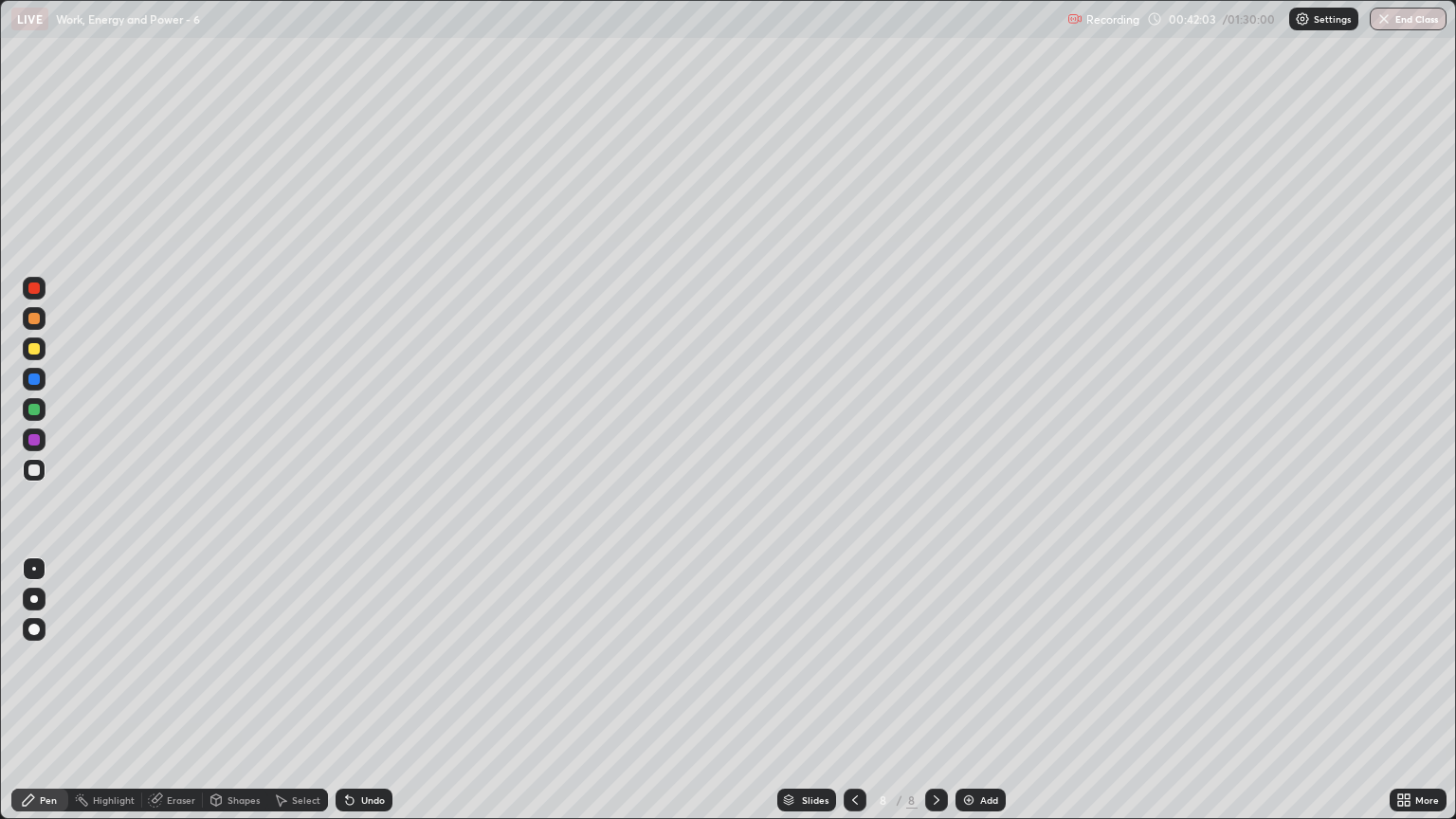 click at bounding box center (34, 318) 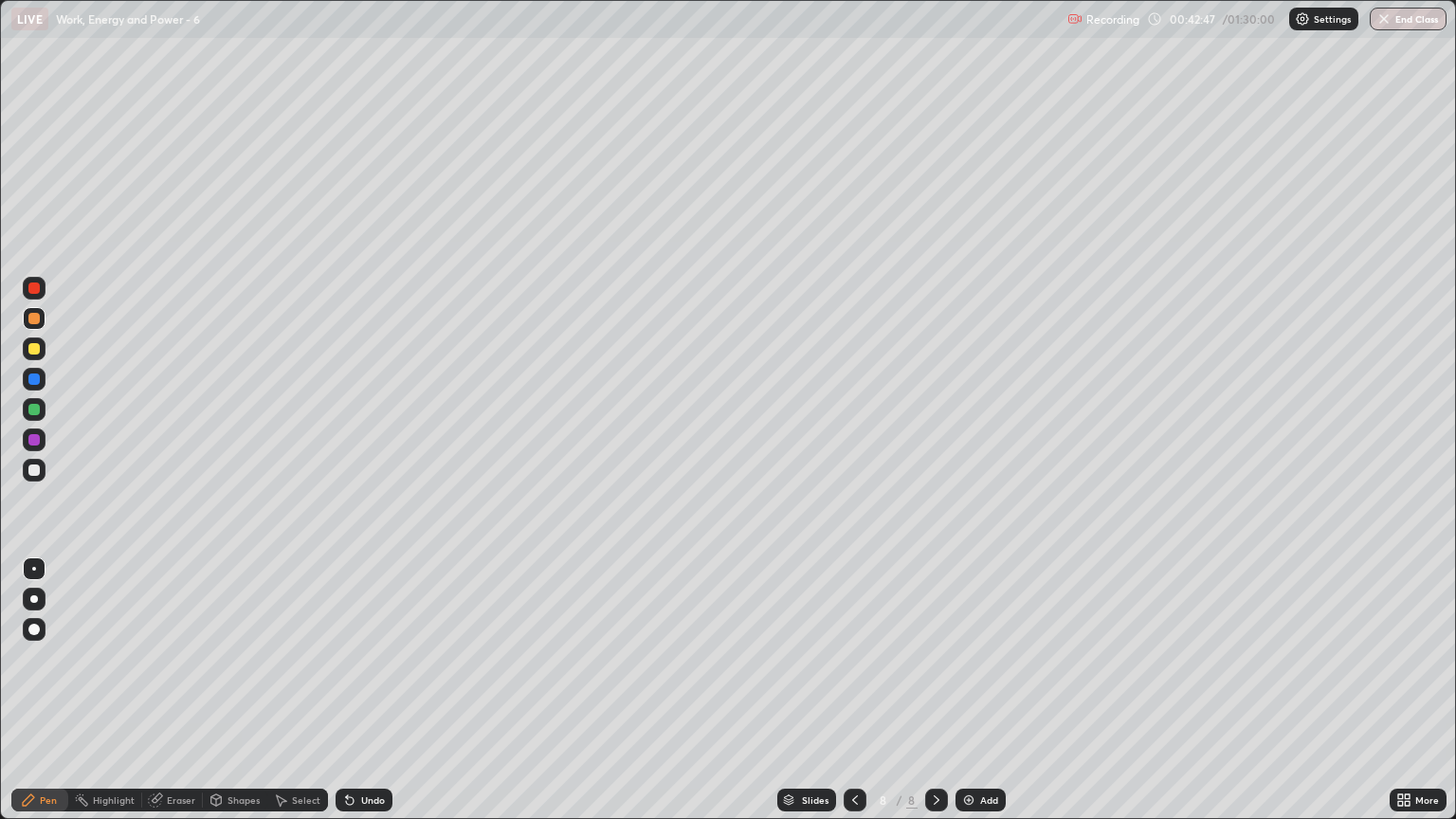 click at bounding box center [34, 410] 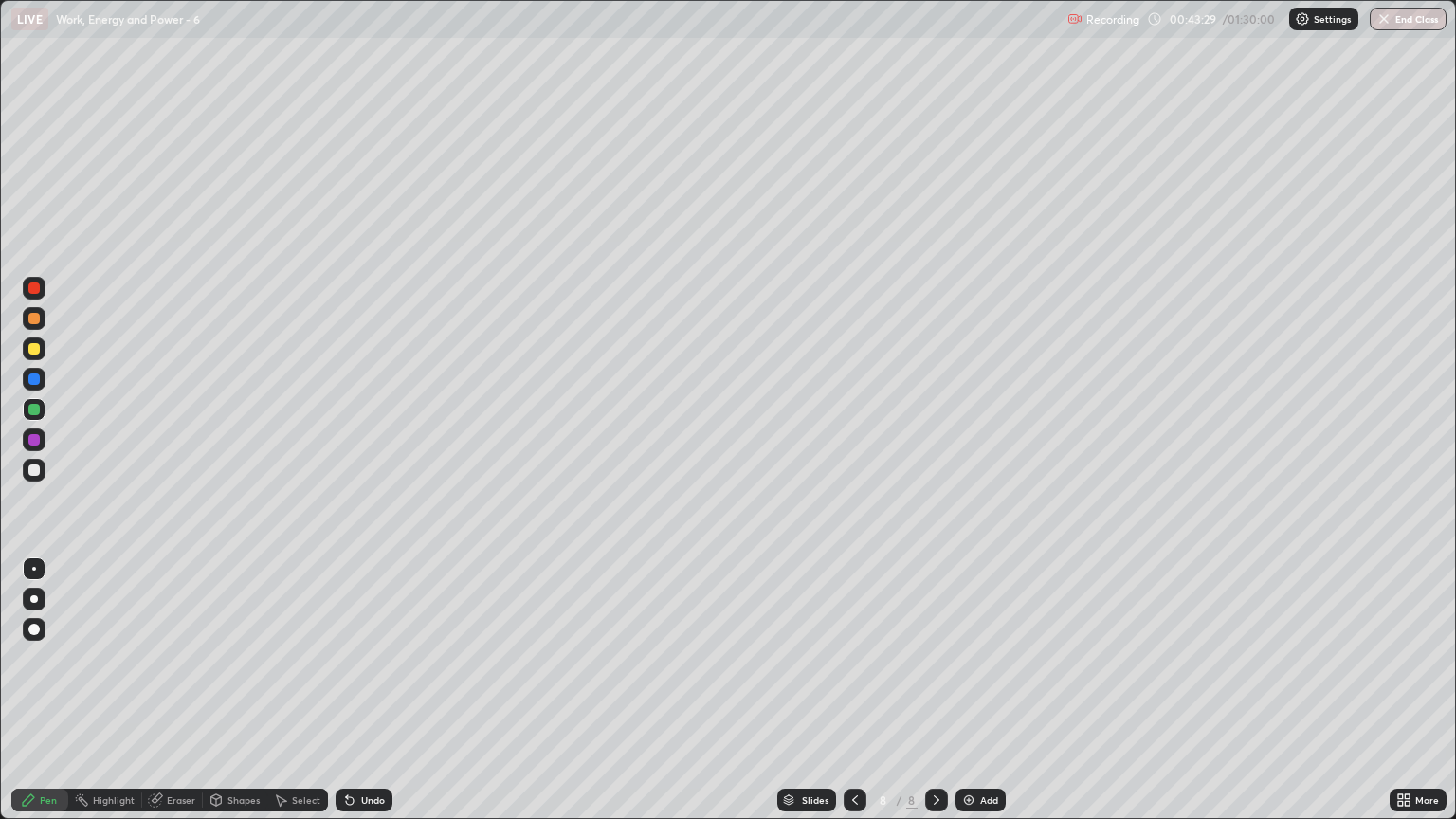 click at bounding box center (34, 288) 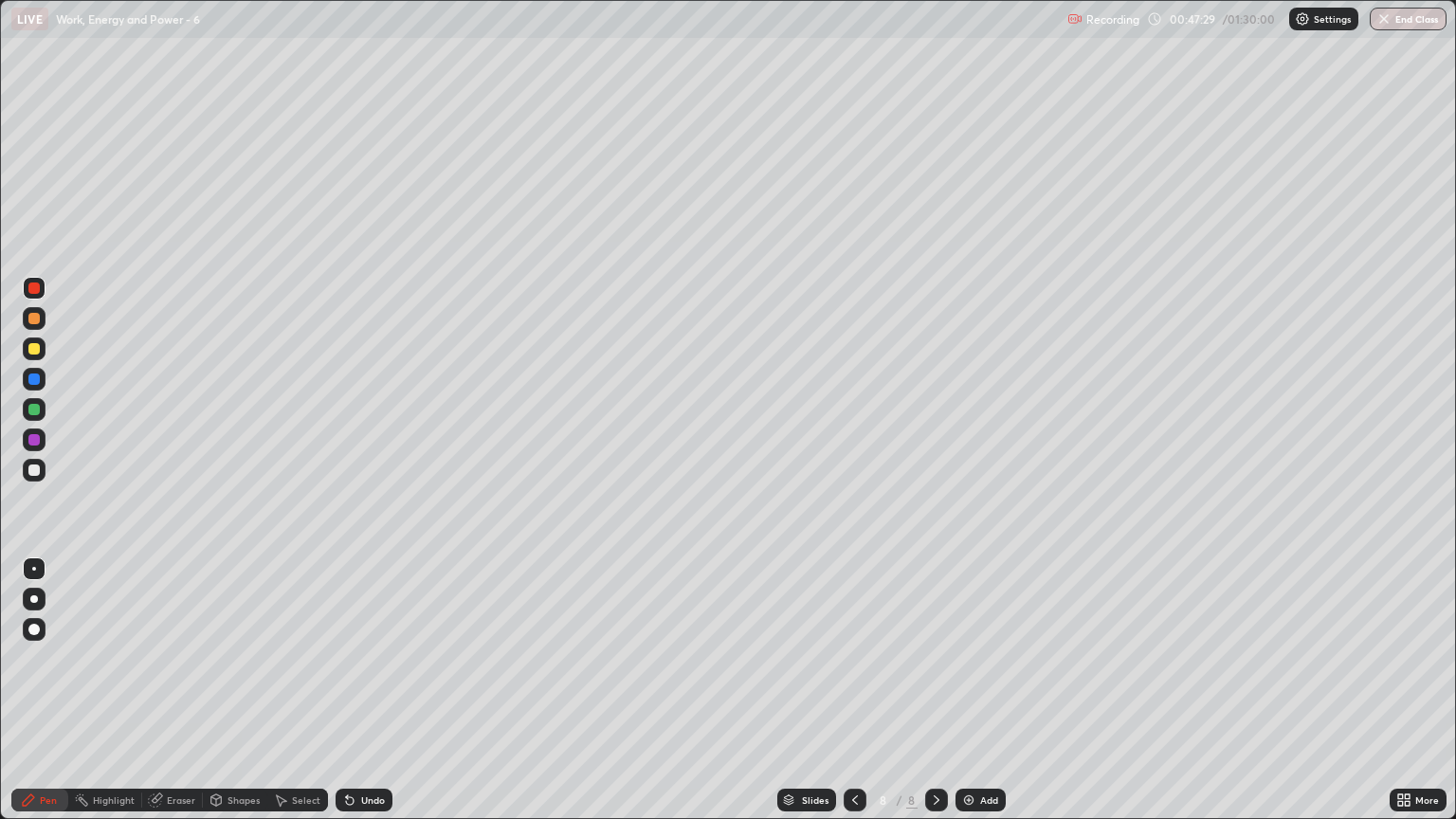 click on "Add" at bounding box center [980, 800] 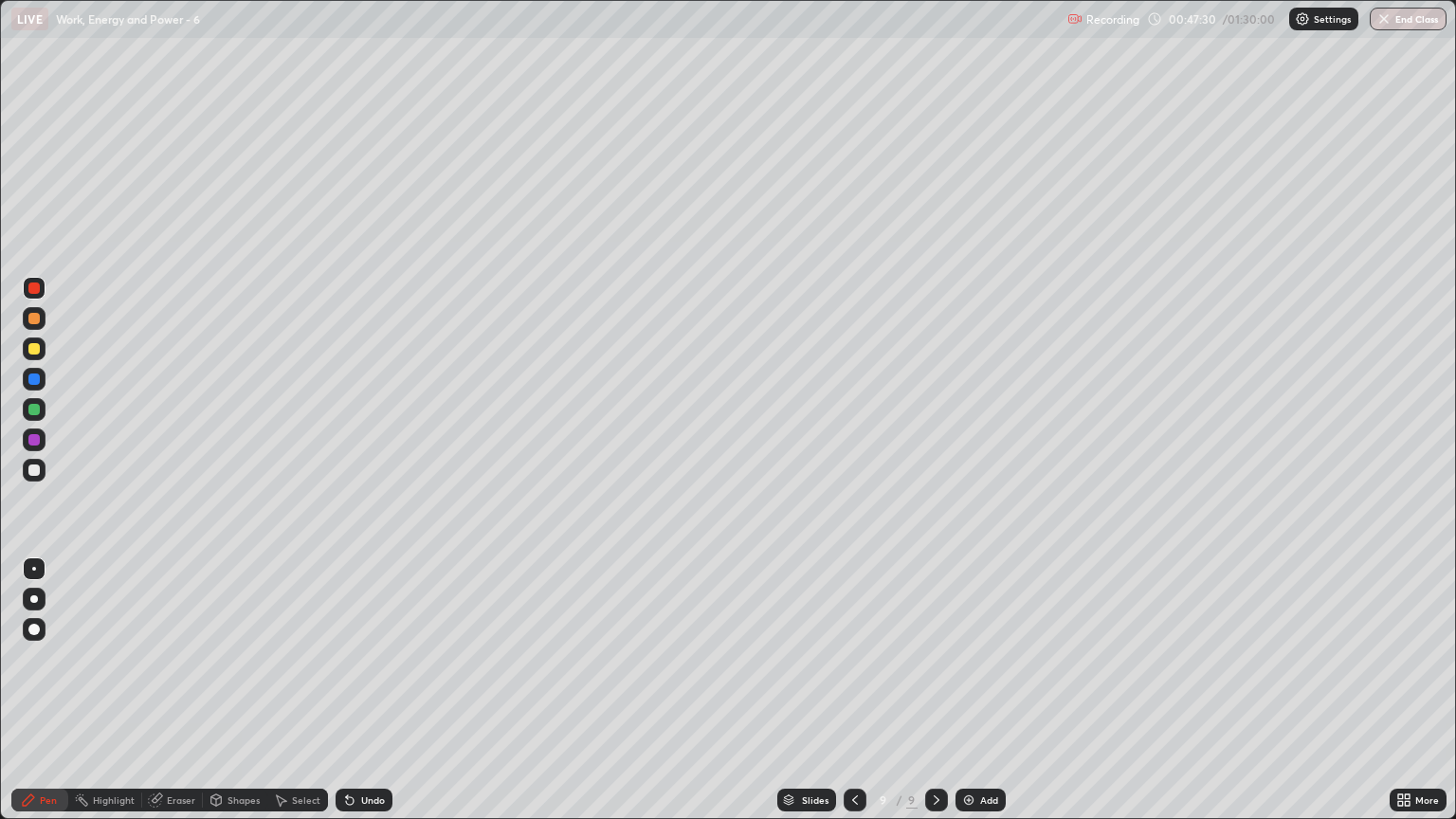 click 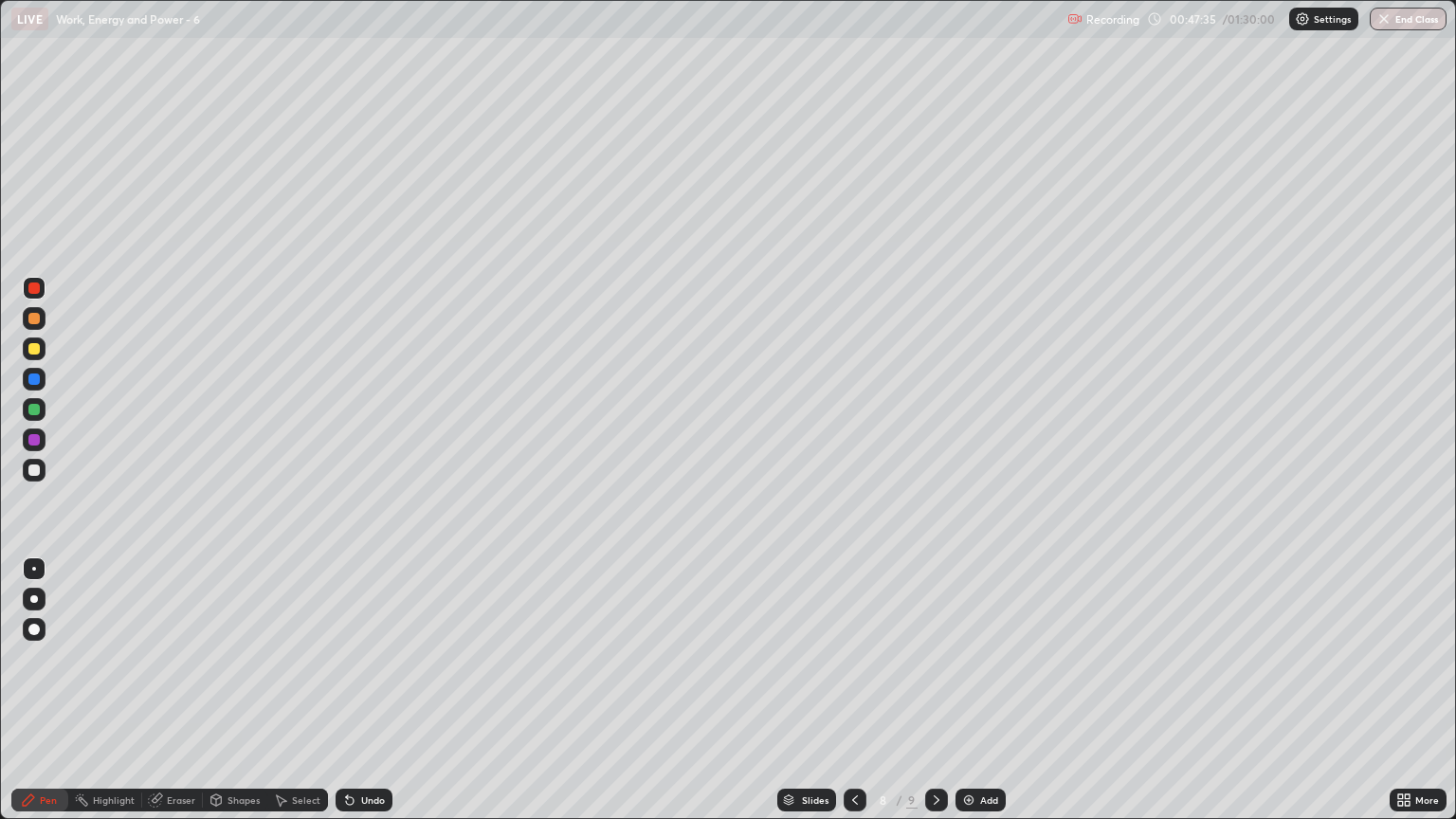 click 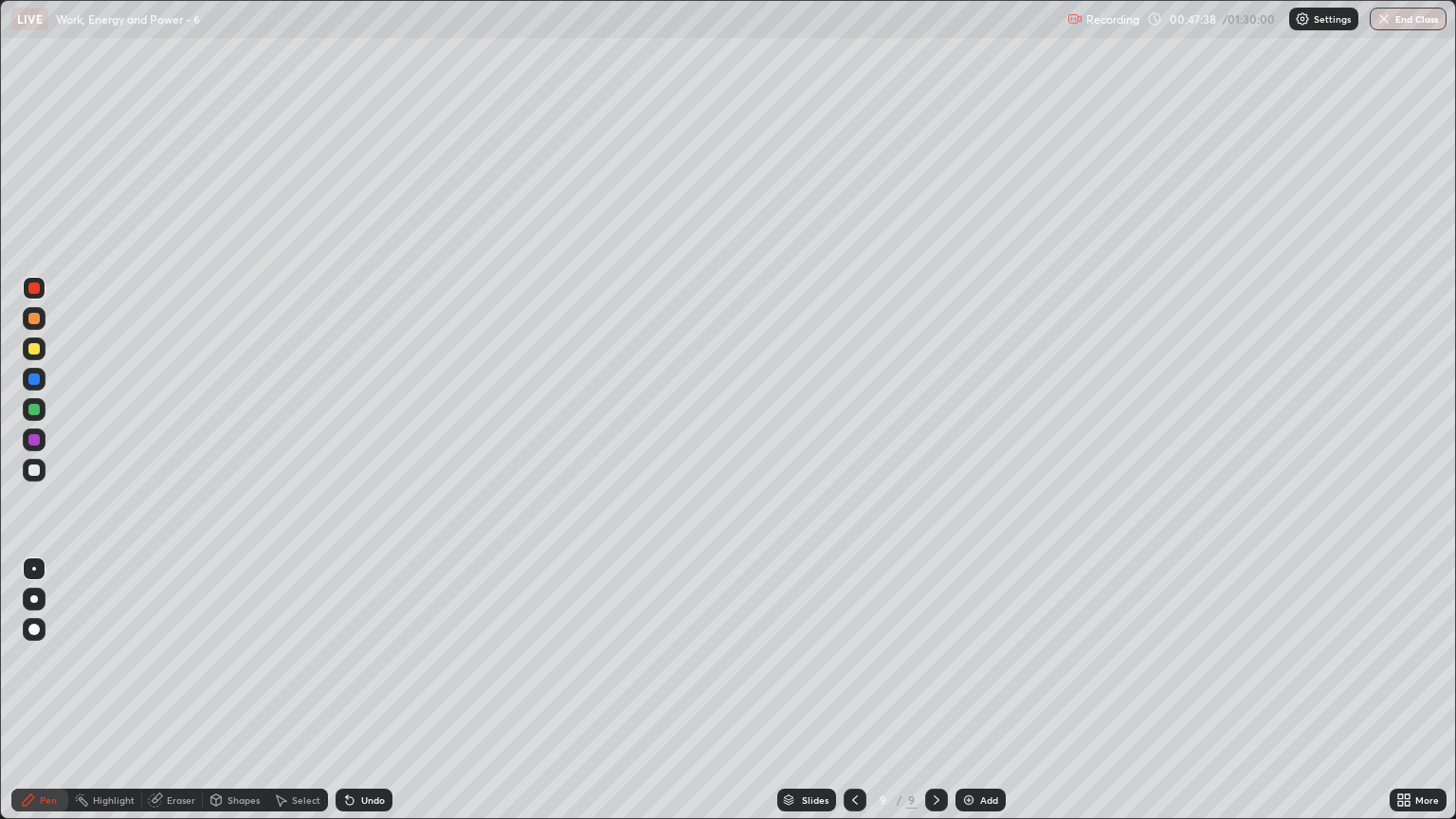 click at bounding box center (34, 470) 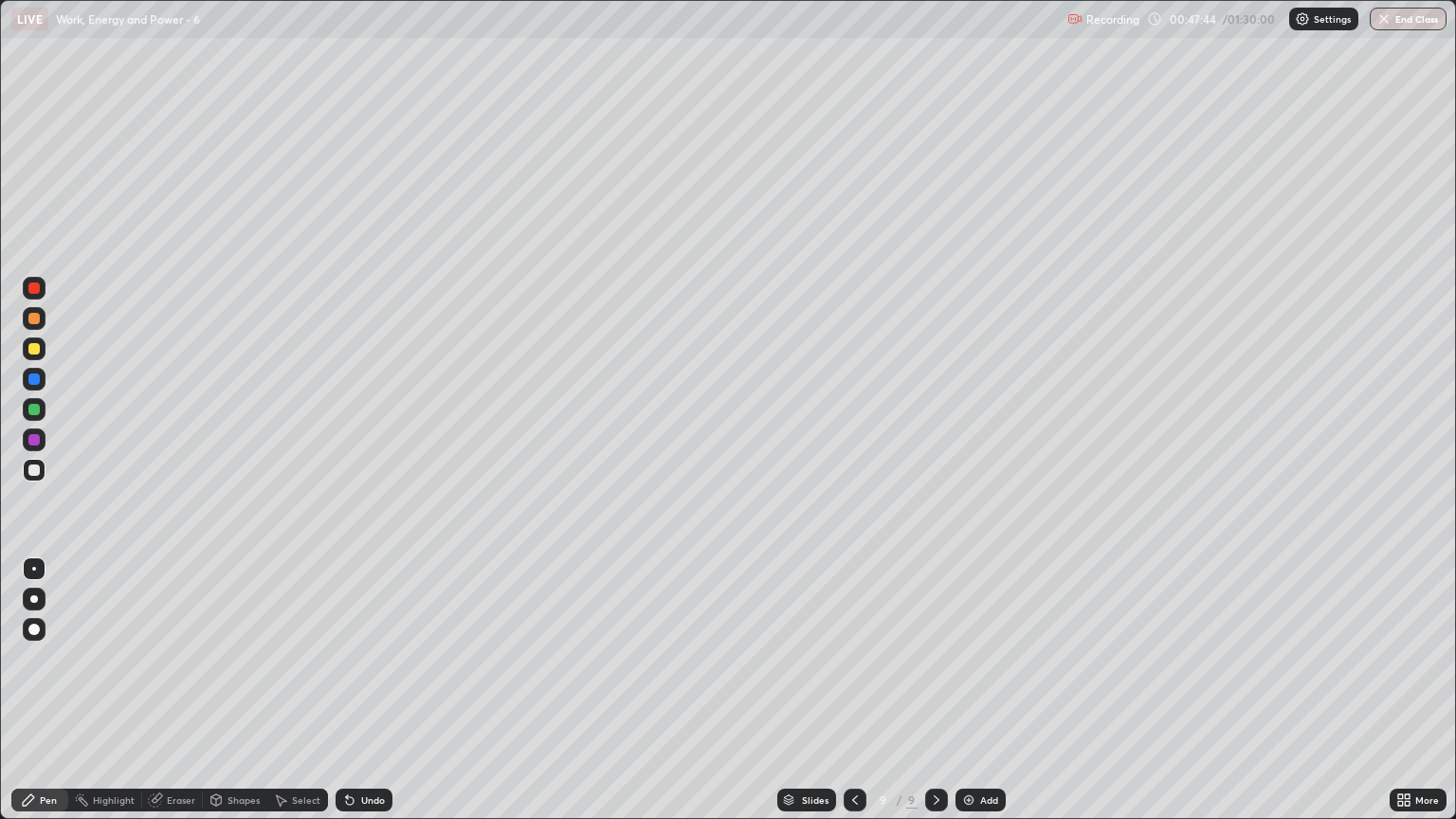 click on "Undo" at bounding box center (373, 800) 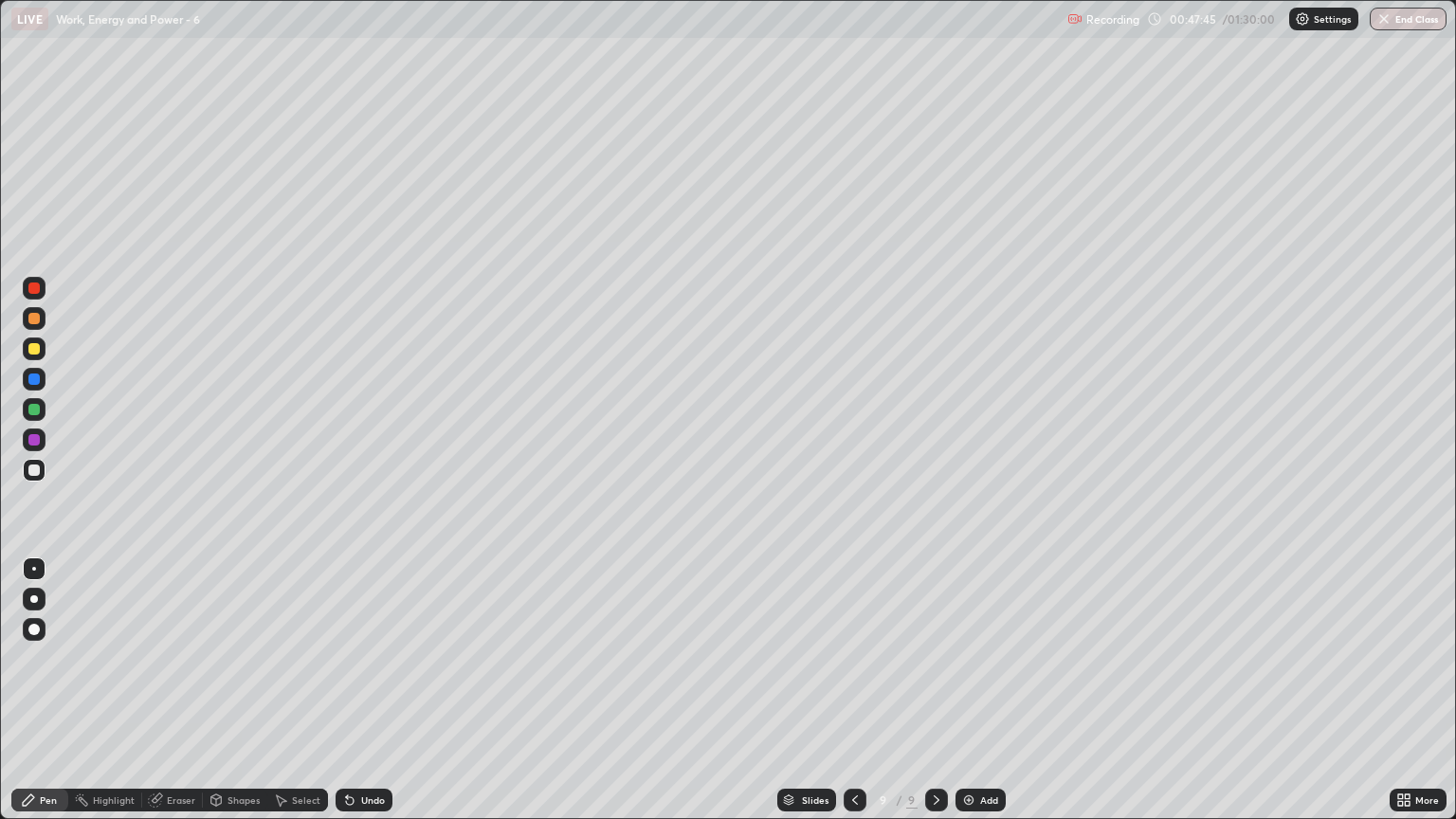 click on "Undo" at bounding box center (364, 800) 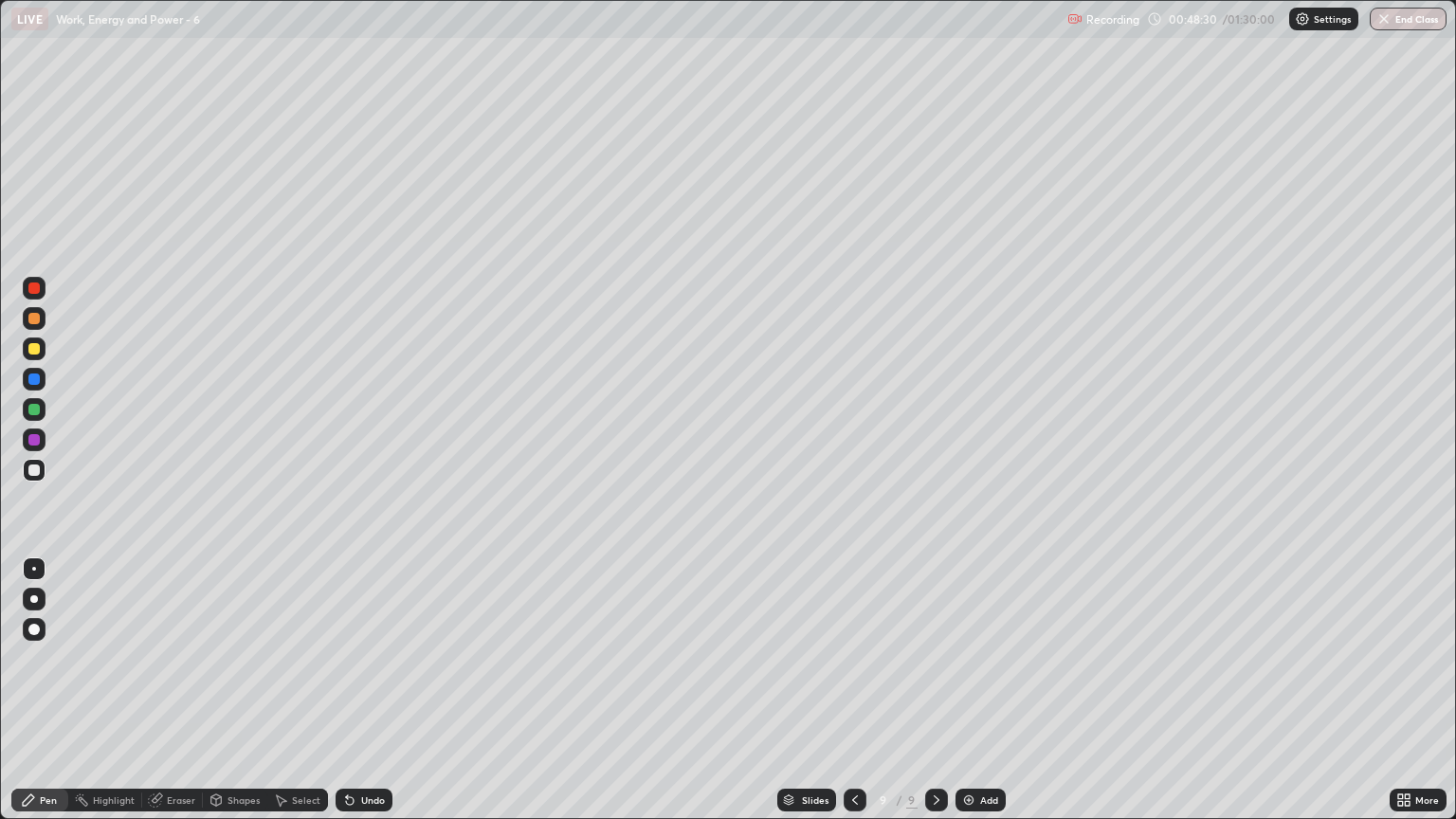 click at bounding box center (34, 349) 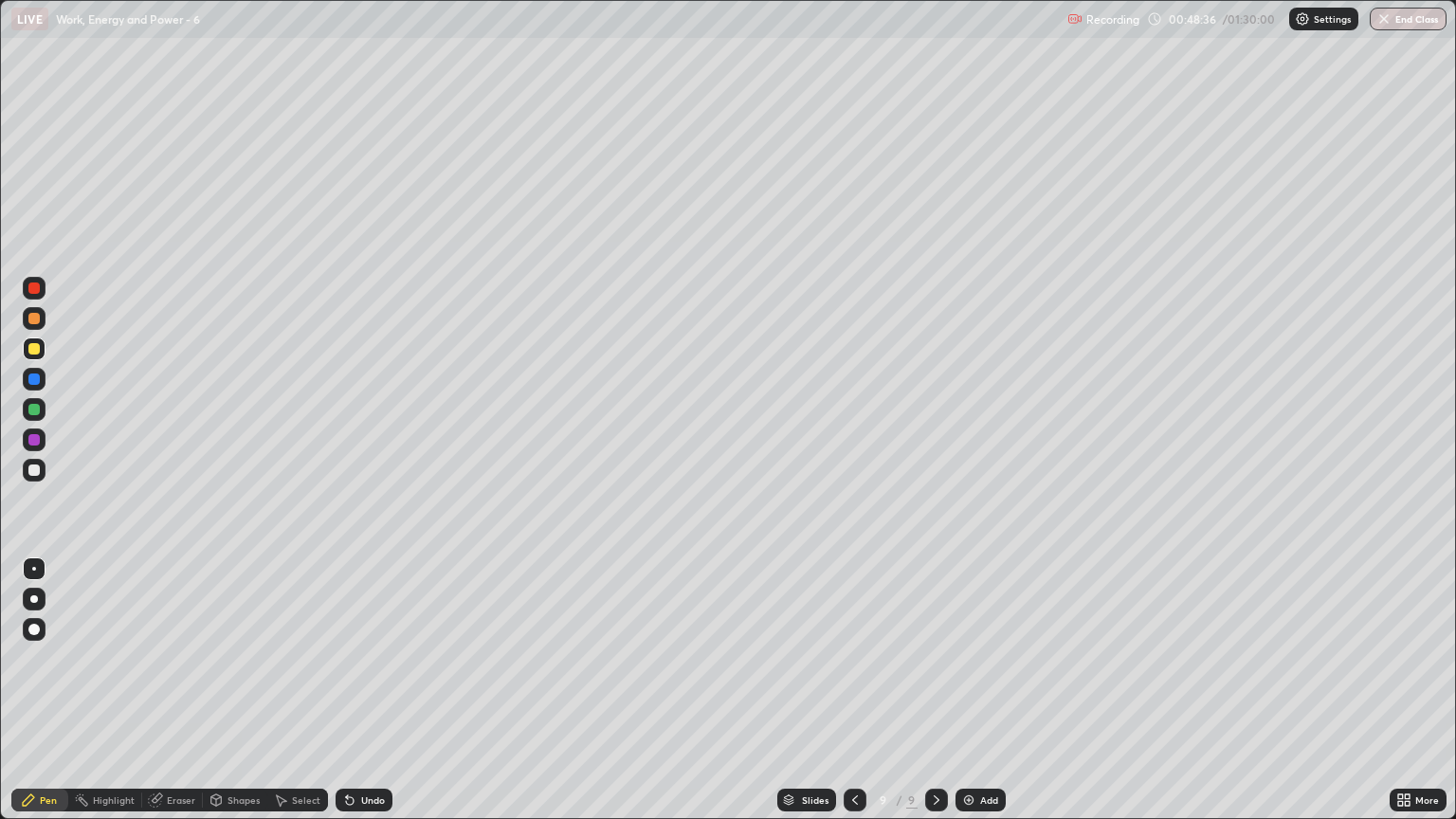 click at bounding box center [34, 470] 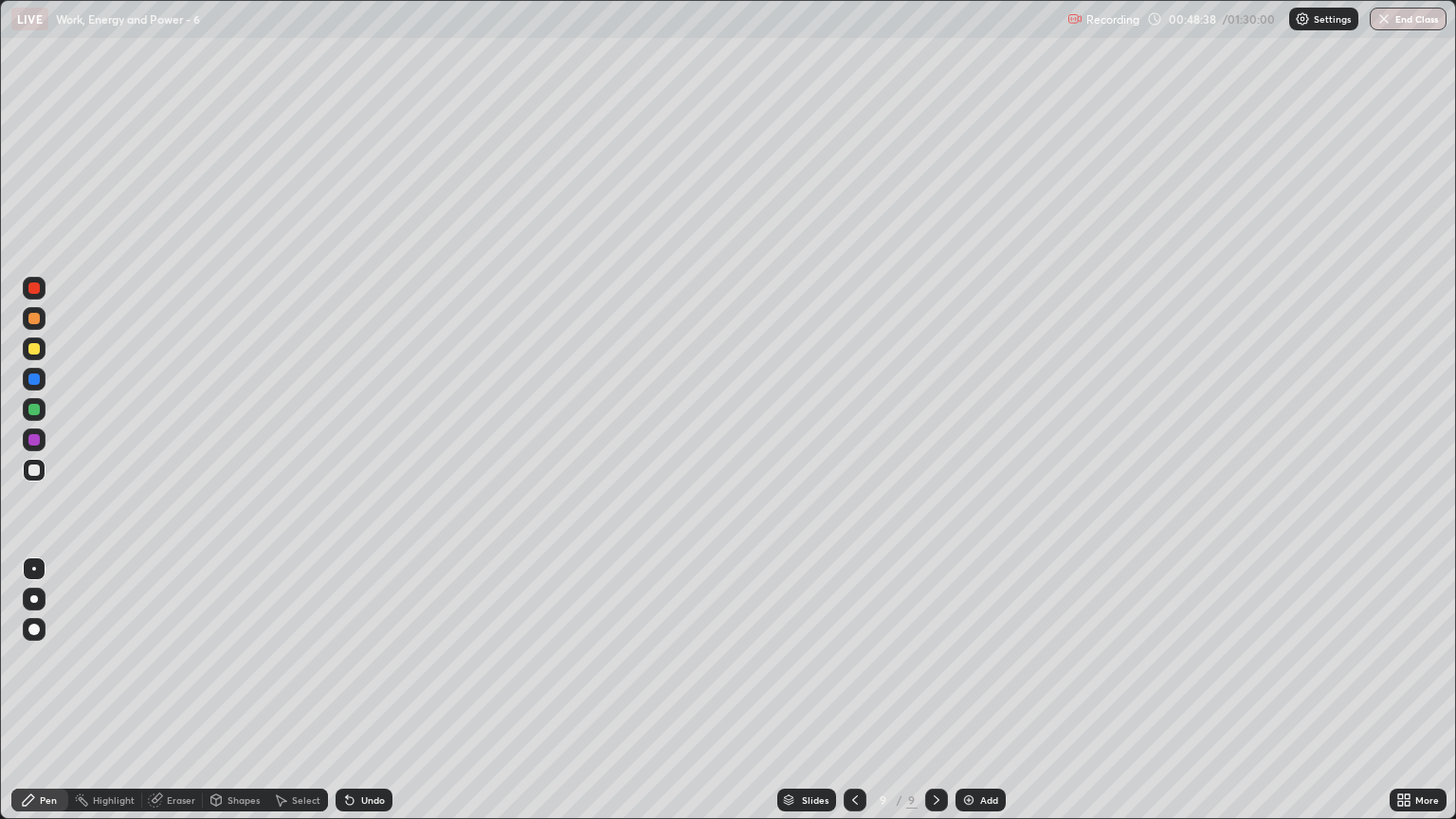 click at bounding box center [34, 410] 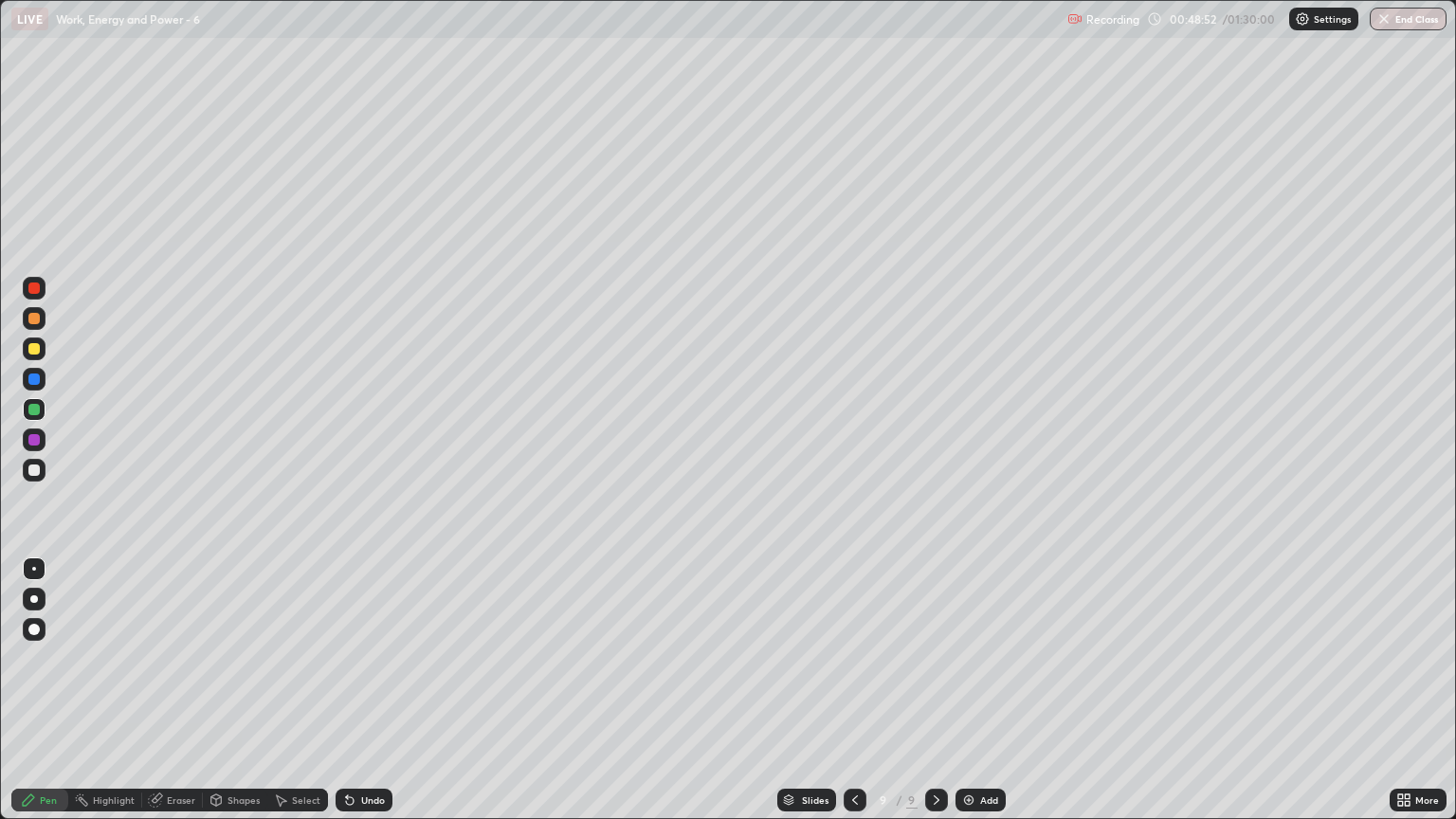 click at bounding box center [34, 349] 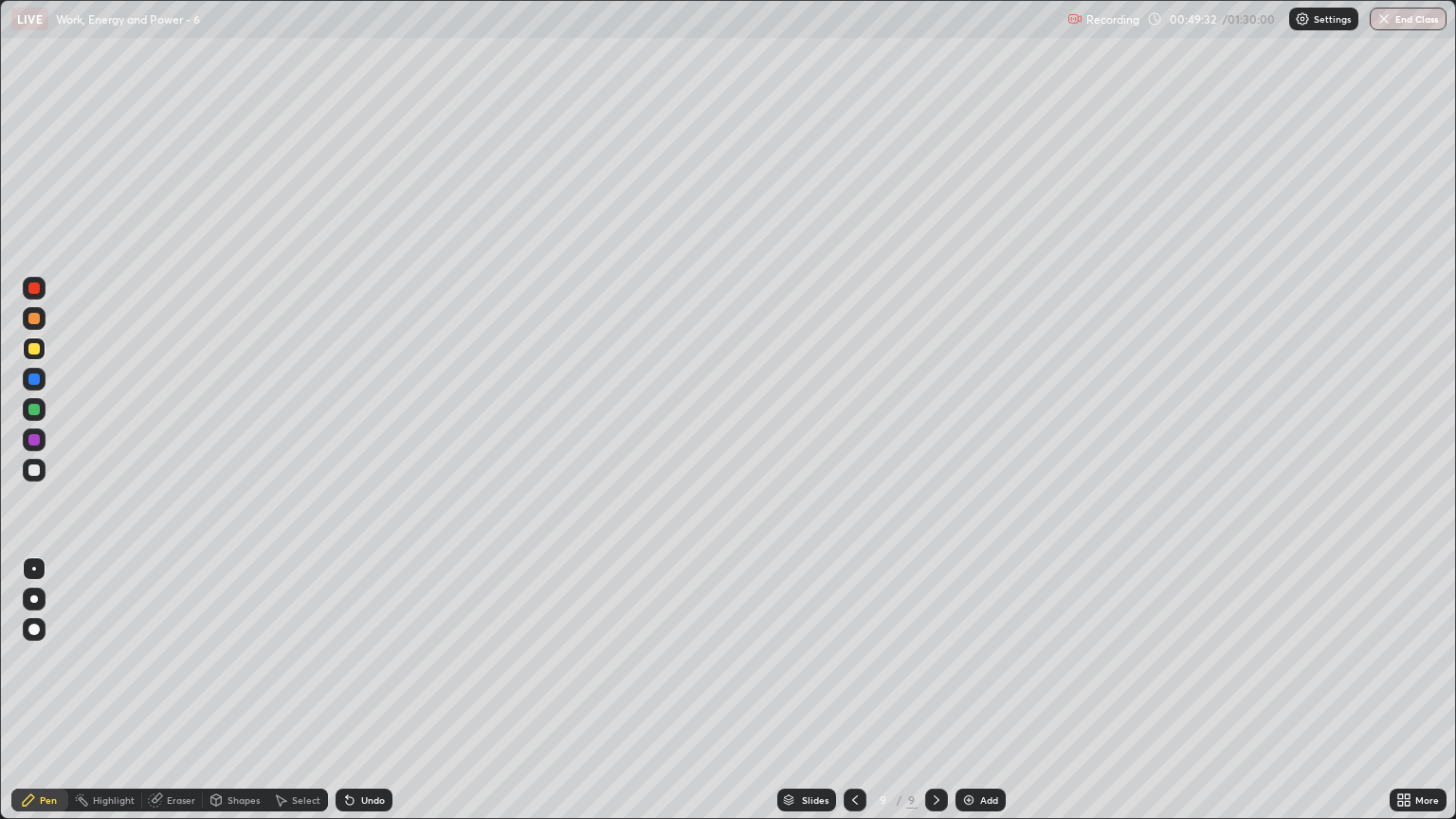 click on "Undo" at bounding box center (373, 800) 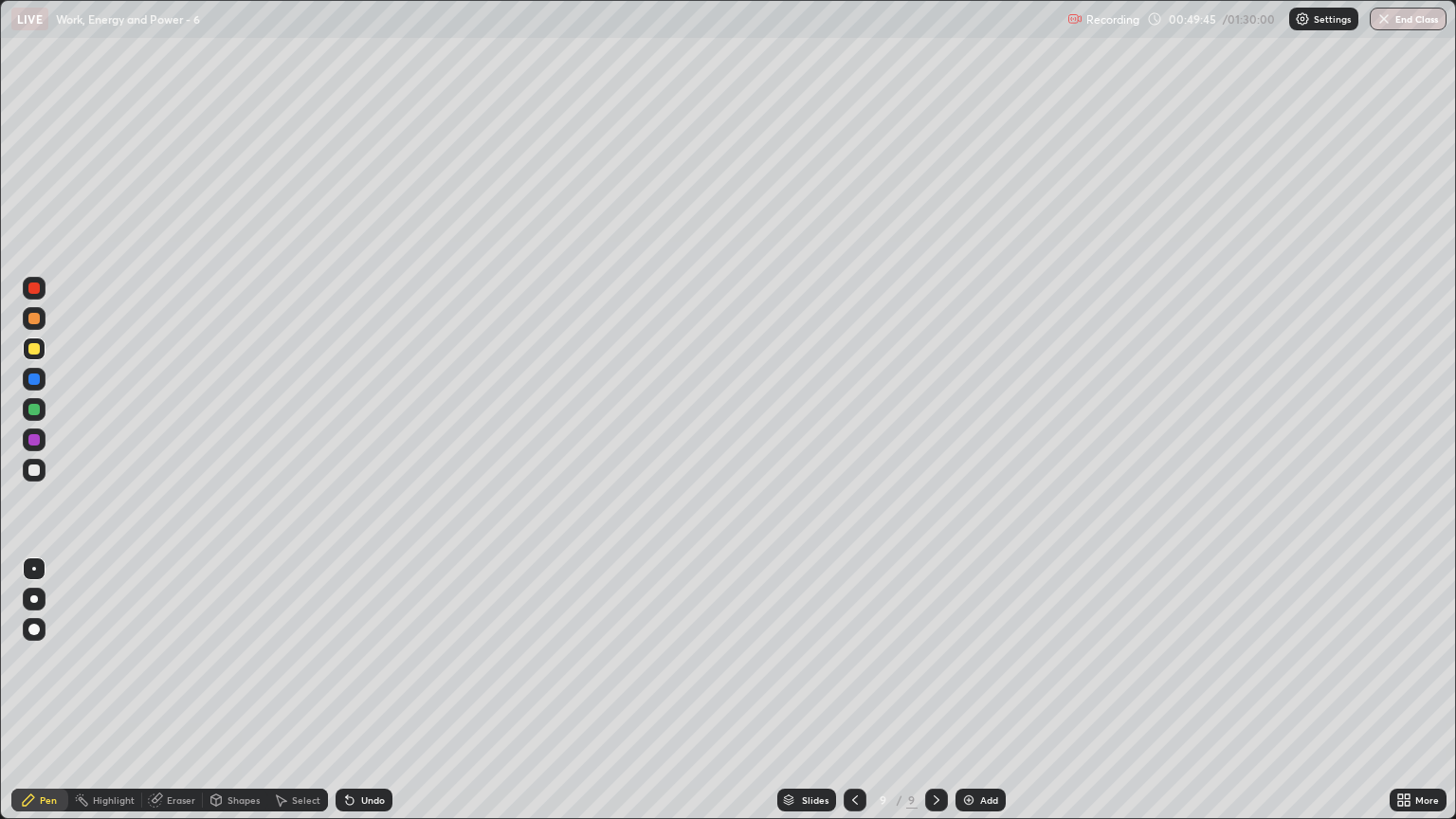 click at bounding box center [34, 318] 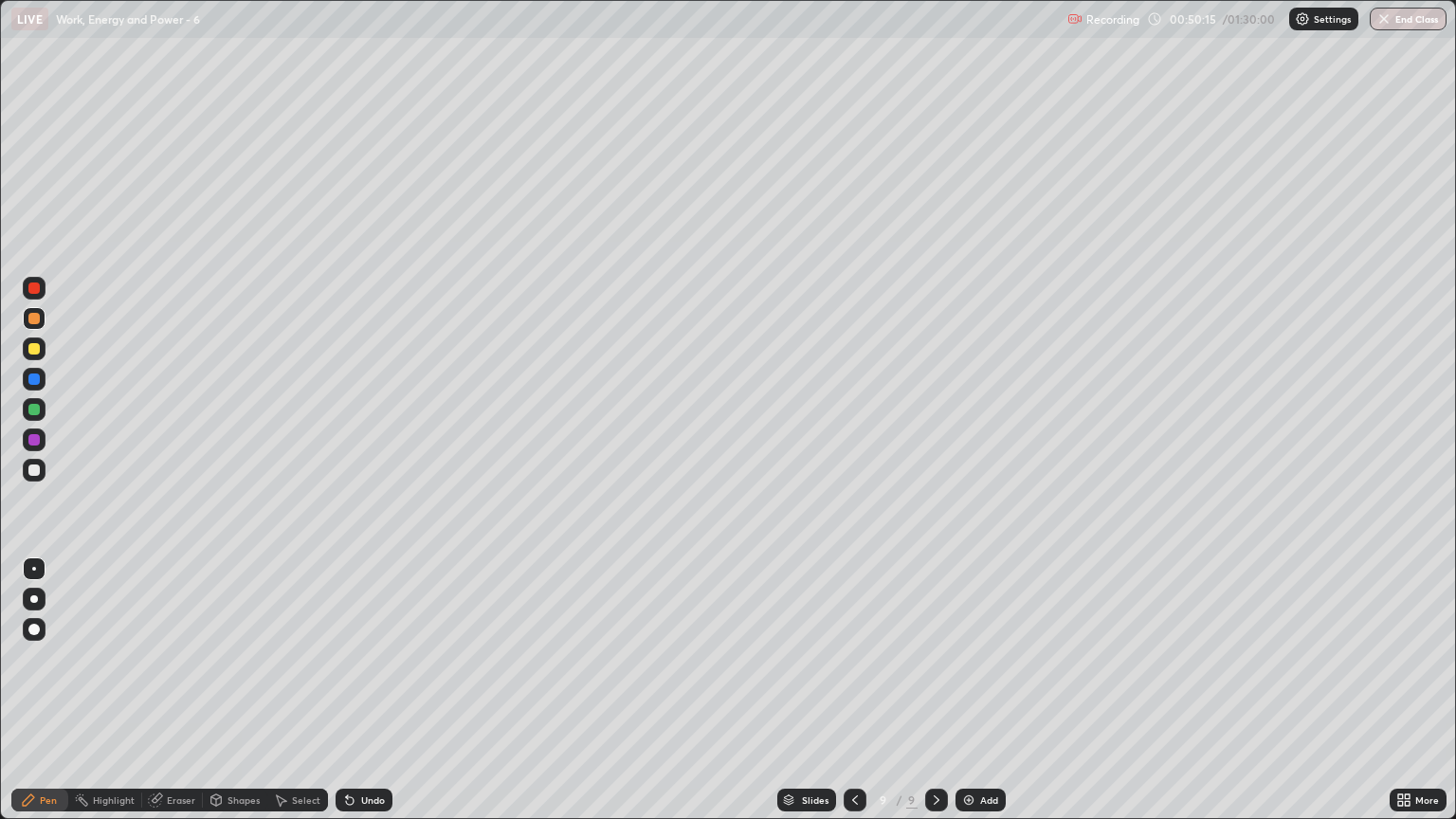 click at bounding box center [34, 470] 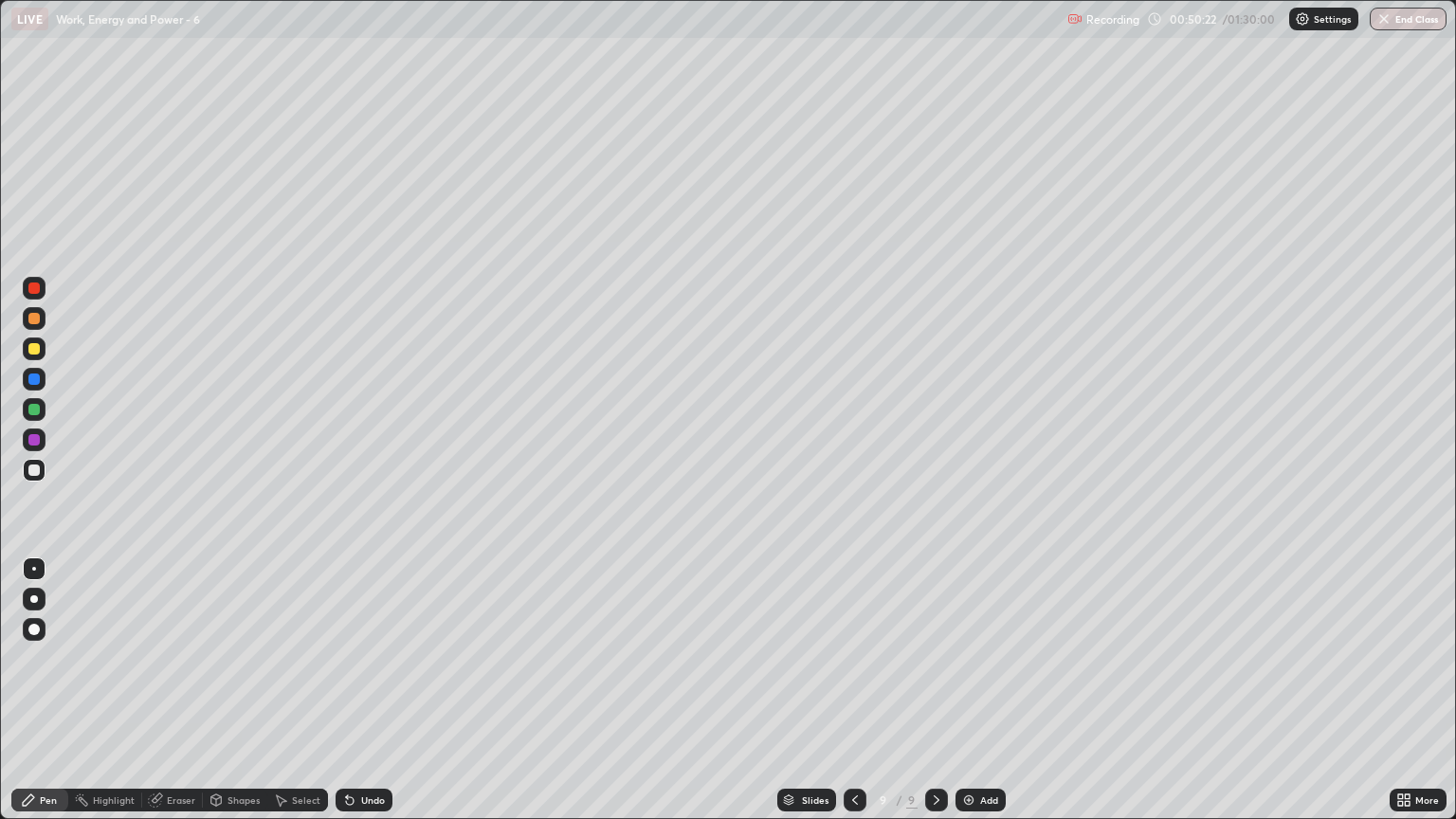 click at bounding box center [34, 410] 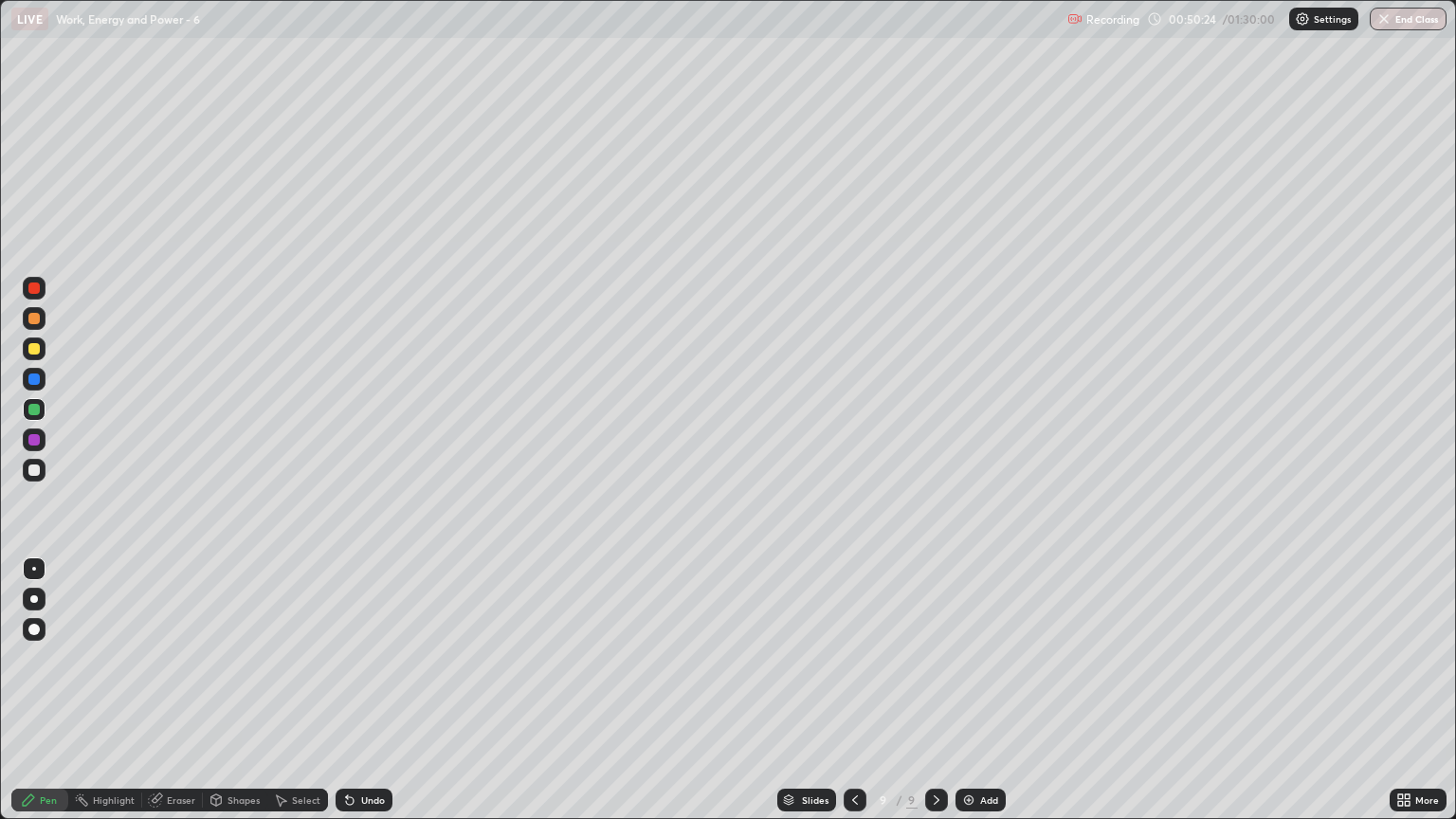 click at bounding box center [34, 349] 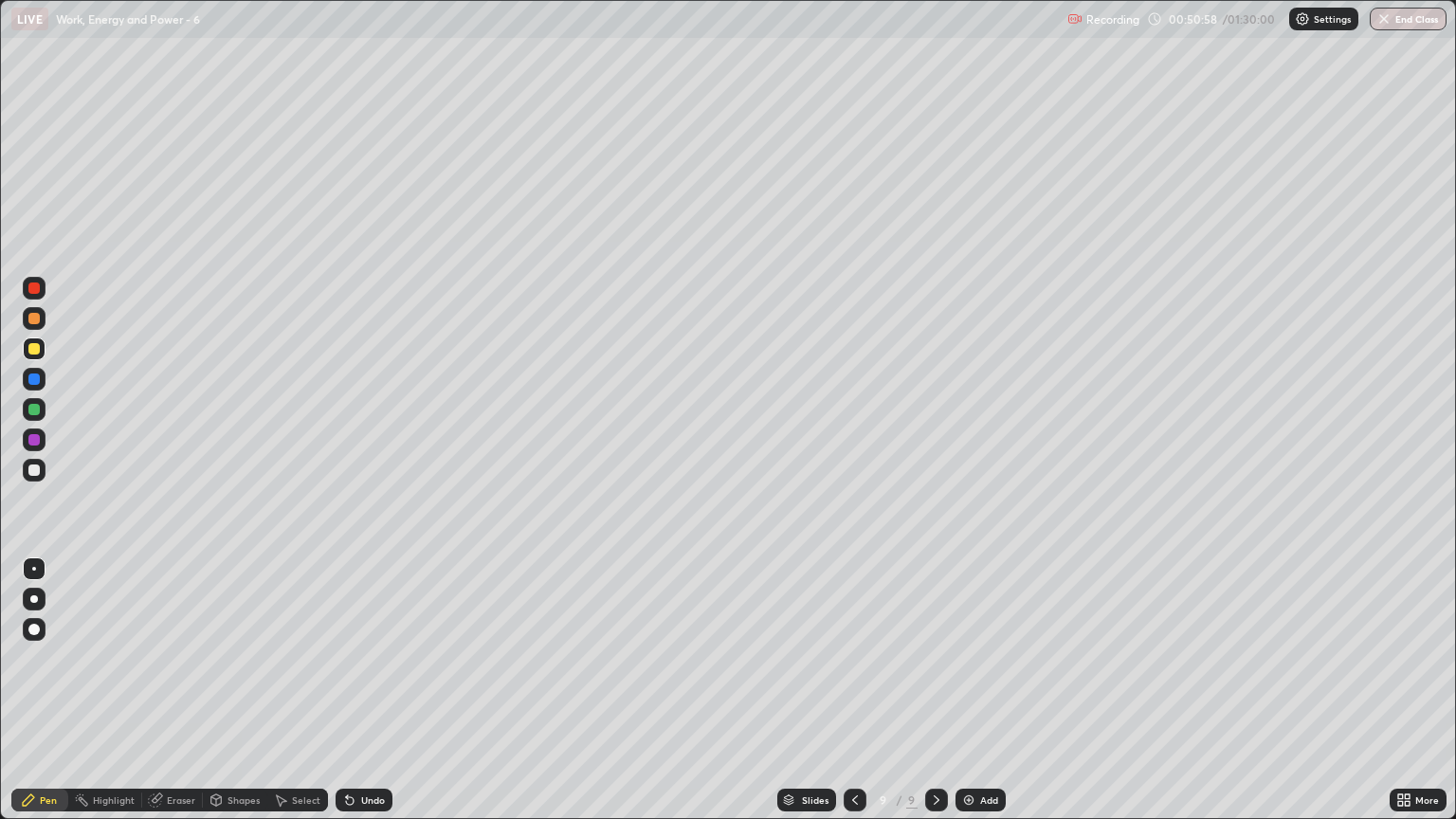 click at bounding box center (34, 318) 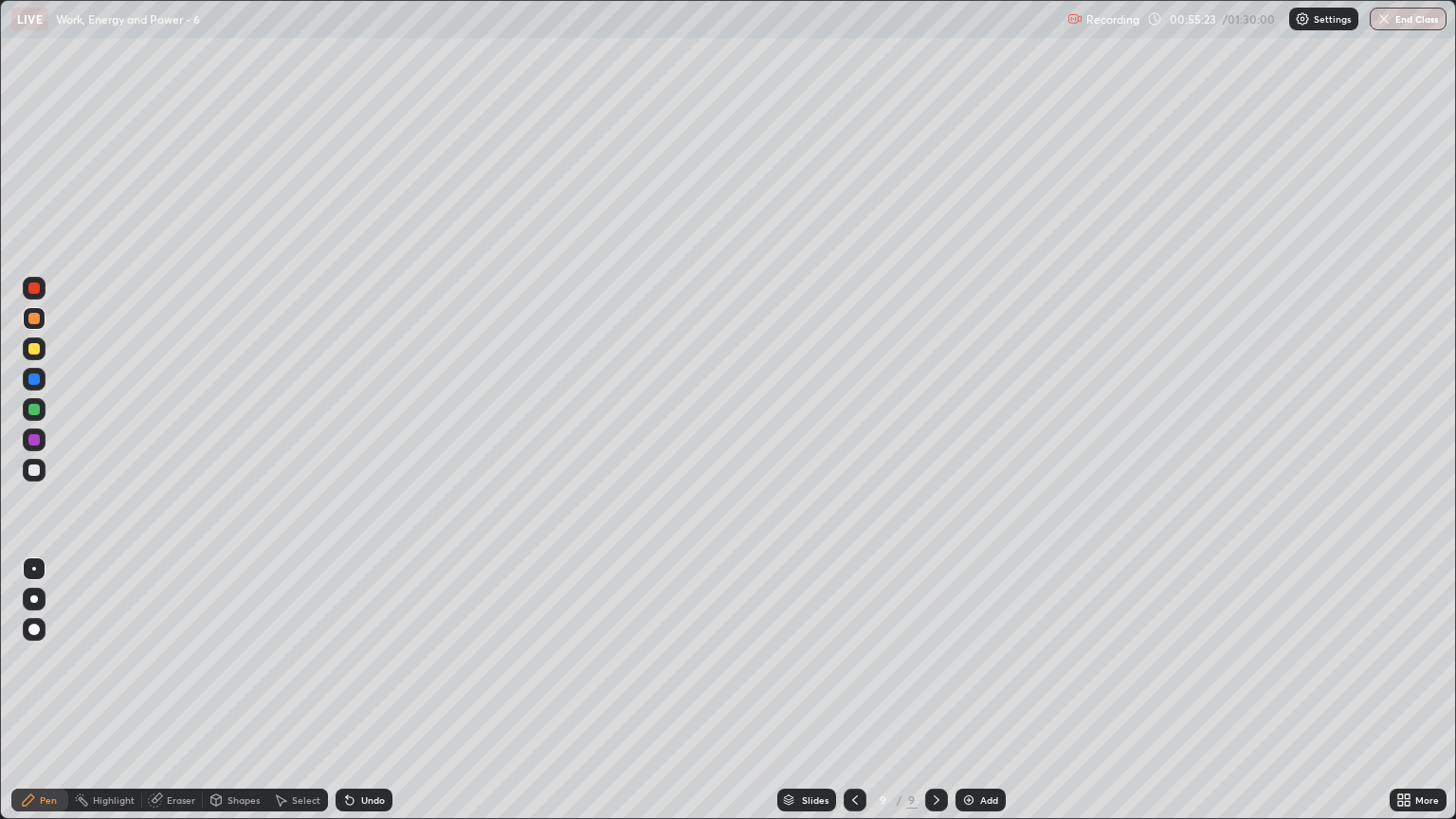 click at bounding box center [34, 470] 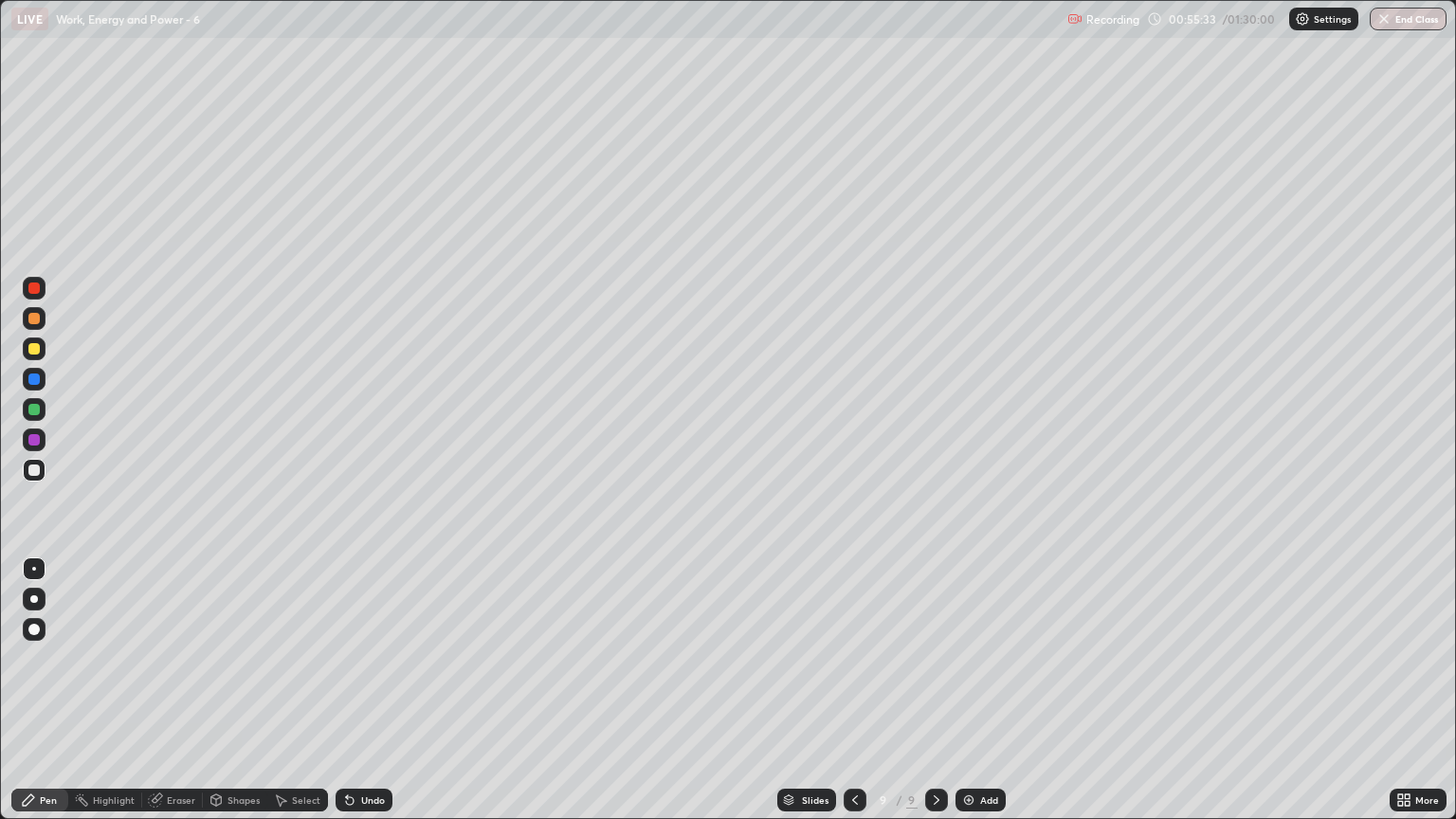 click at bounding box center (34, 349) 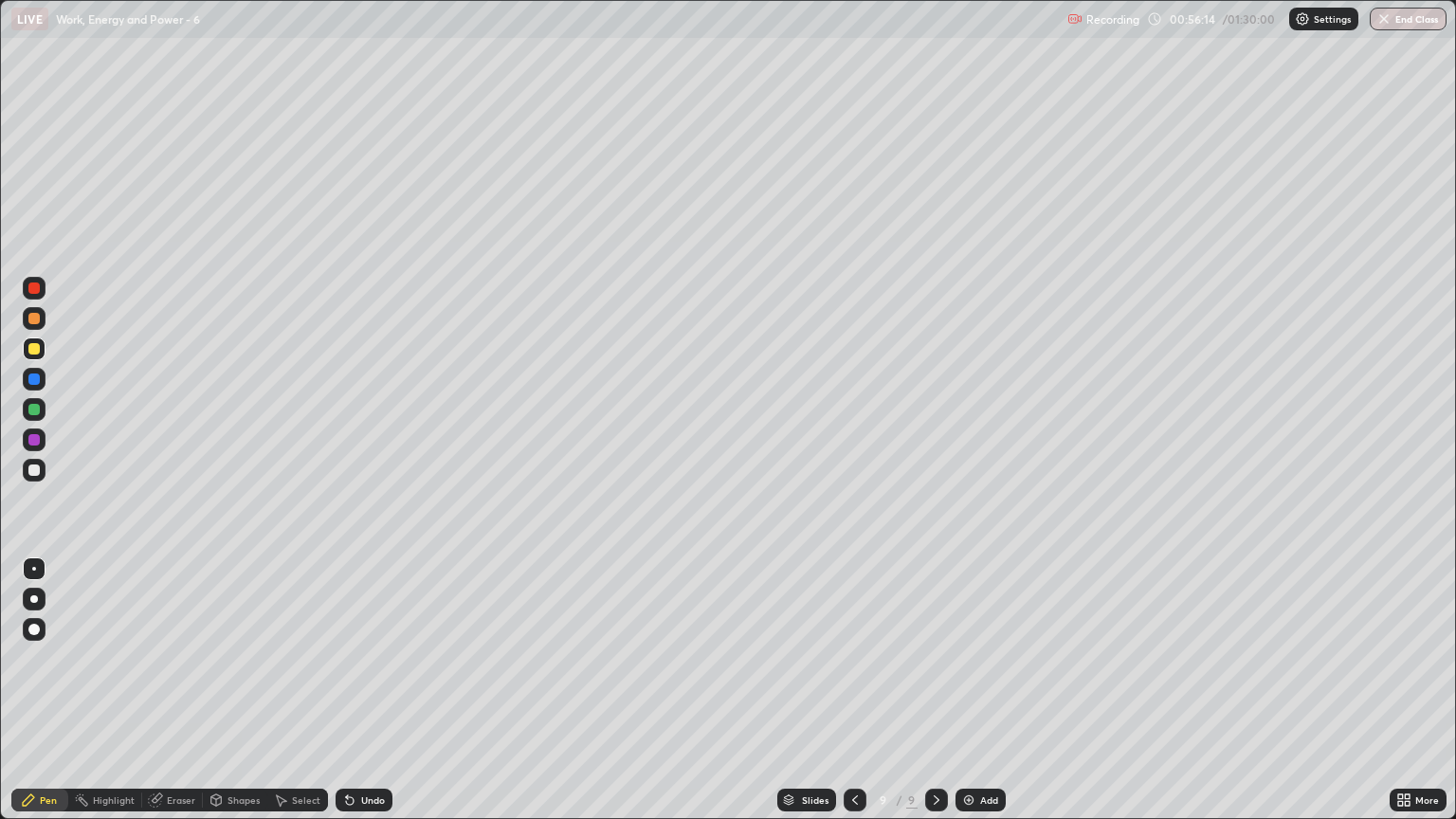click at bounding box center (34, 410) 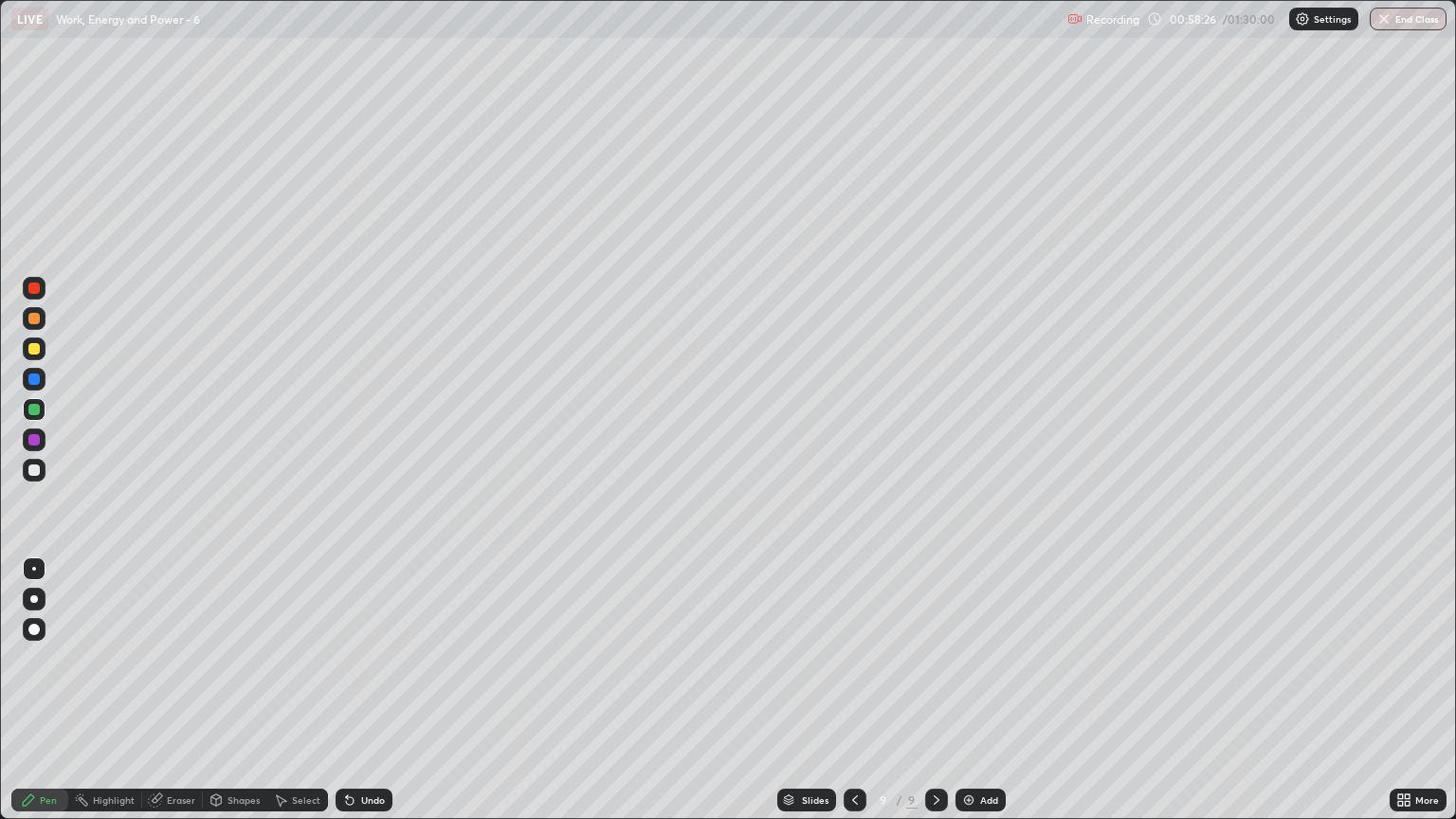 click at bounding box center (34, 470) 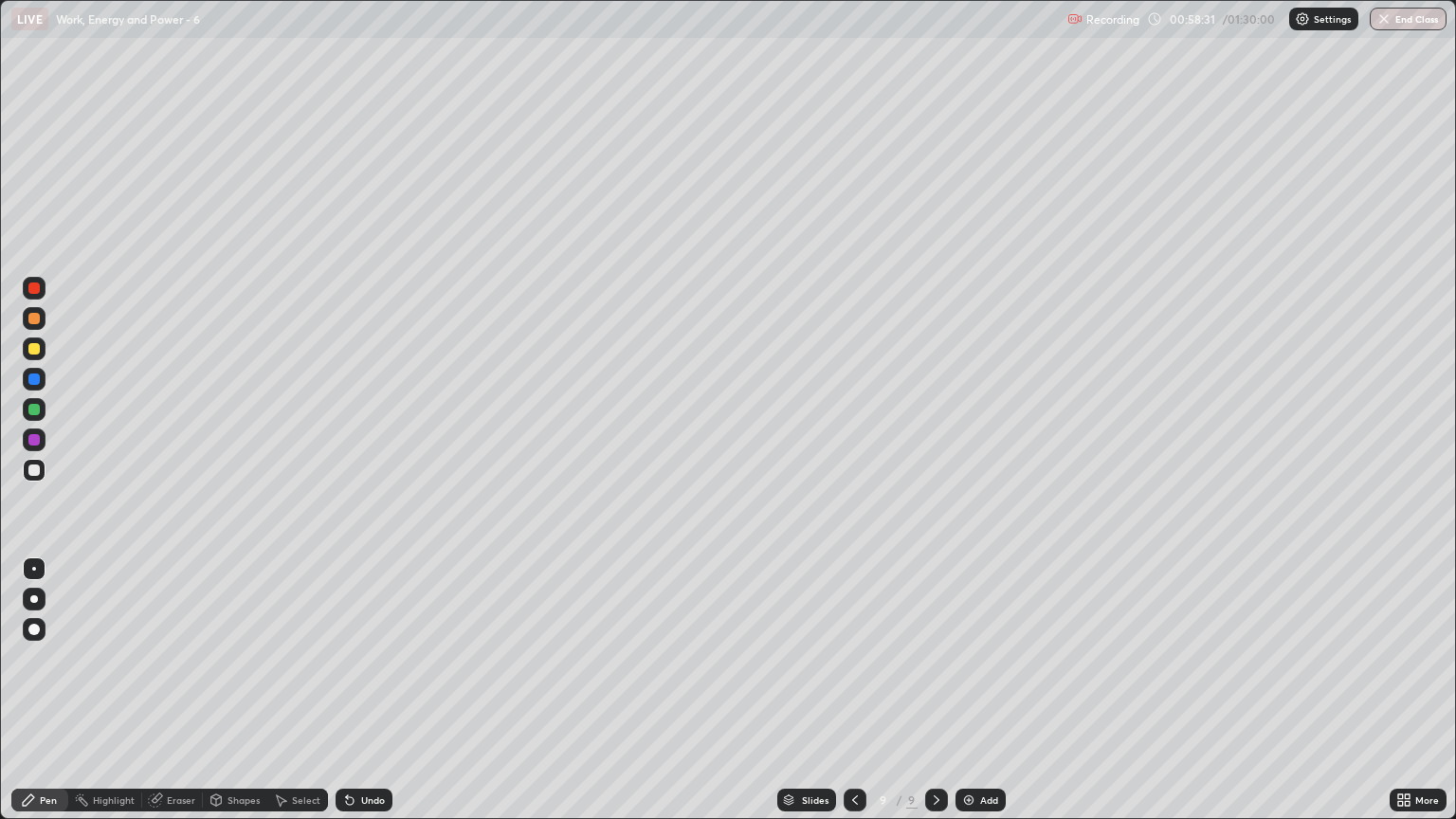 click at bounding box center [34, 349] 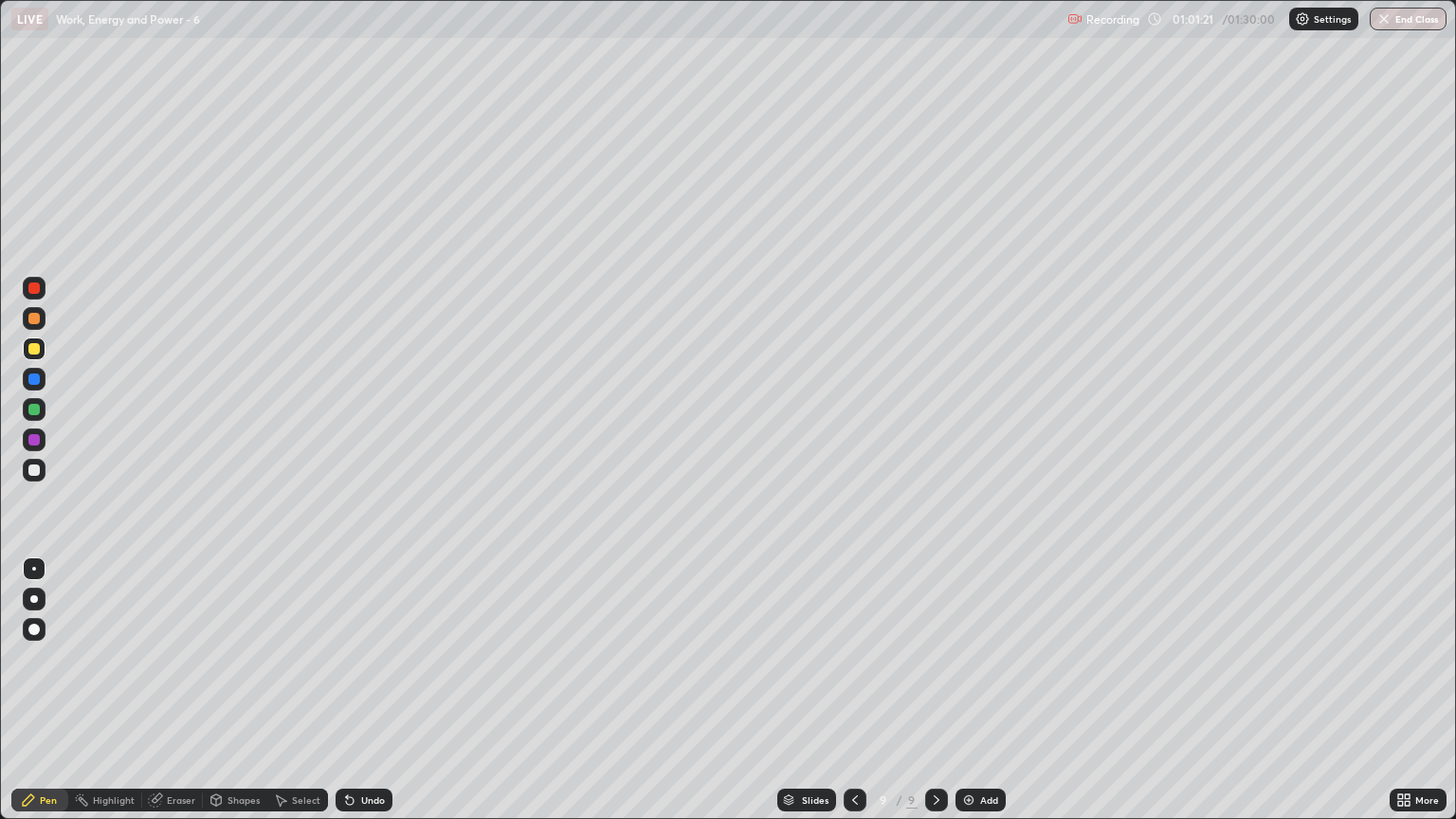 click on "Add" at bounding box center (980, 800) 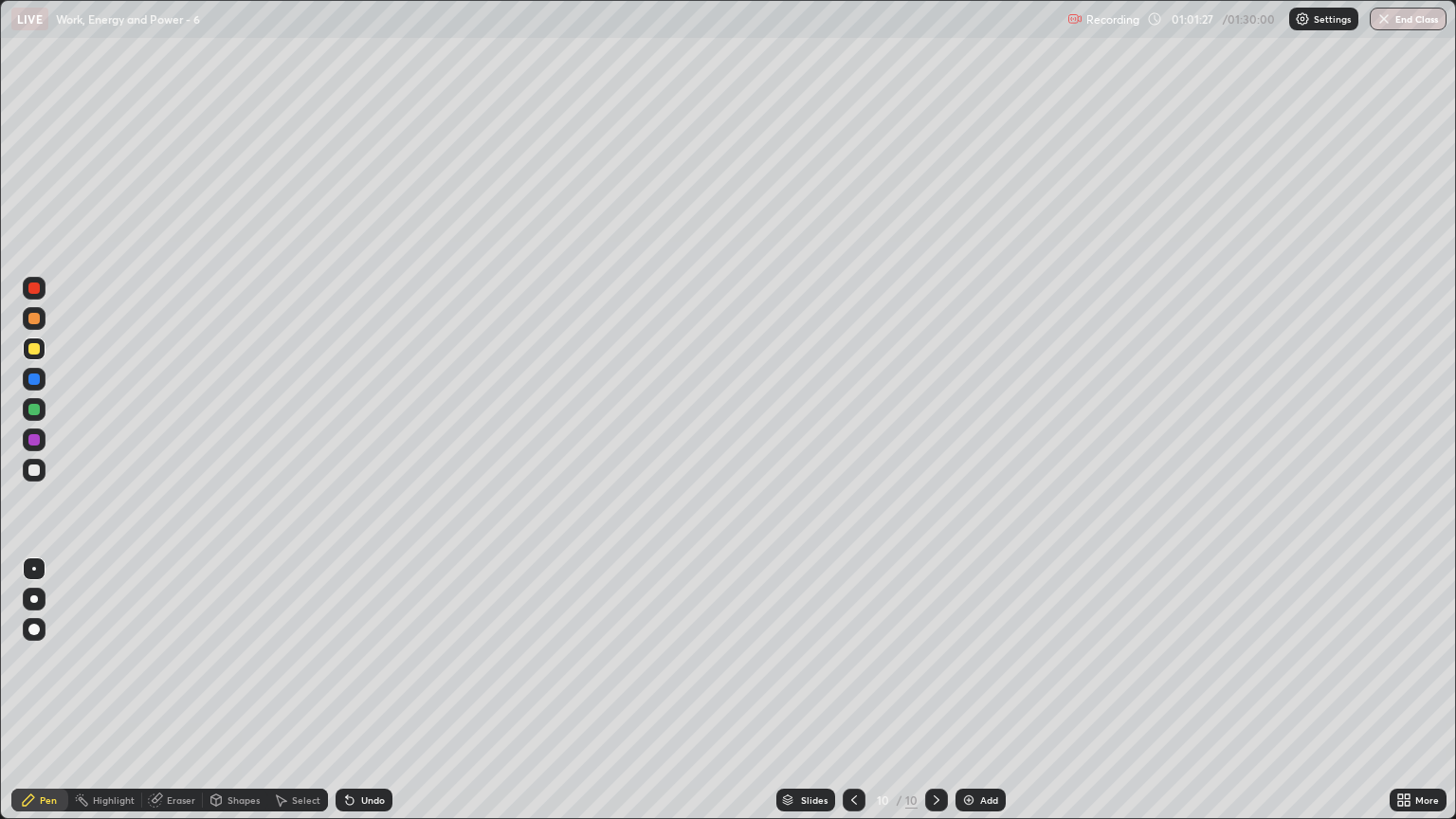 click at bounding box center [854, 800] 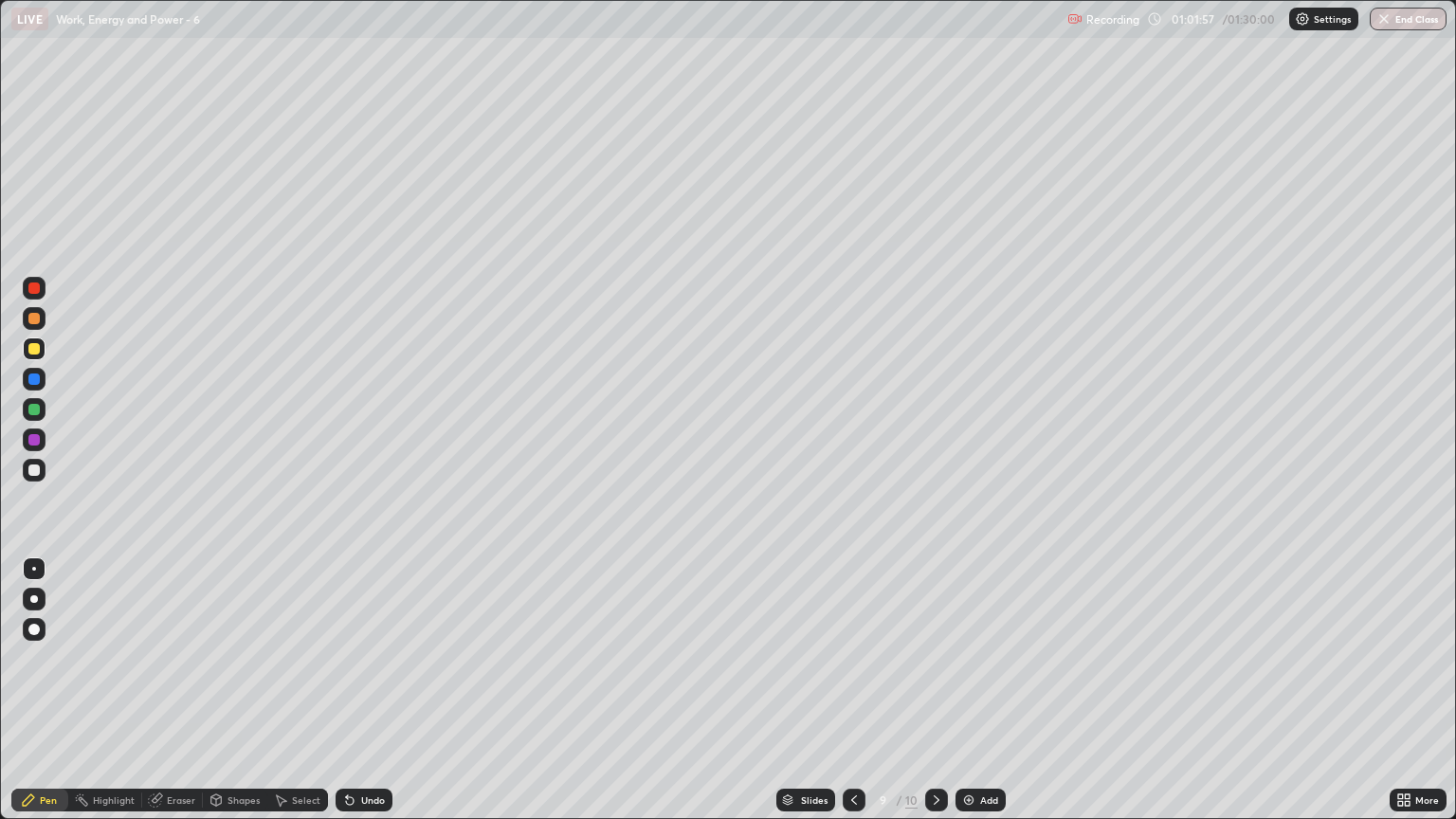 click 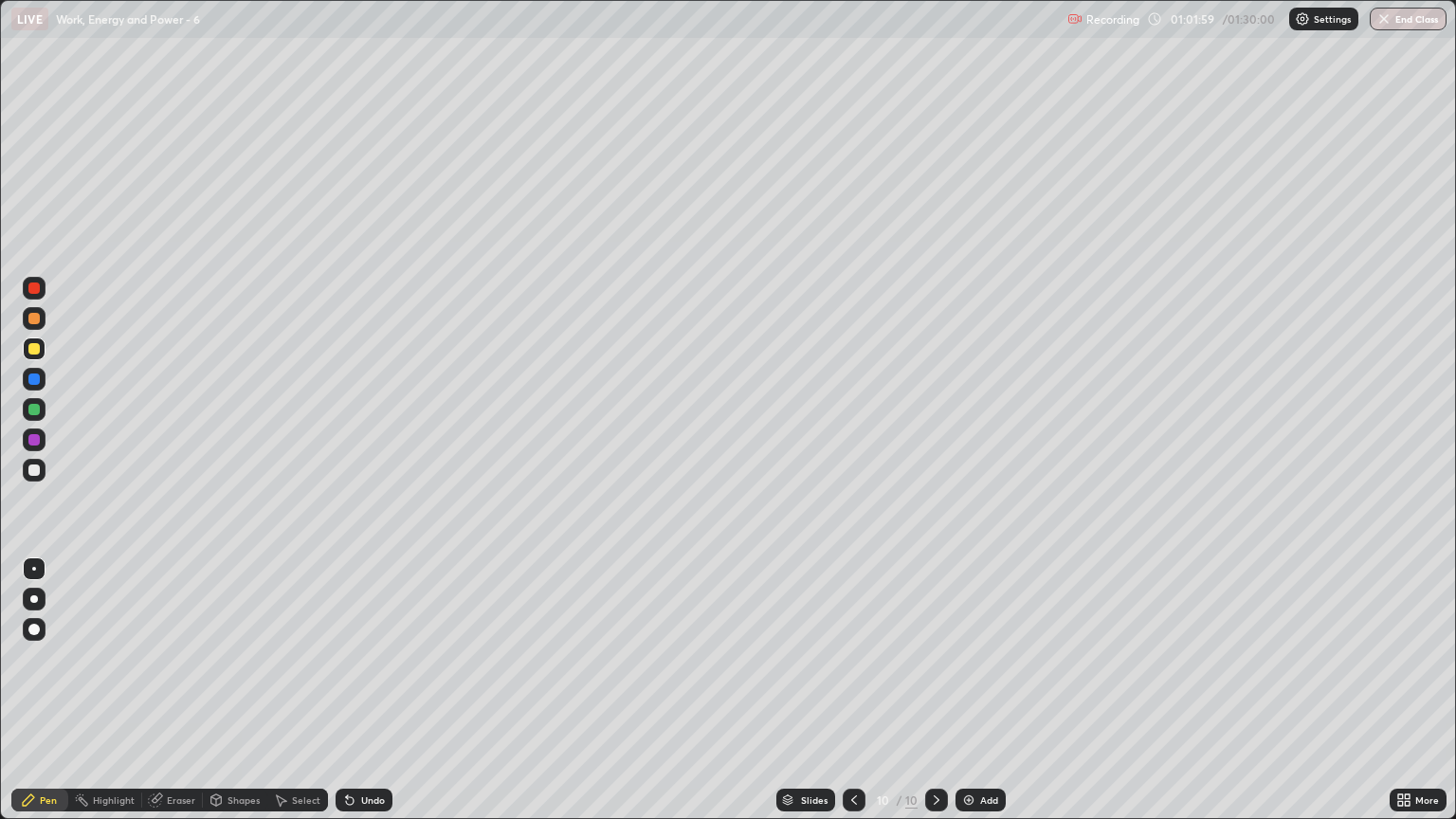 click at bounding box center (34, 470) 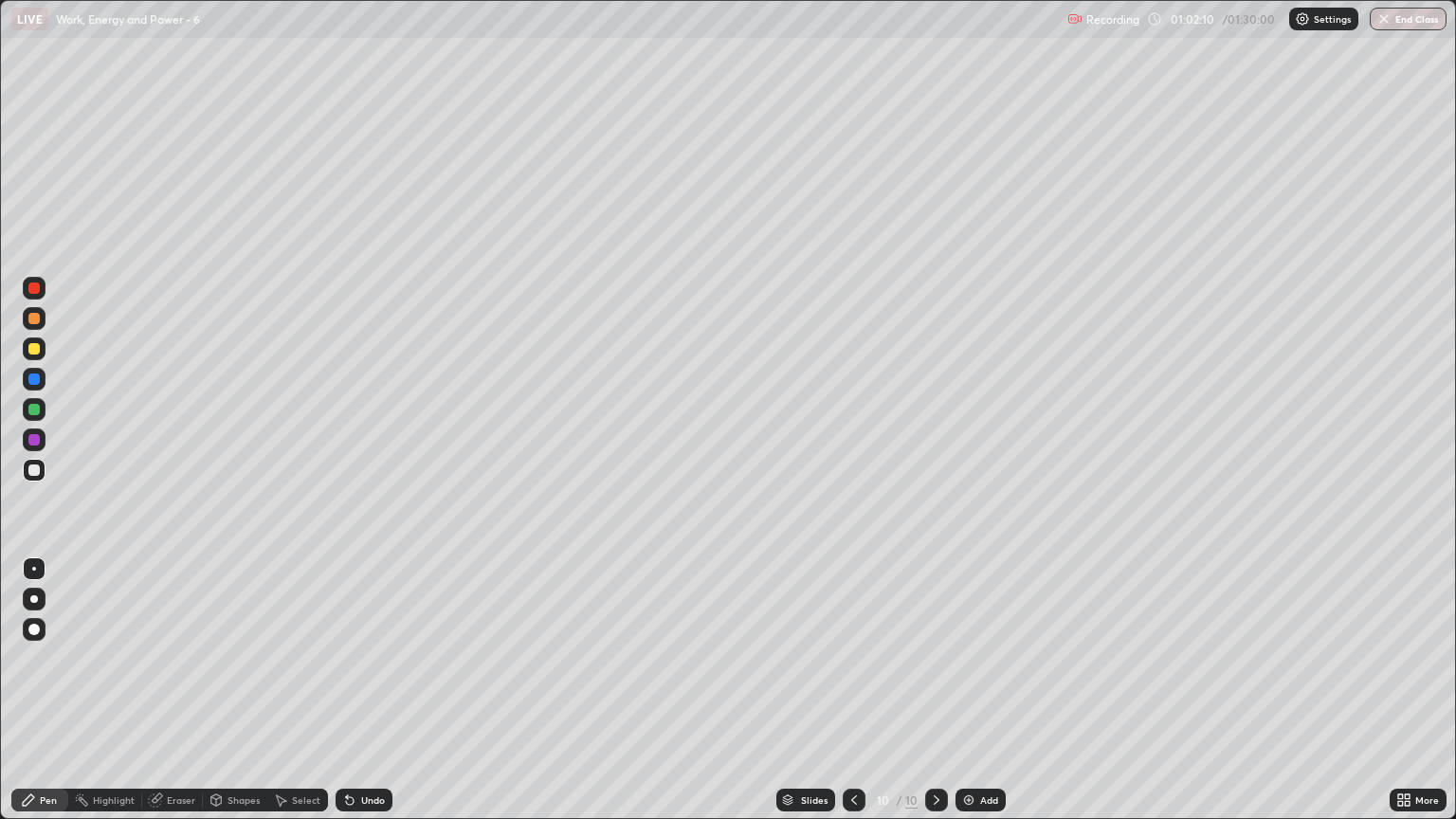 click at bounding box center (34, 470) 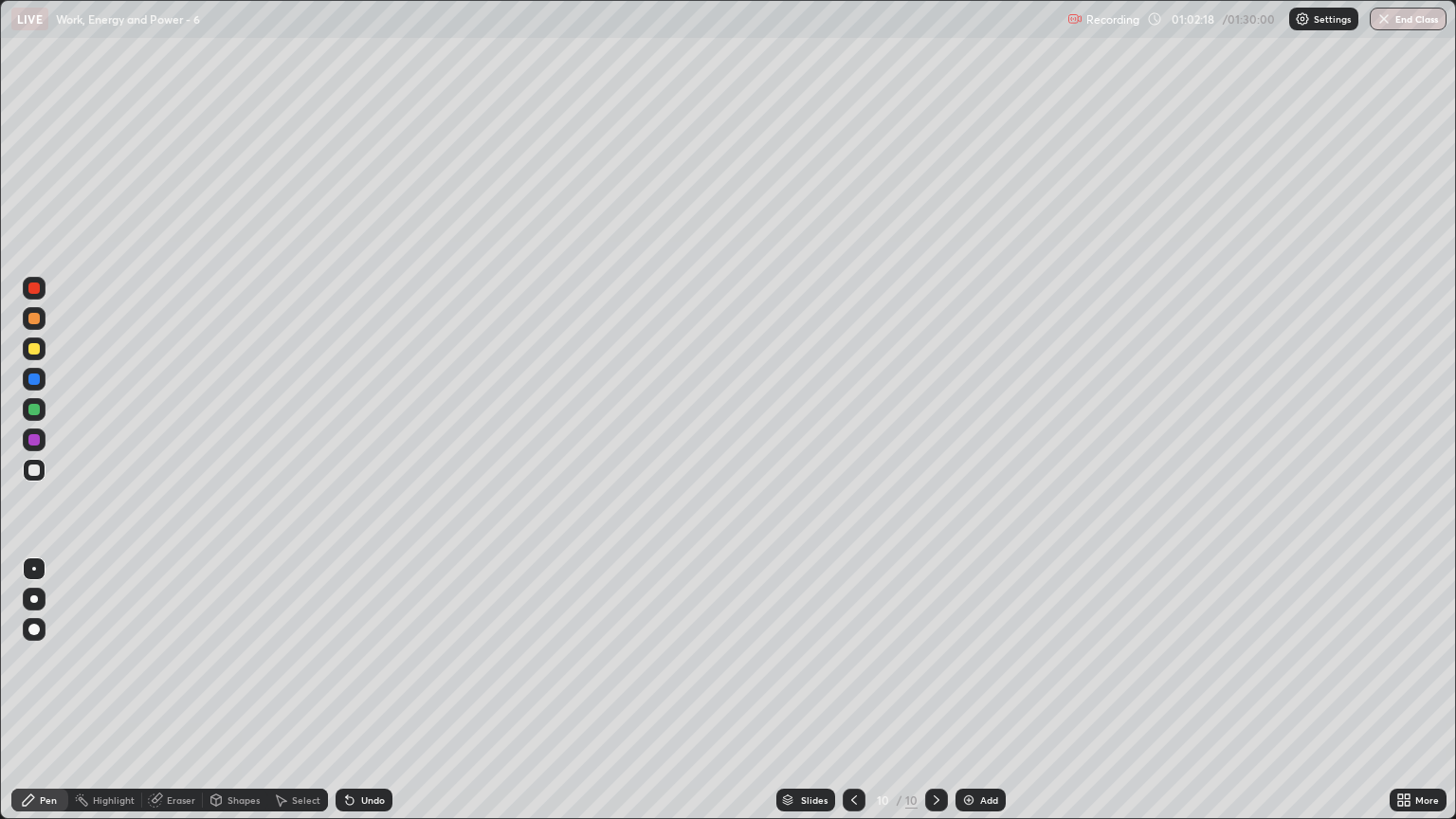click at bounding box center (34, 349) 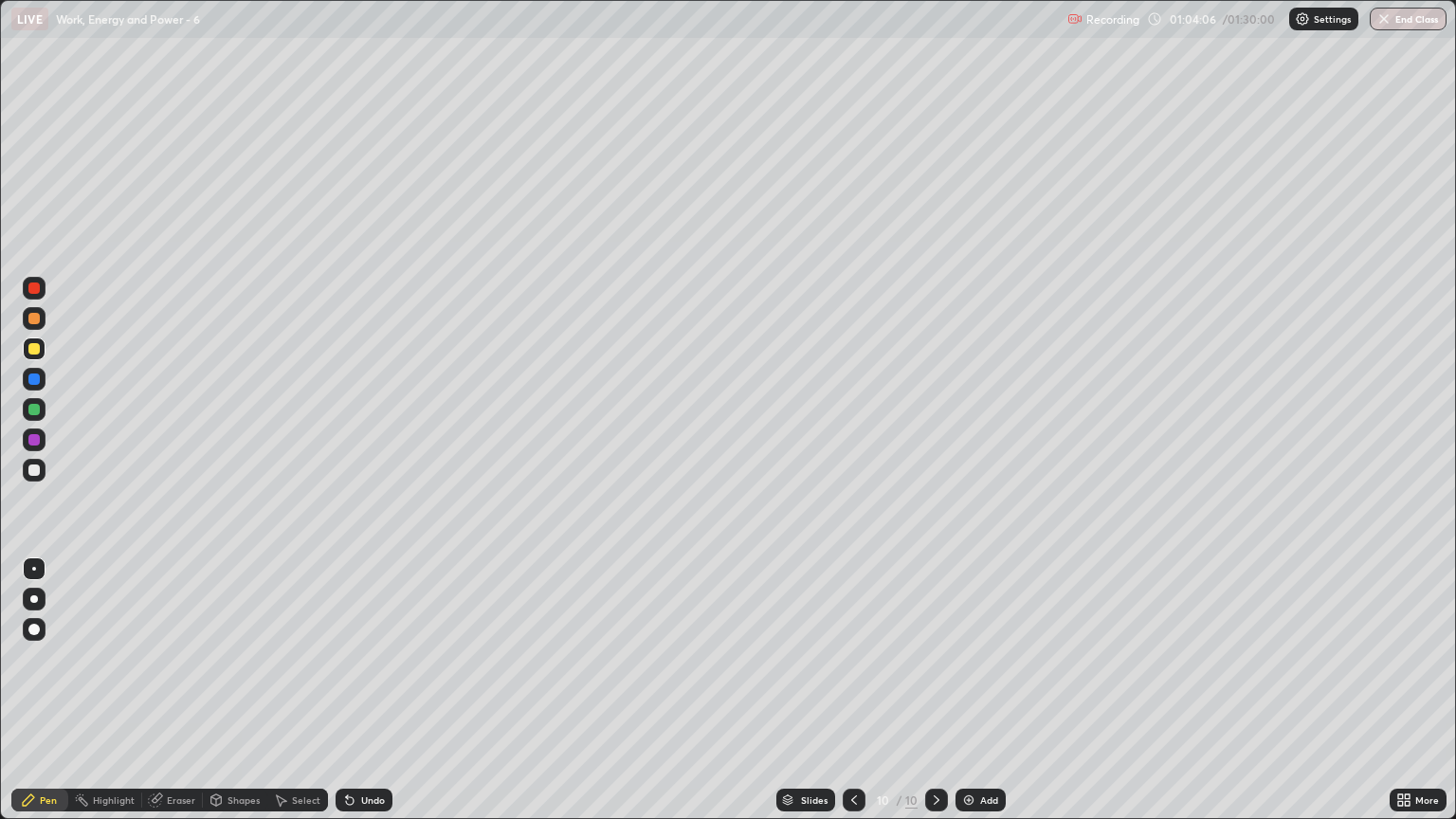click at bounding box center (34, 410) 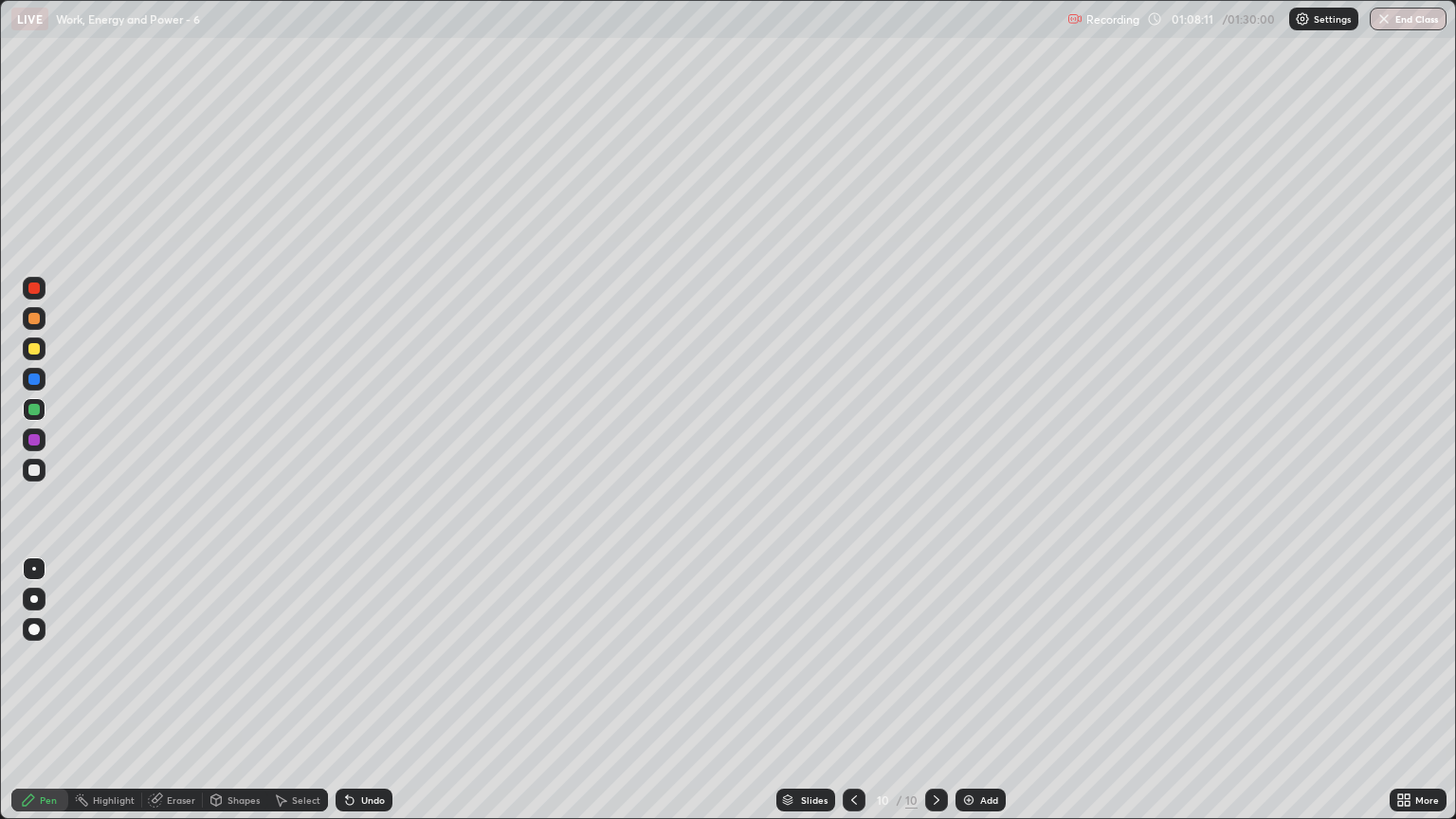 click on "Add" at bounding box center (980, 800) 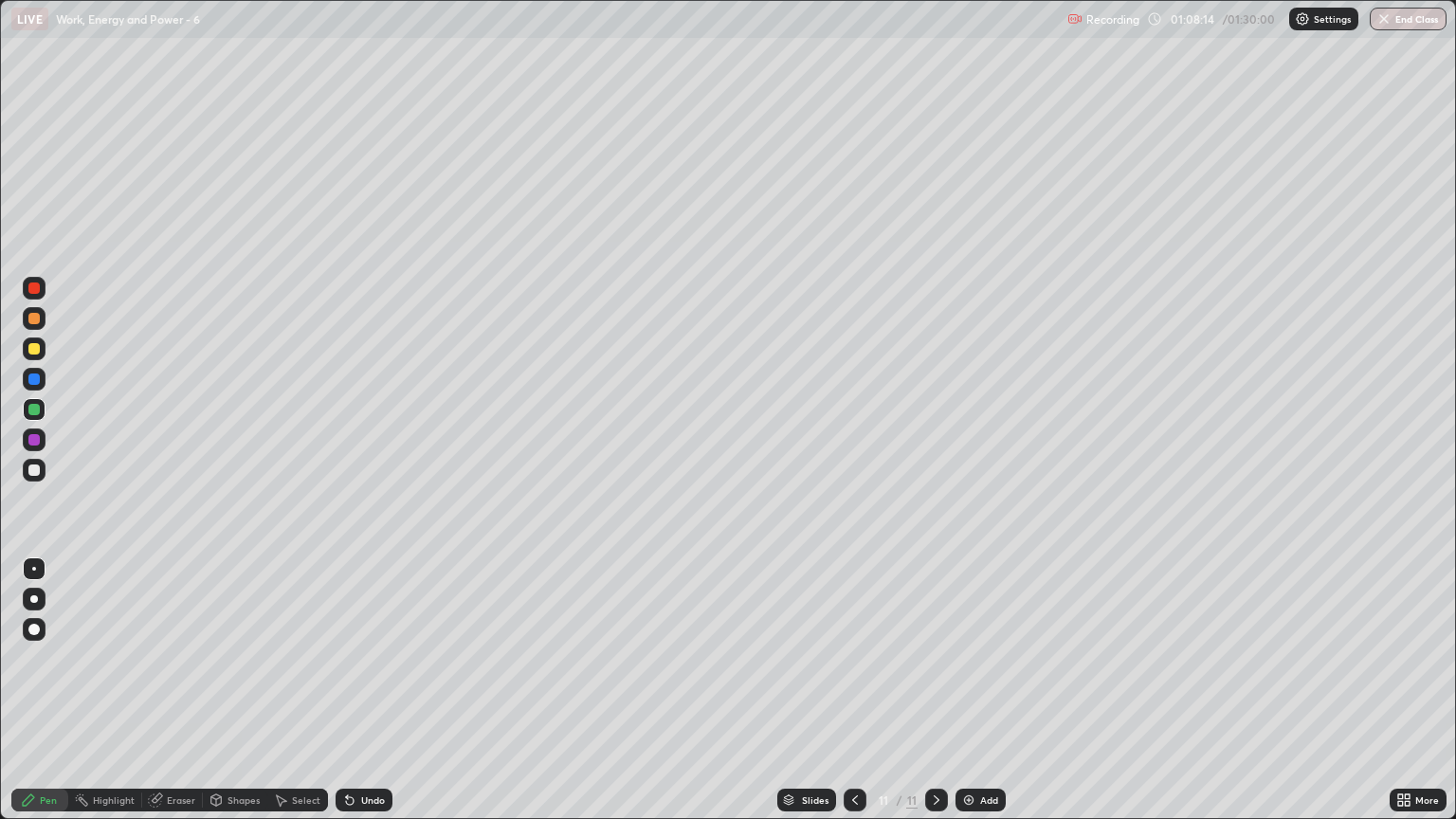 click at bounding box center [34, 349] 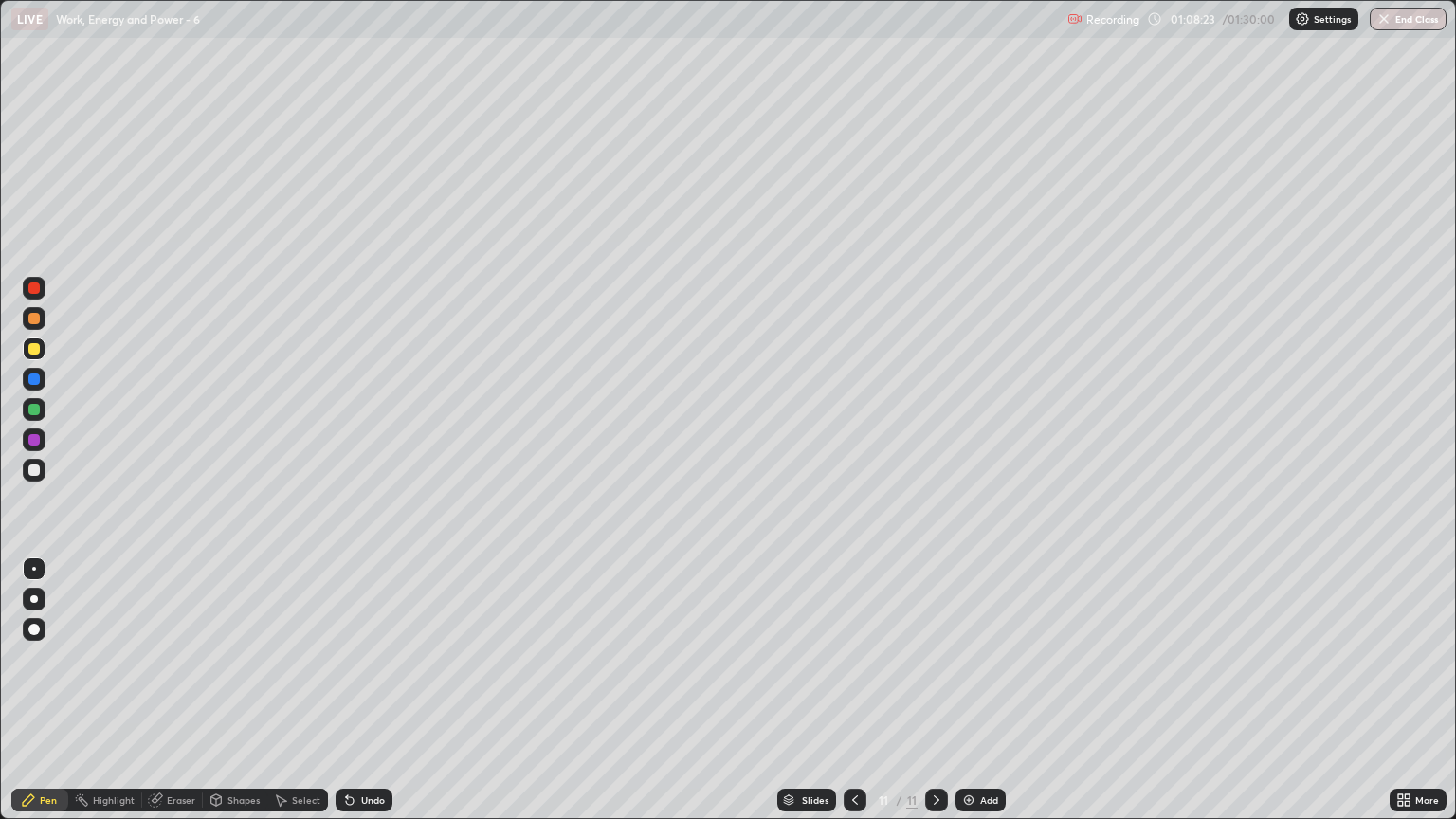 click at bounding box center (34, 410) 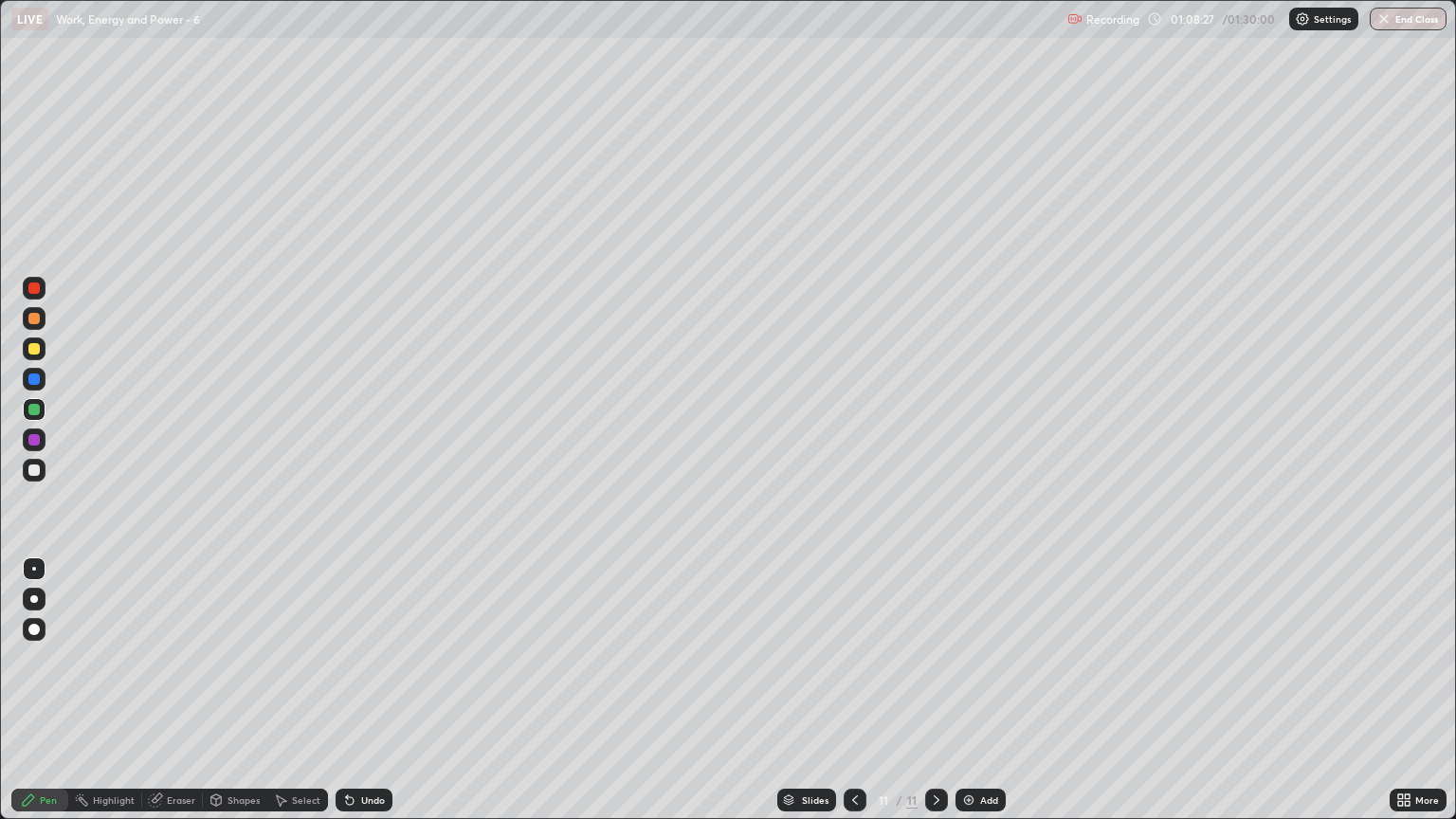 click at bounding box center (34, 470) 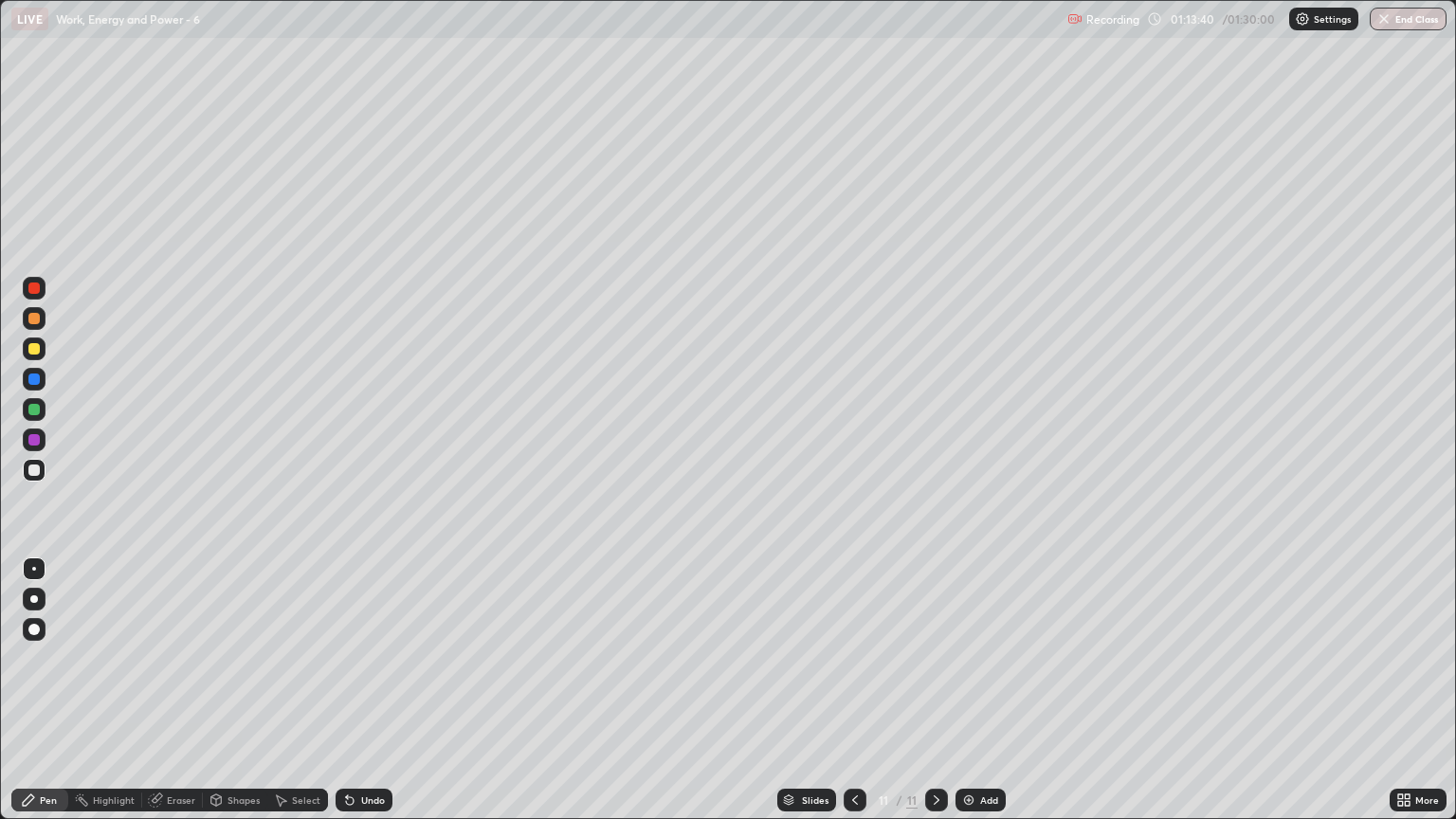 click at bounding box center (34, 318) 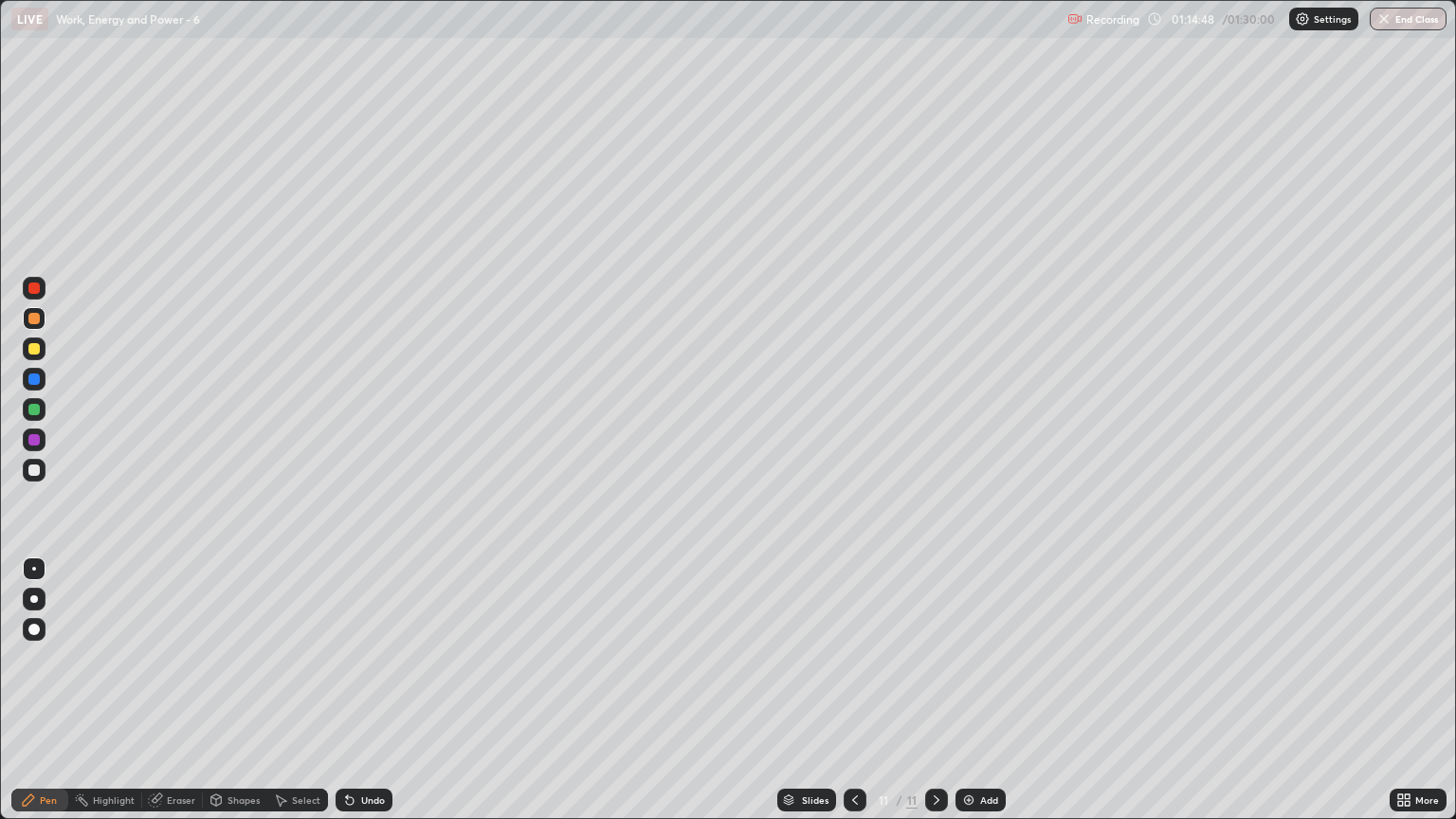 click at bounding box center (34, 410) 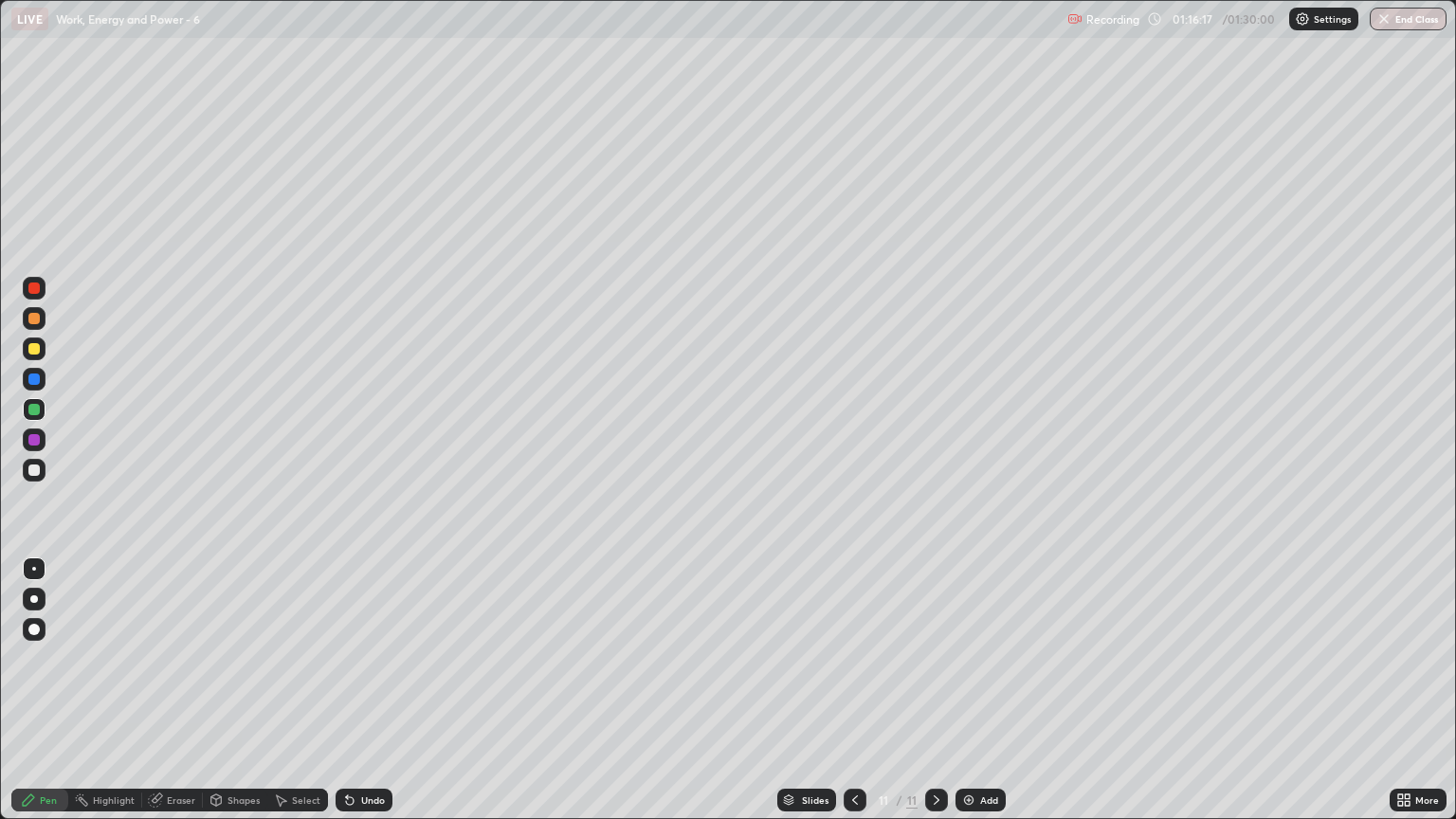 click at bounding box center (34, 318) 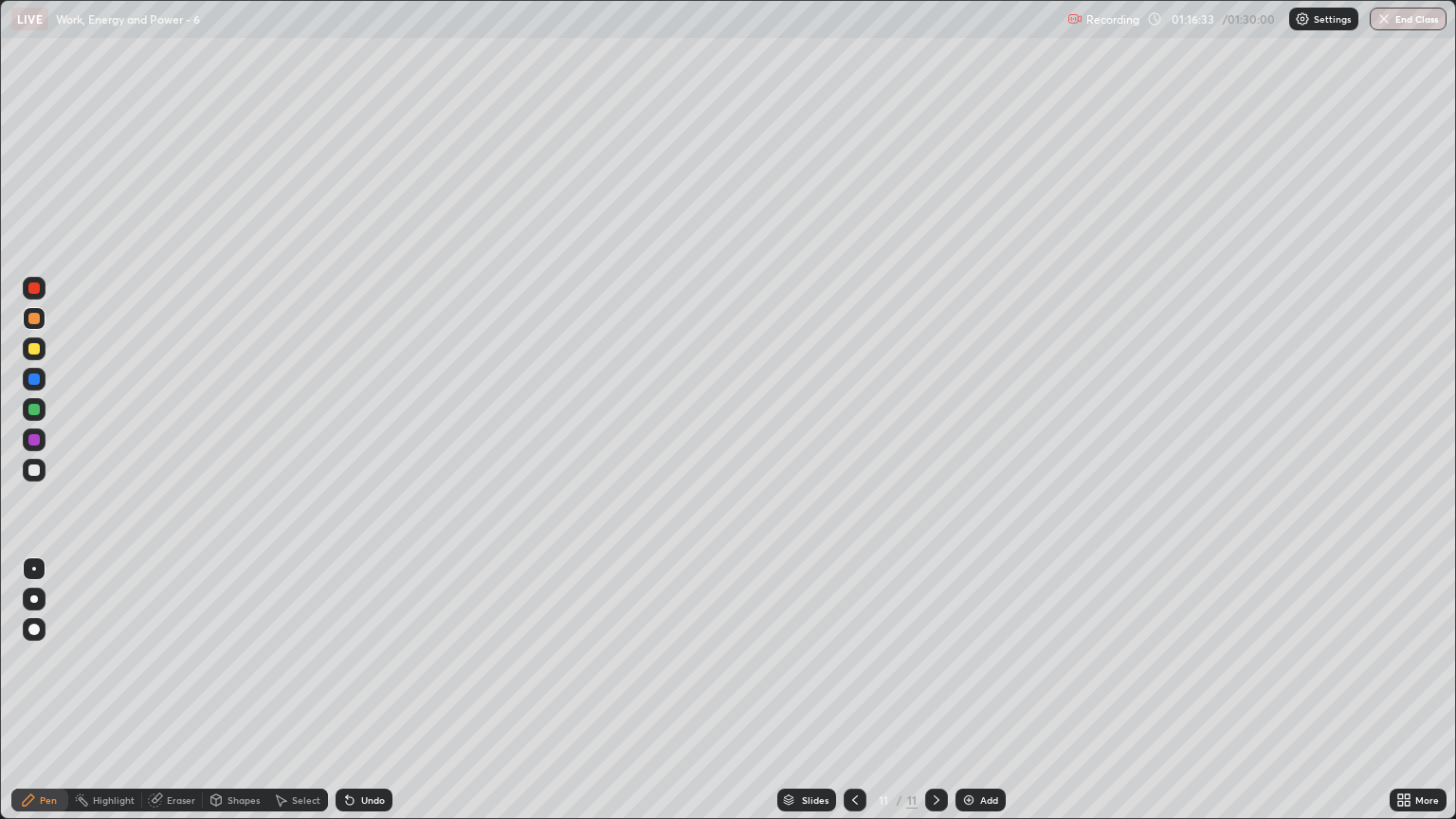 click at bounding box center (34, 410) 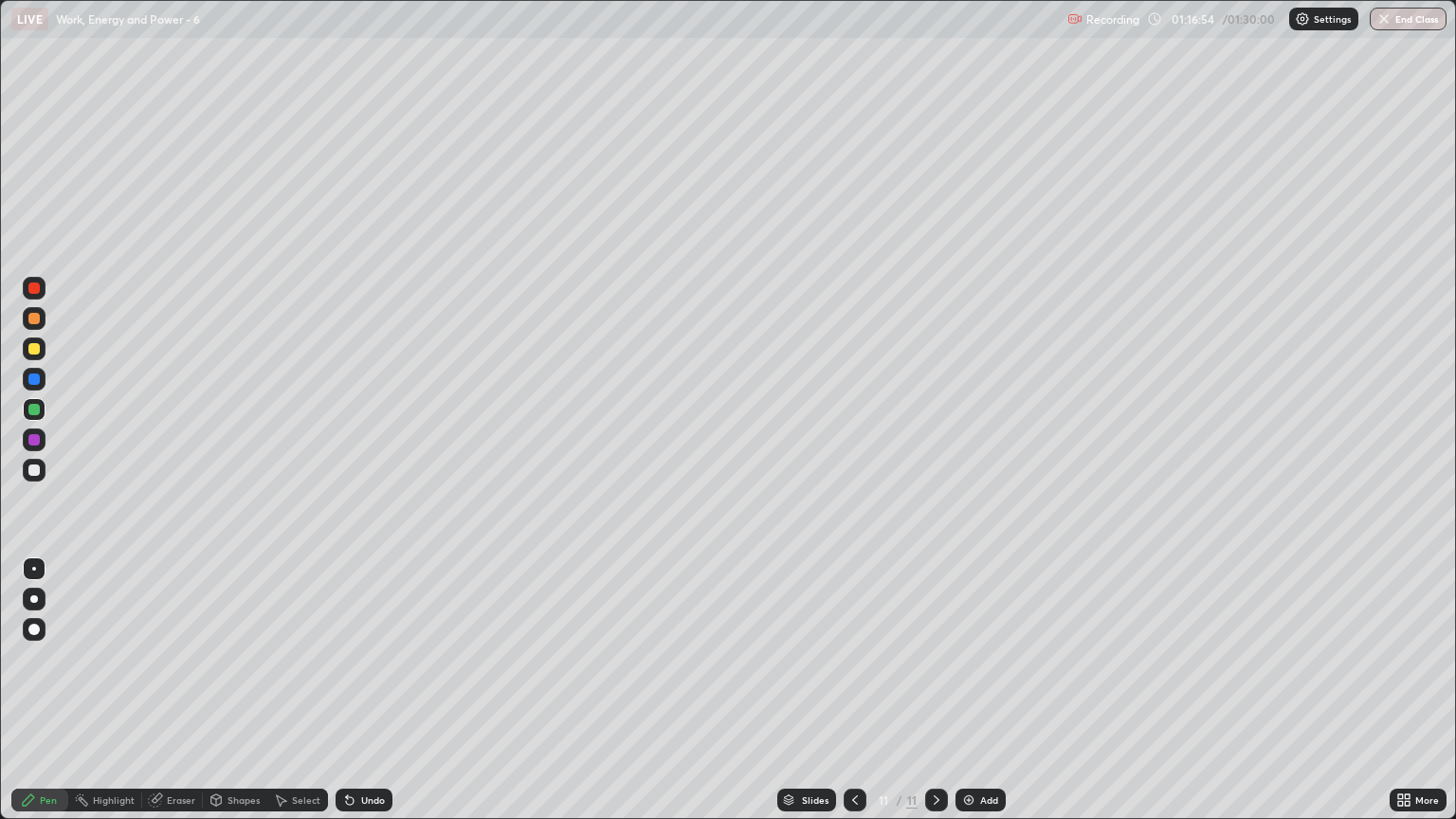click at bounding box center [34, 318] 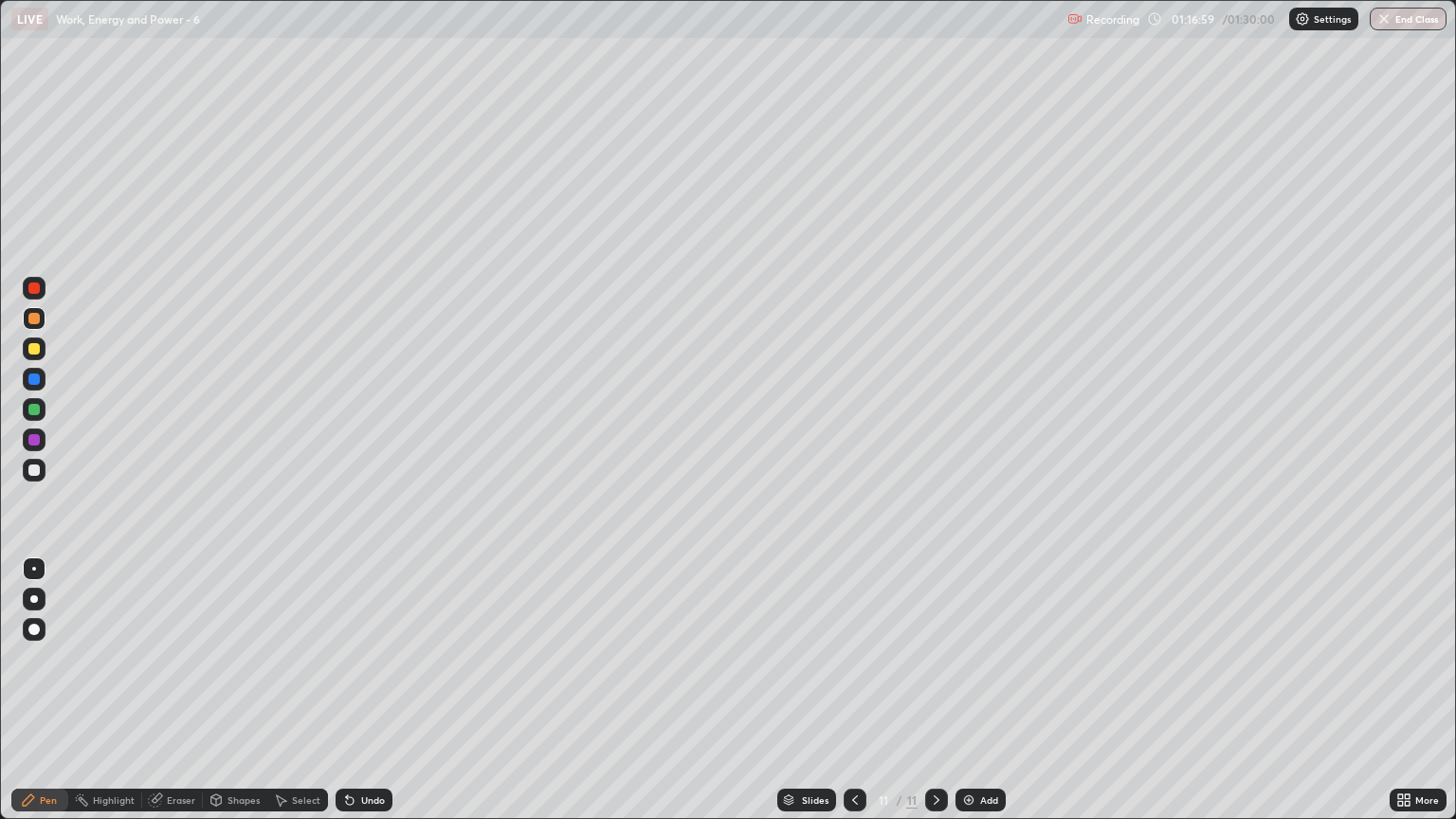 click on "Undo" at bounding box center [364, 800] 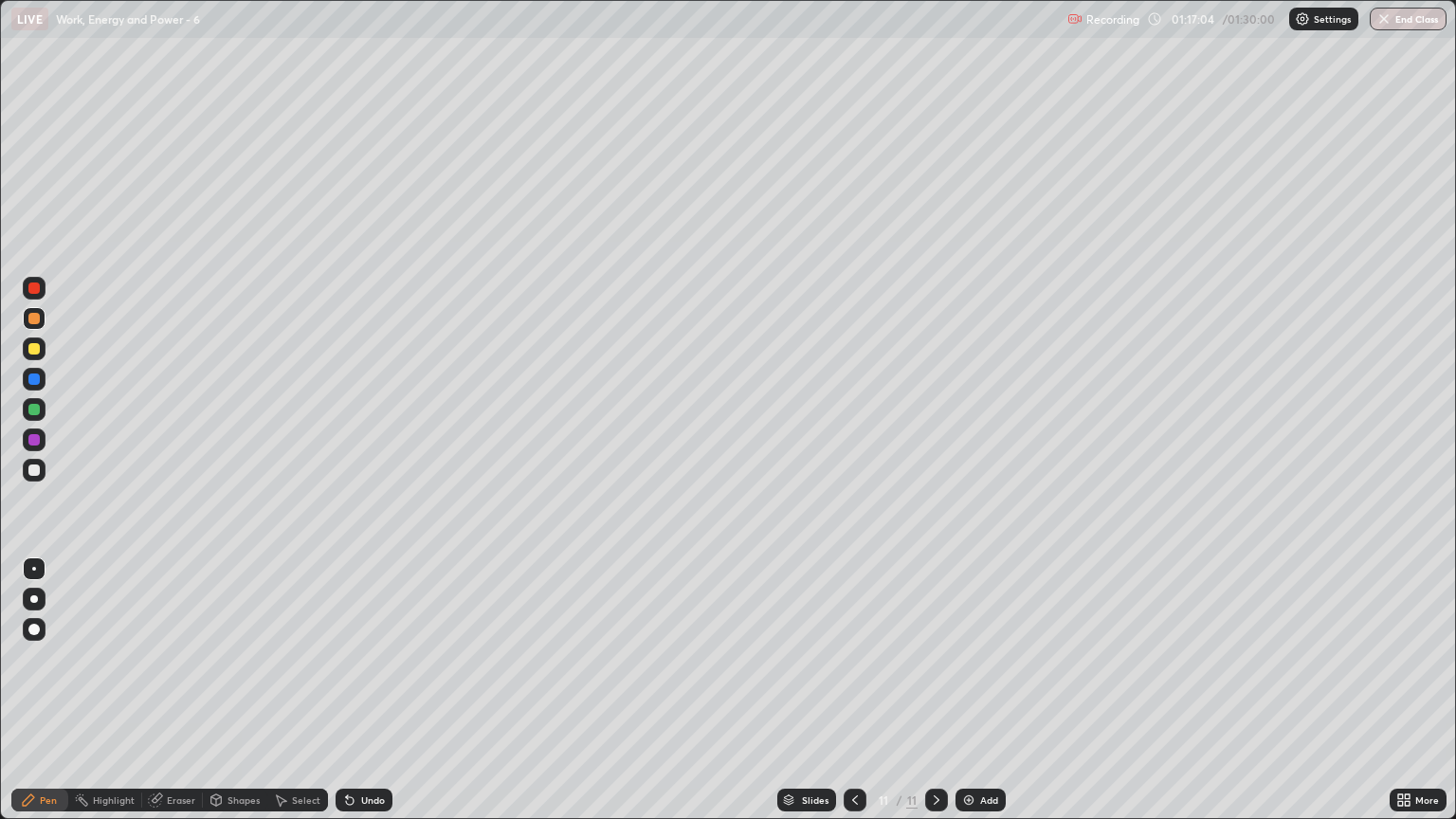 click at bounding box center (34, 410) 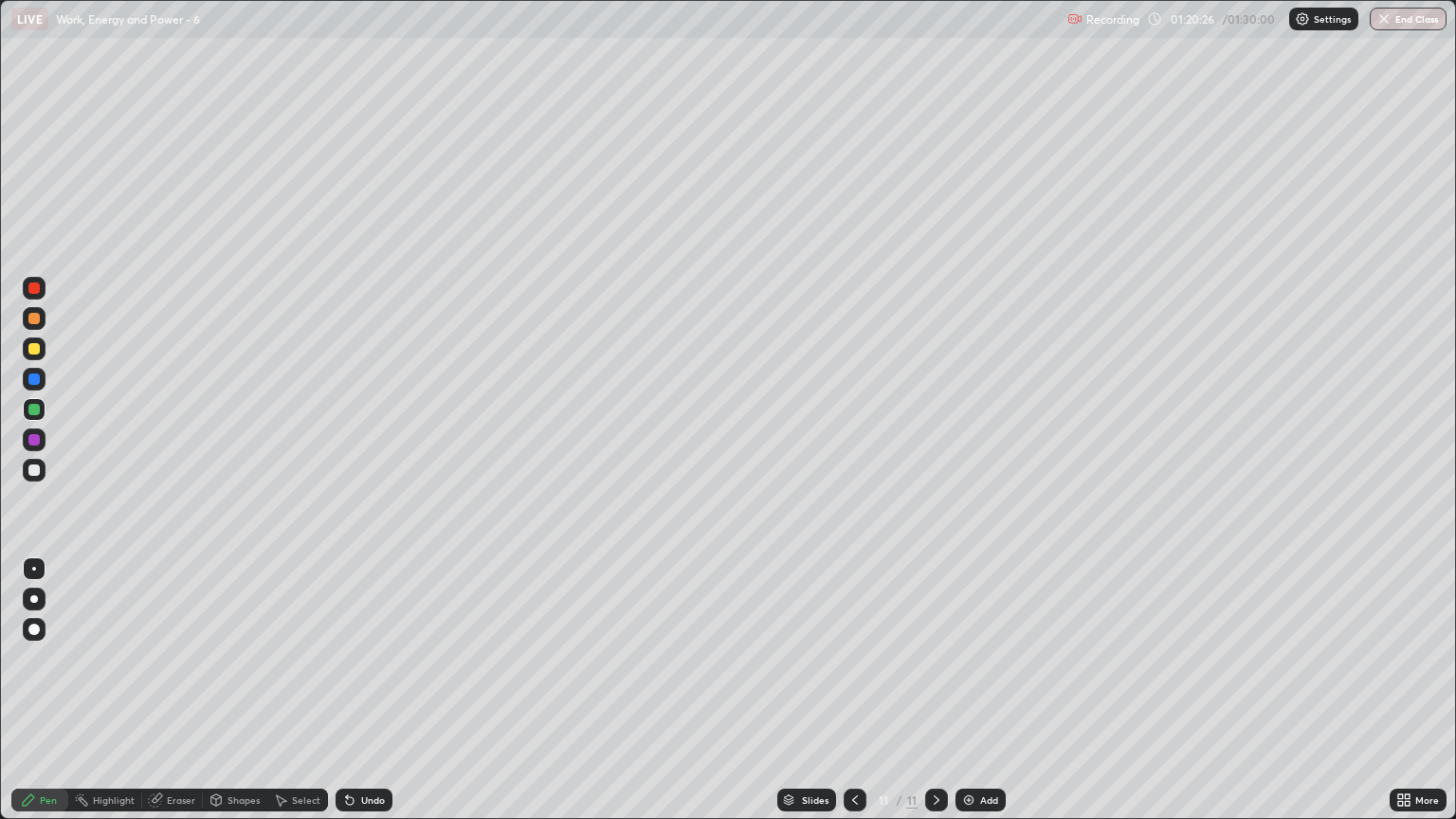 click on "Add" at bounding box center (980, 800) 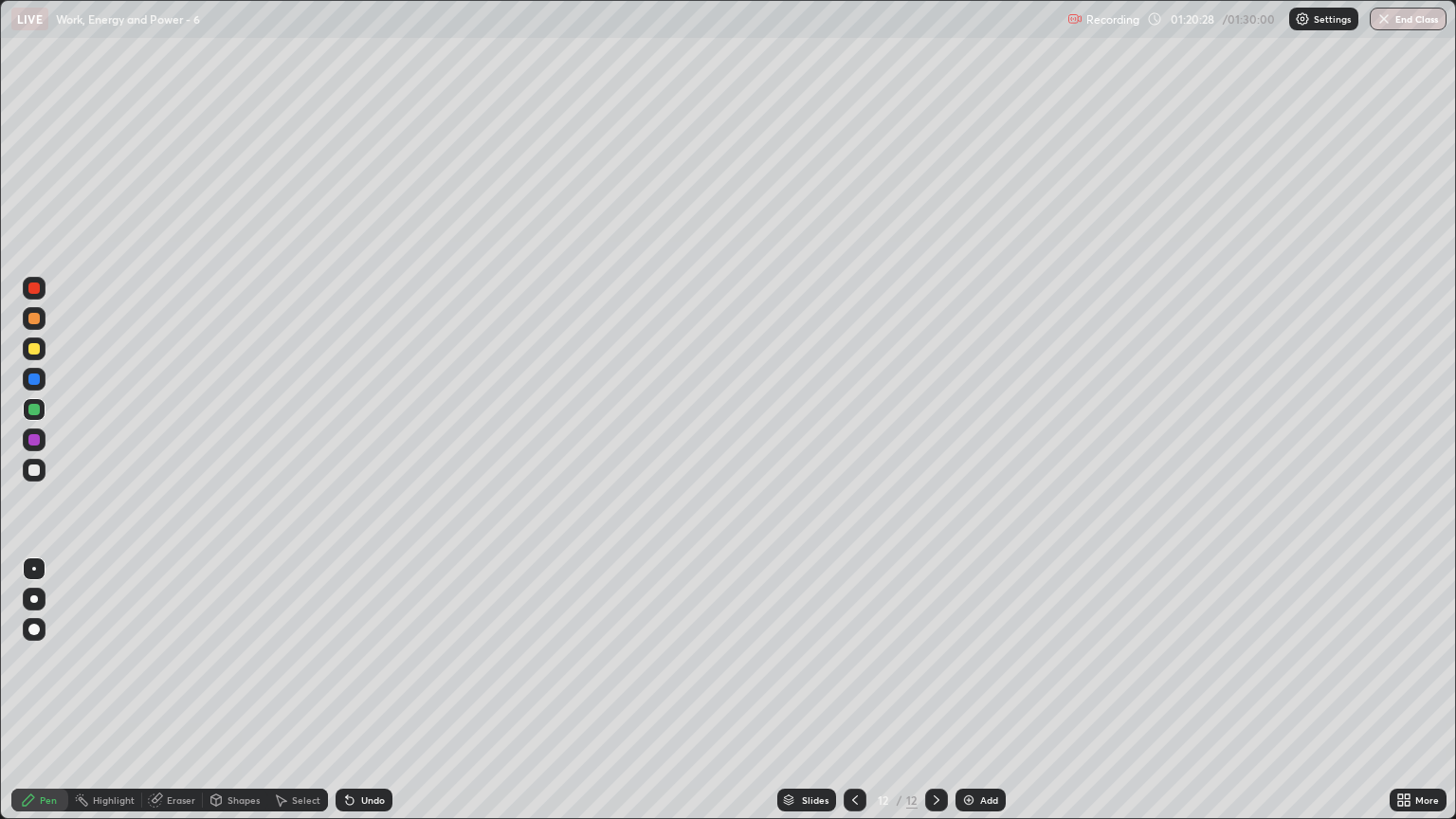 click at bounding box center (34, 470) 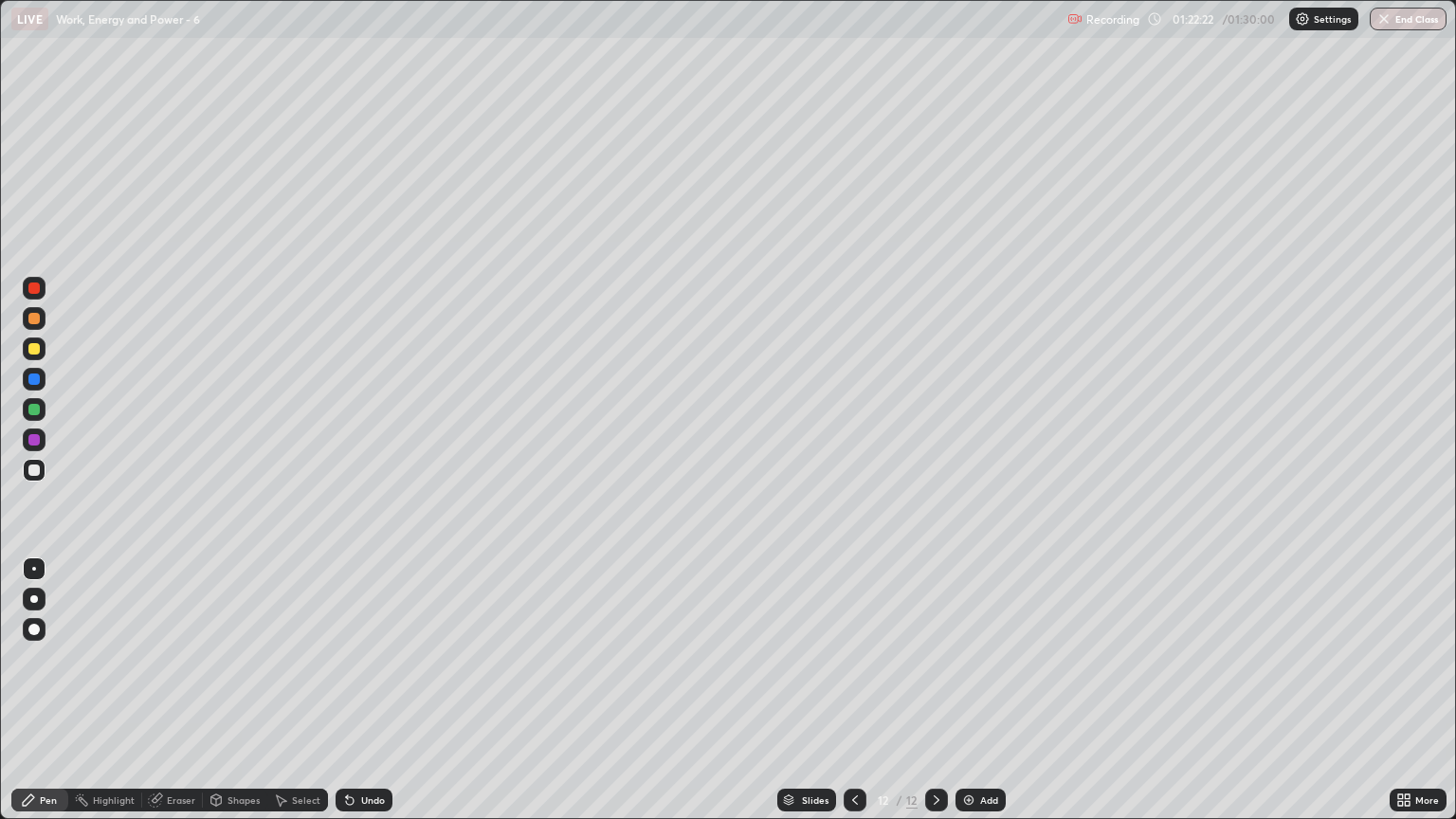 click at bounding box center [34, 349] 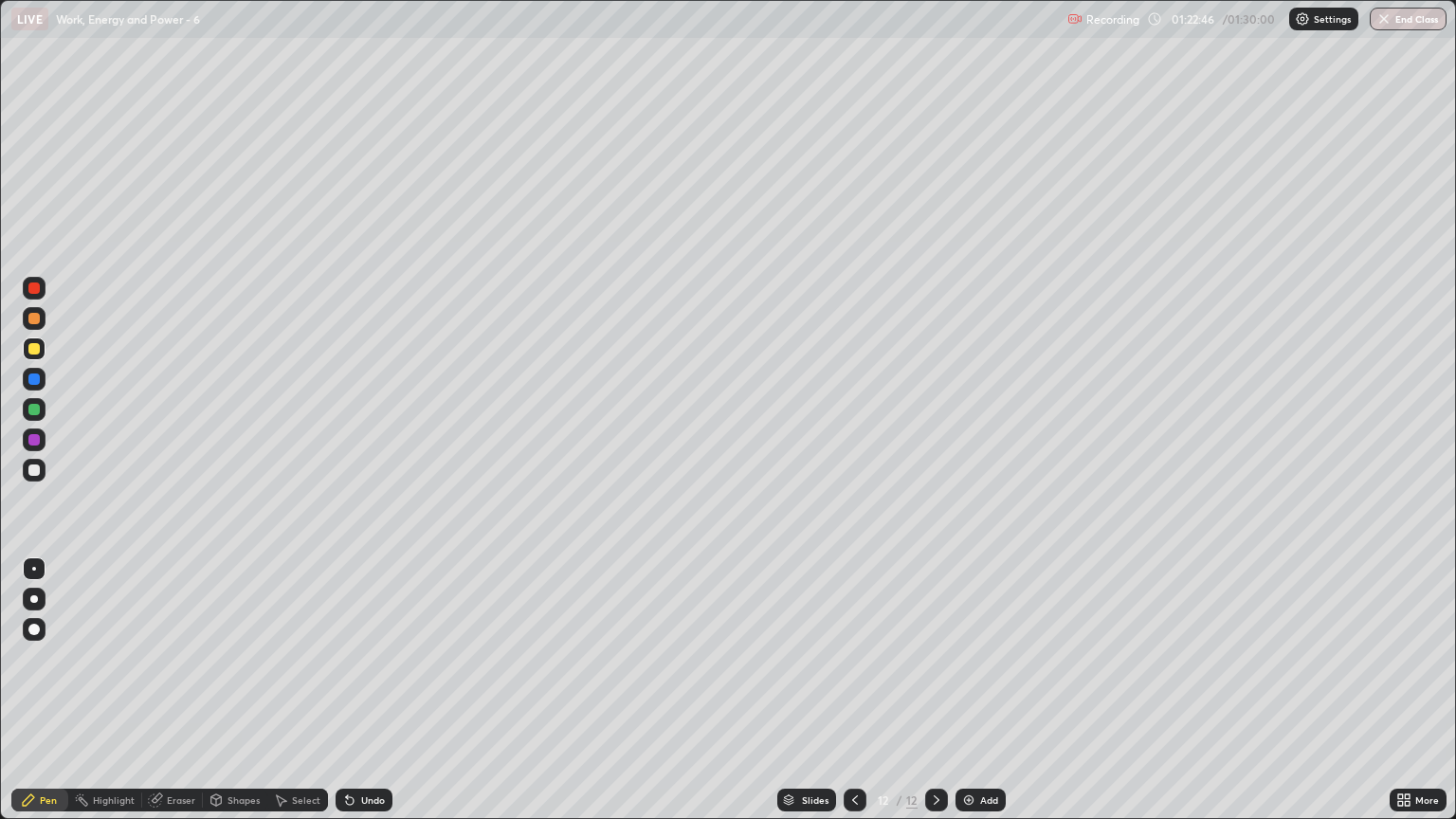 click on "Undo" at bounding box center (373, 800) 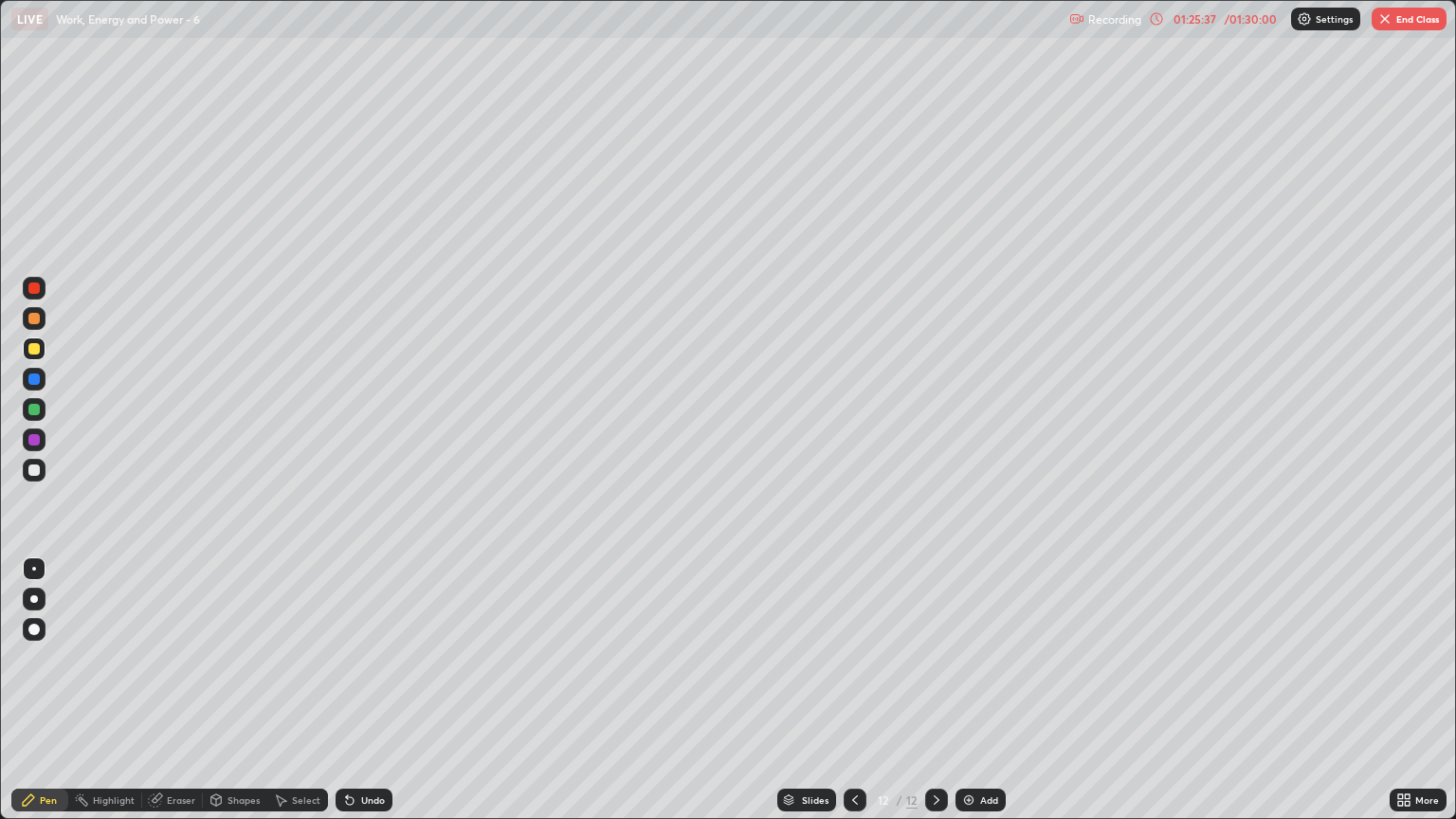 click on "Undo" at bounding box center [364, 800] 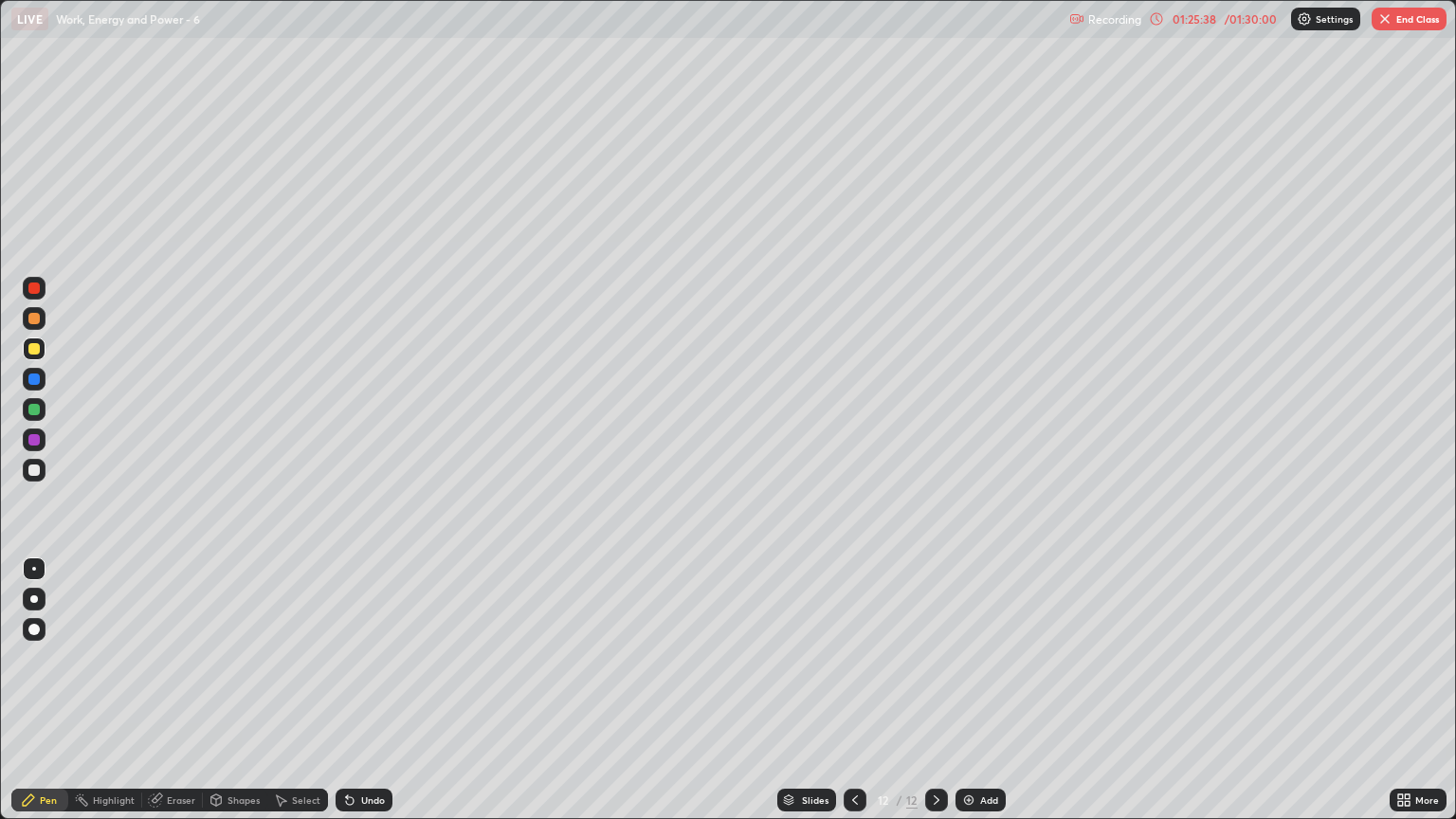 click on "Undo" at bounding box center [364, 800] 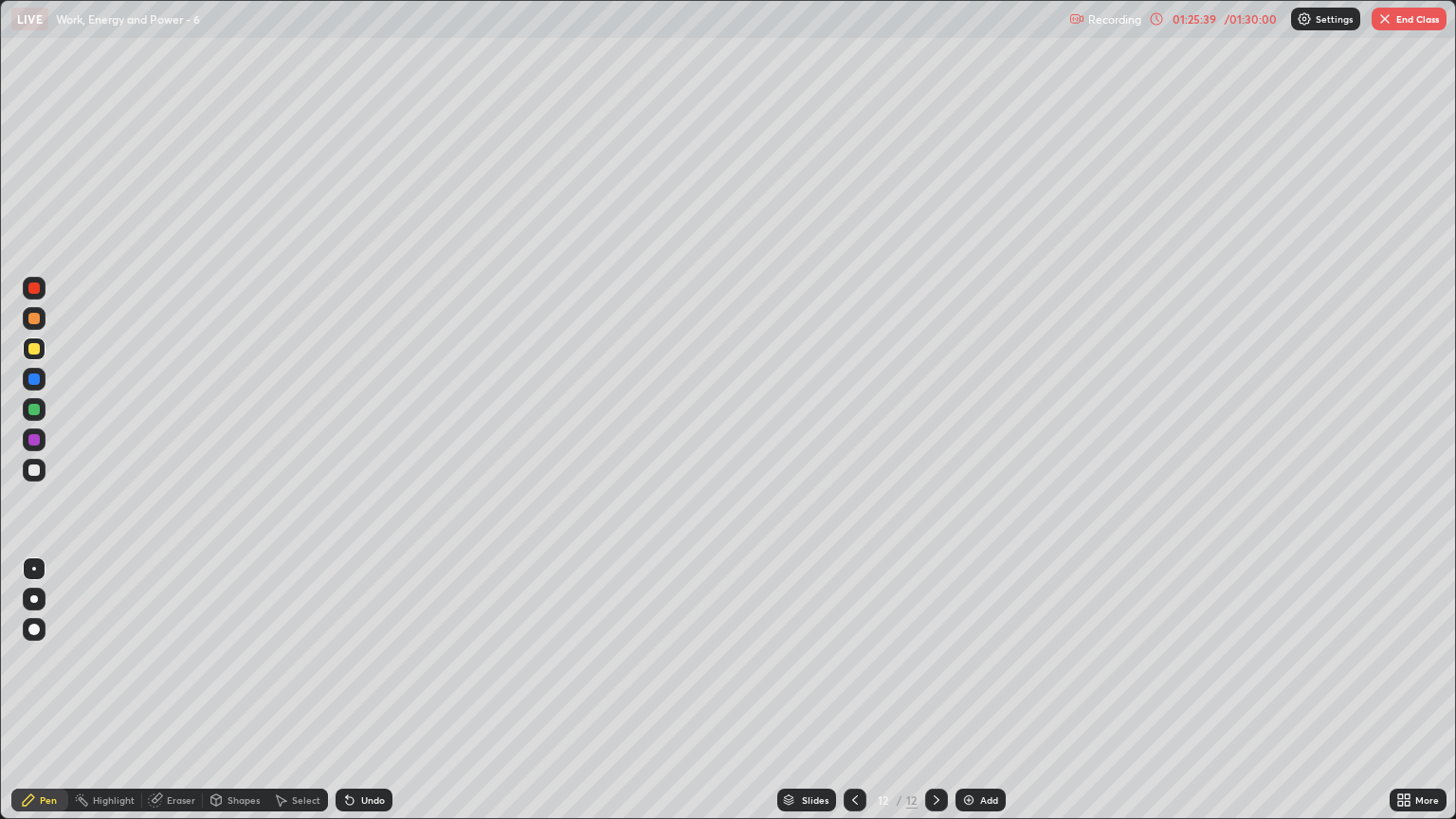 click 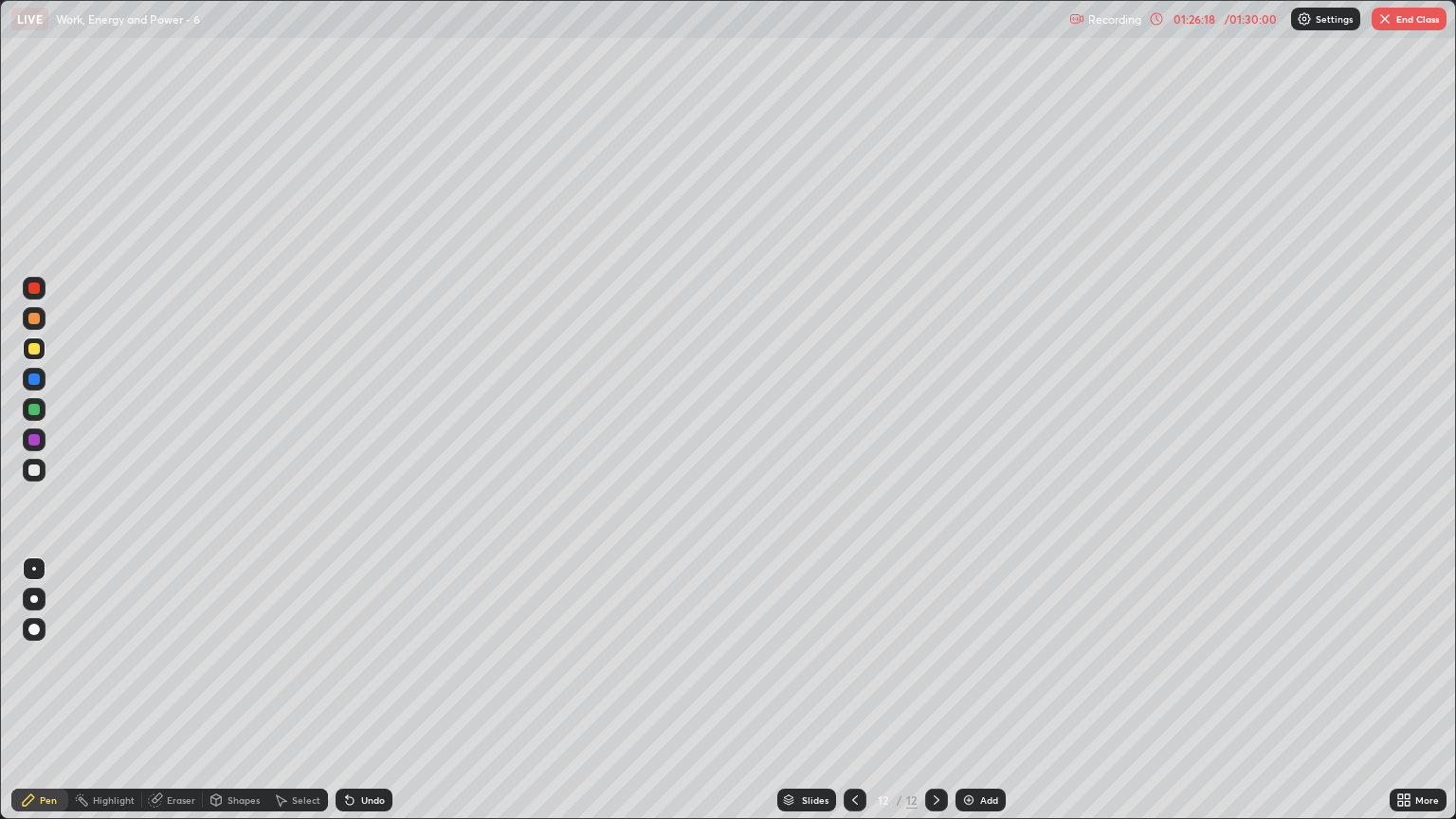 click at bounding box center (34, 470) 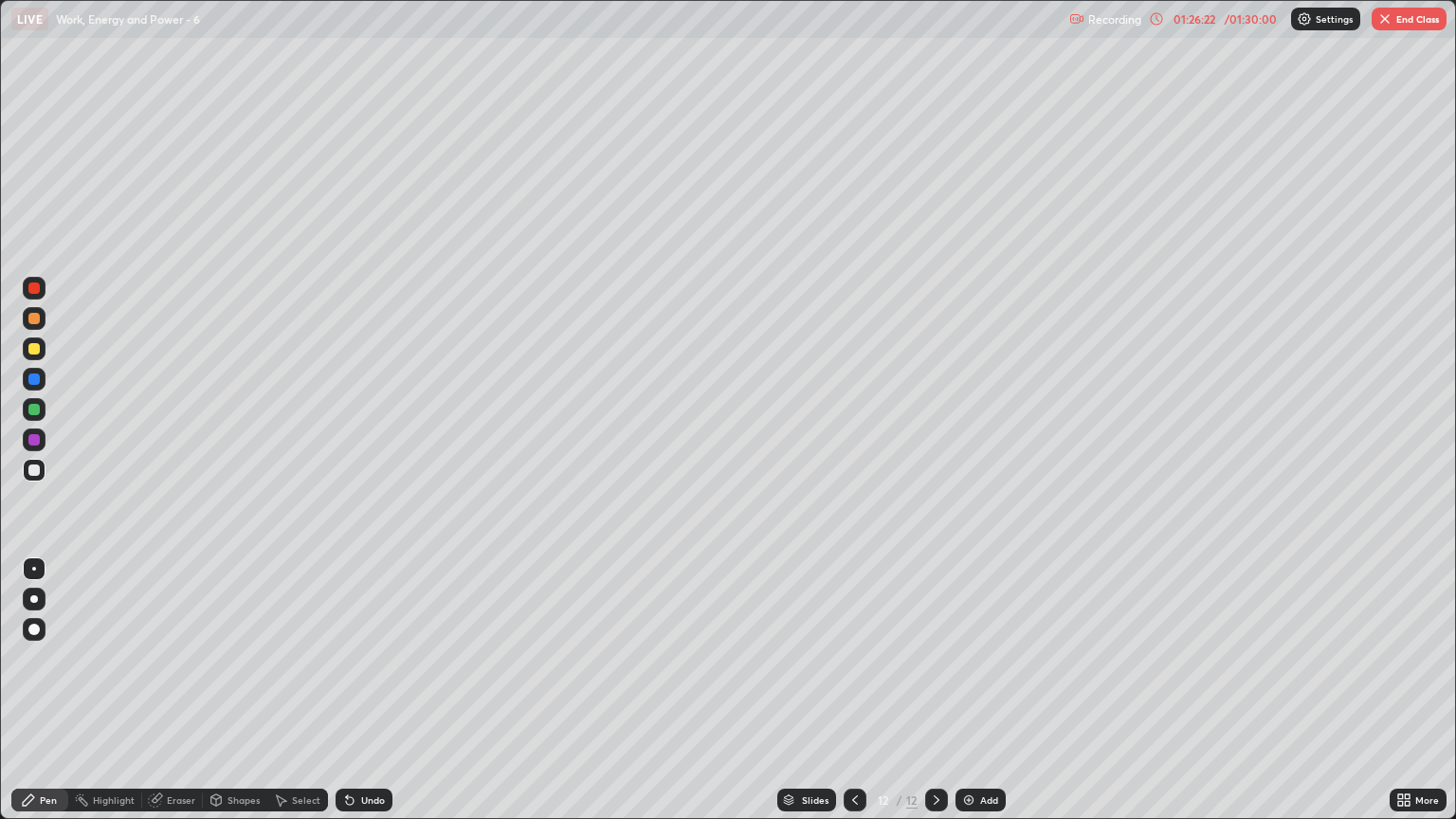 click on "Undo" at bounding box center [373, 800] 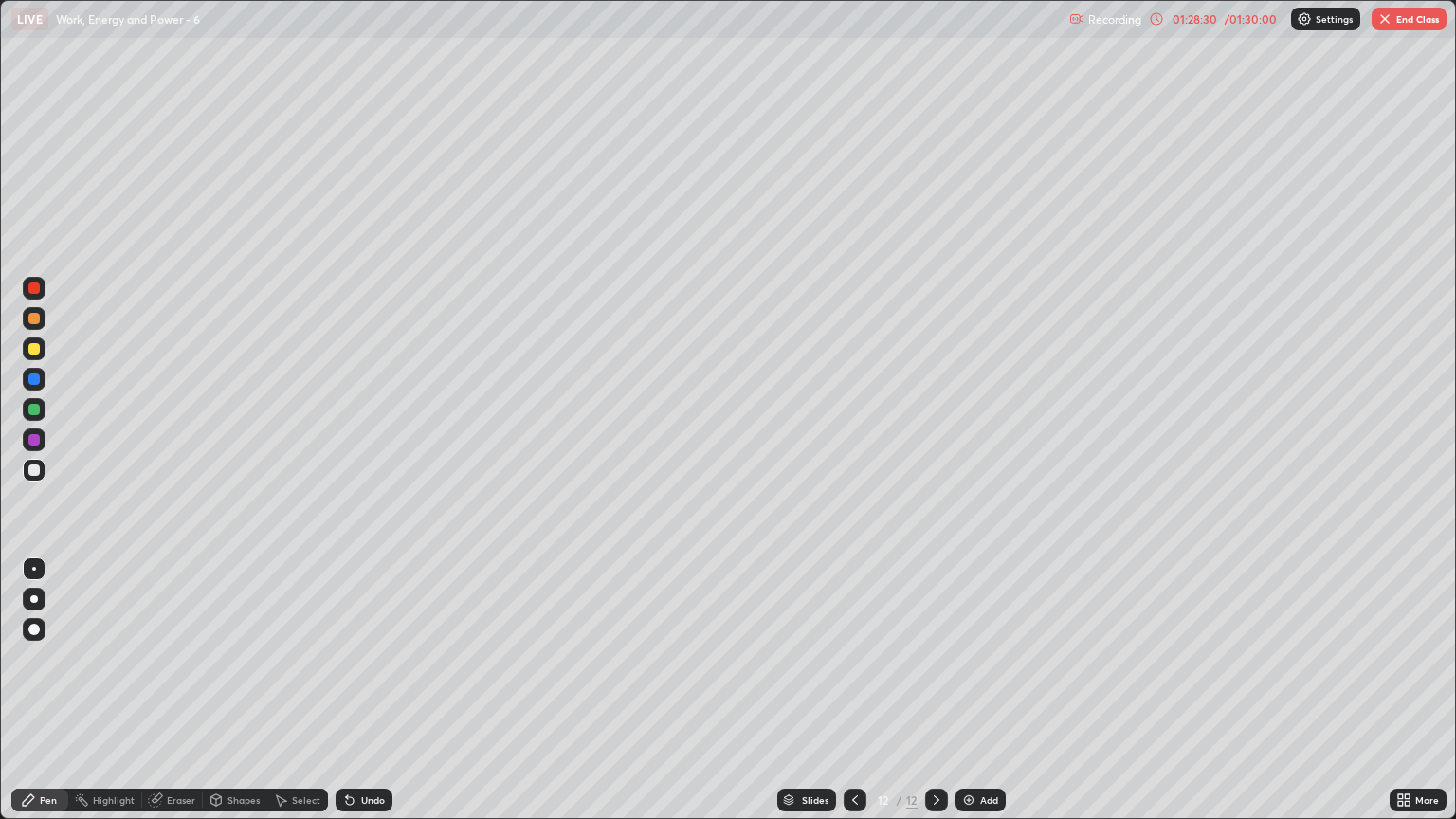 click on "Undo" at bounding box center (364, 800) 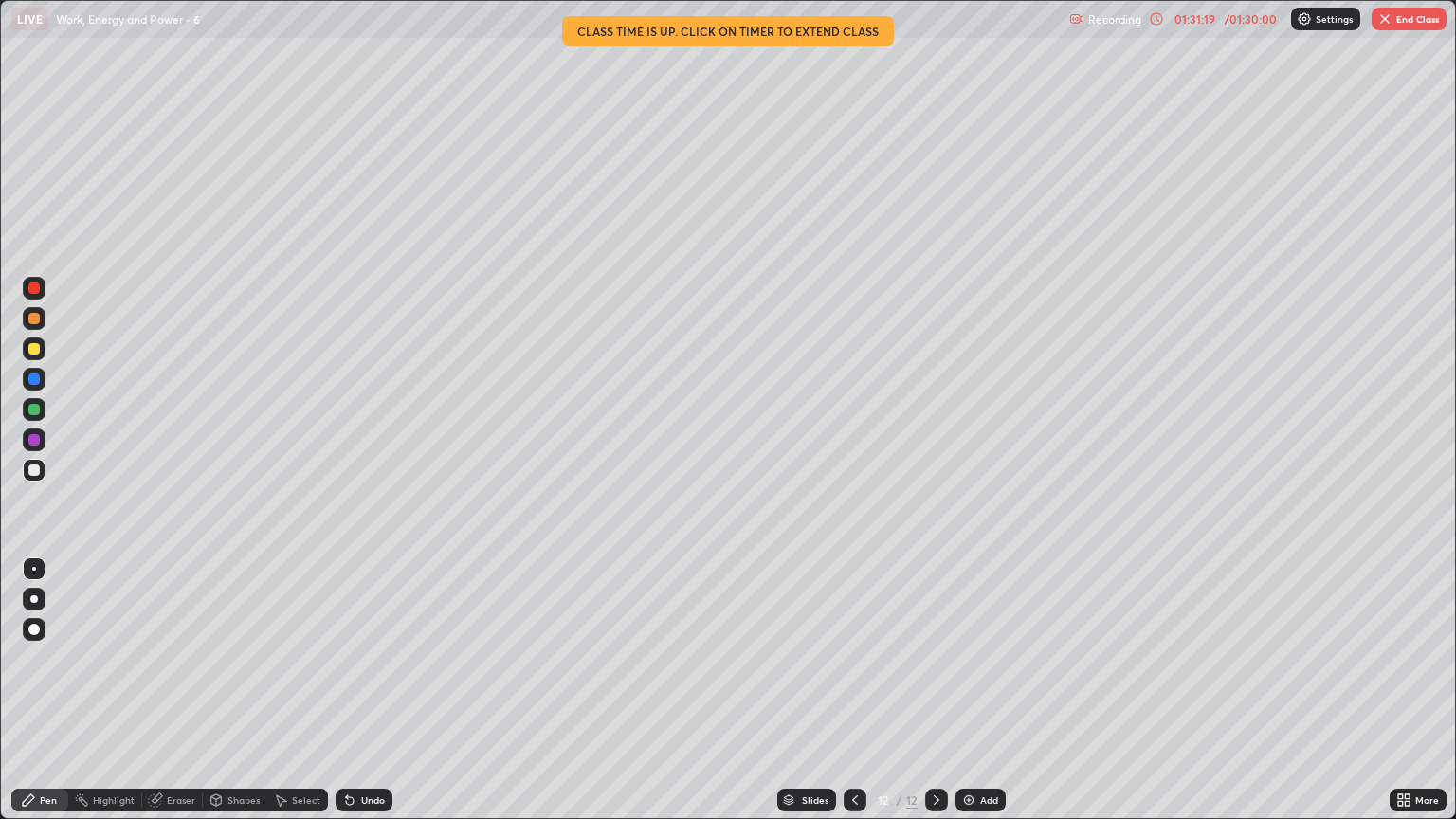 click on "End Class" at bounding box center [1409, 19] 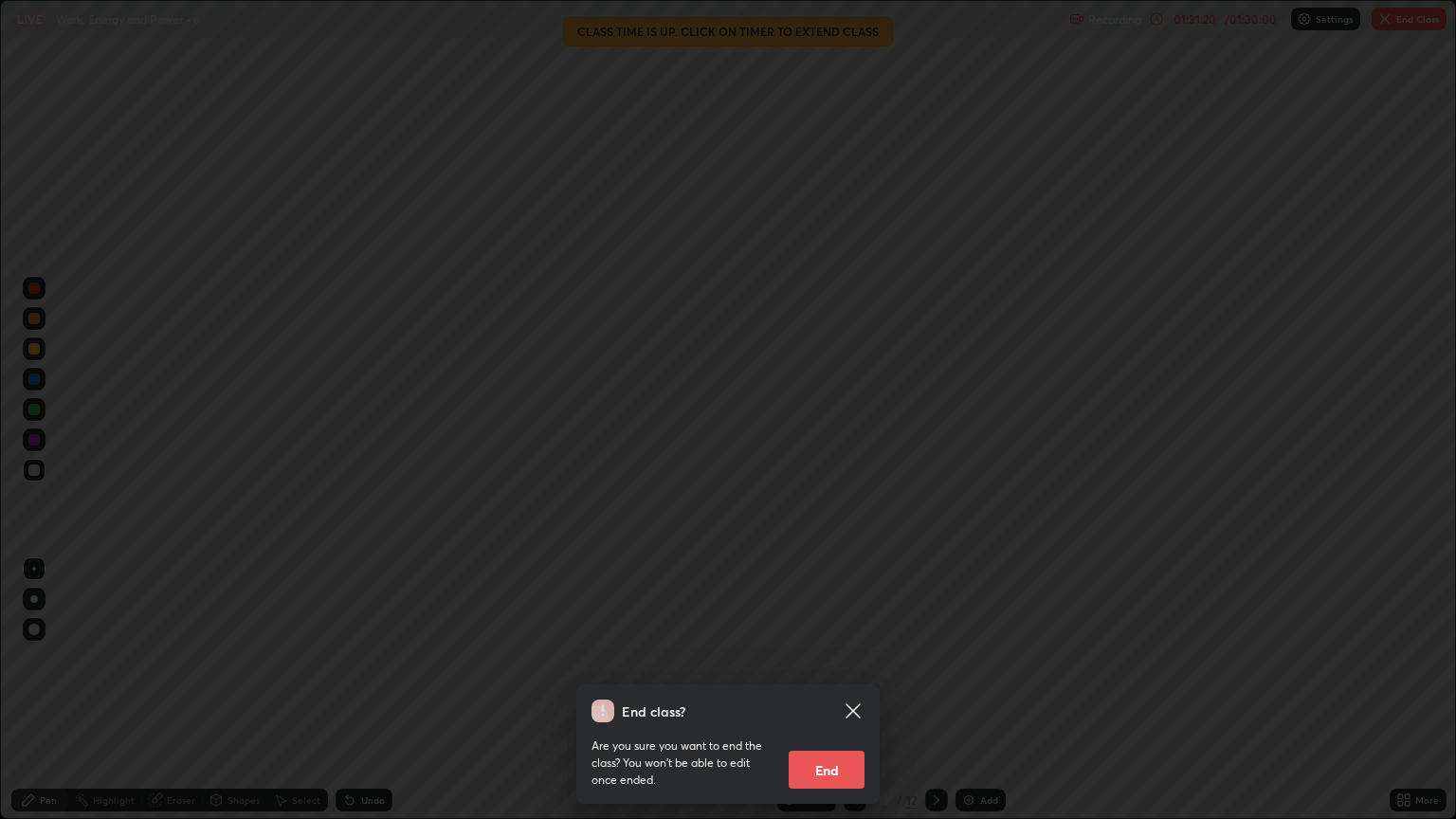 click on "End" at bounding box center (827, 770) 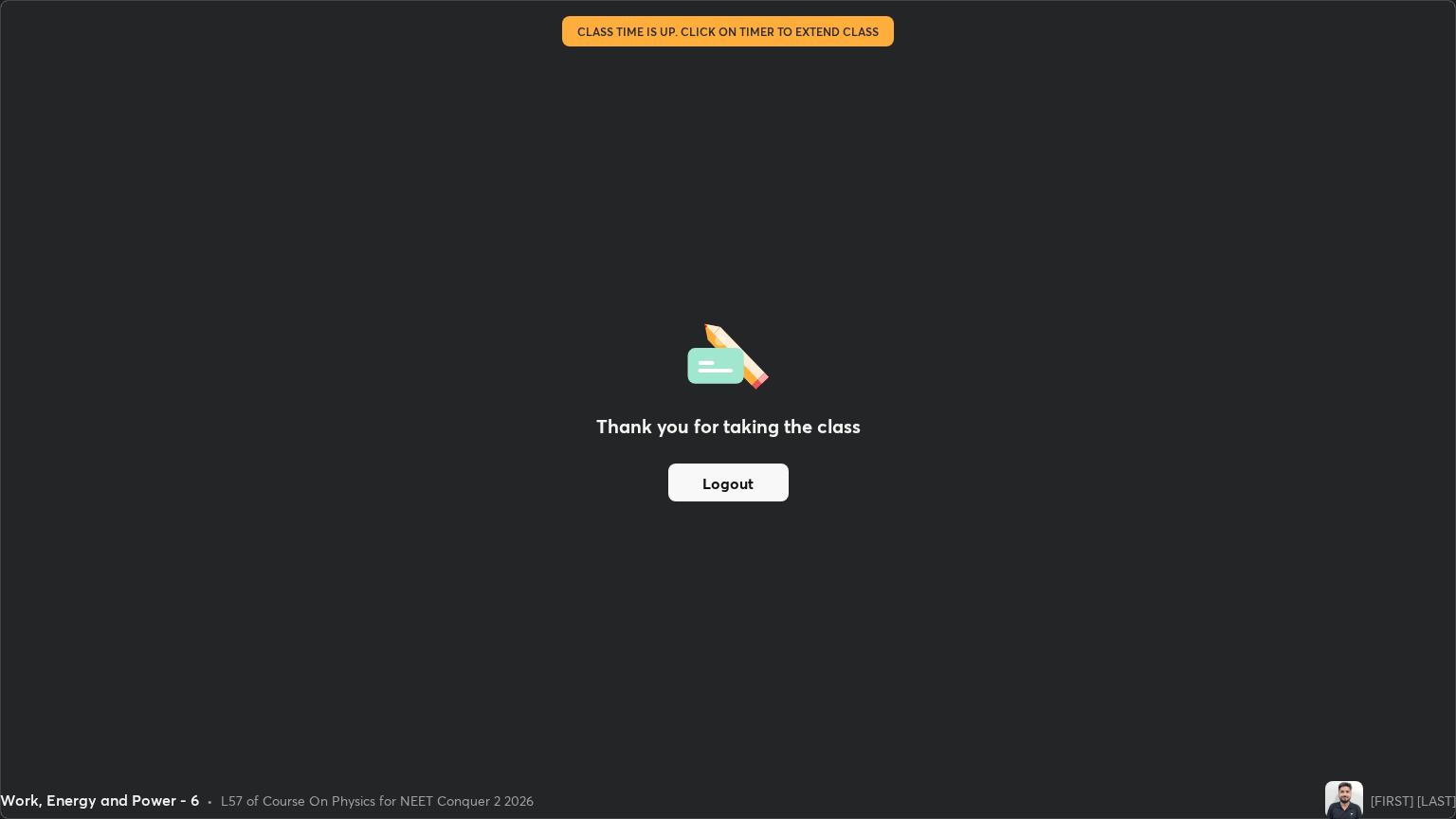 click on "Logout" at bounding box center (728, 482) 